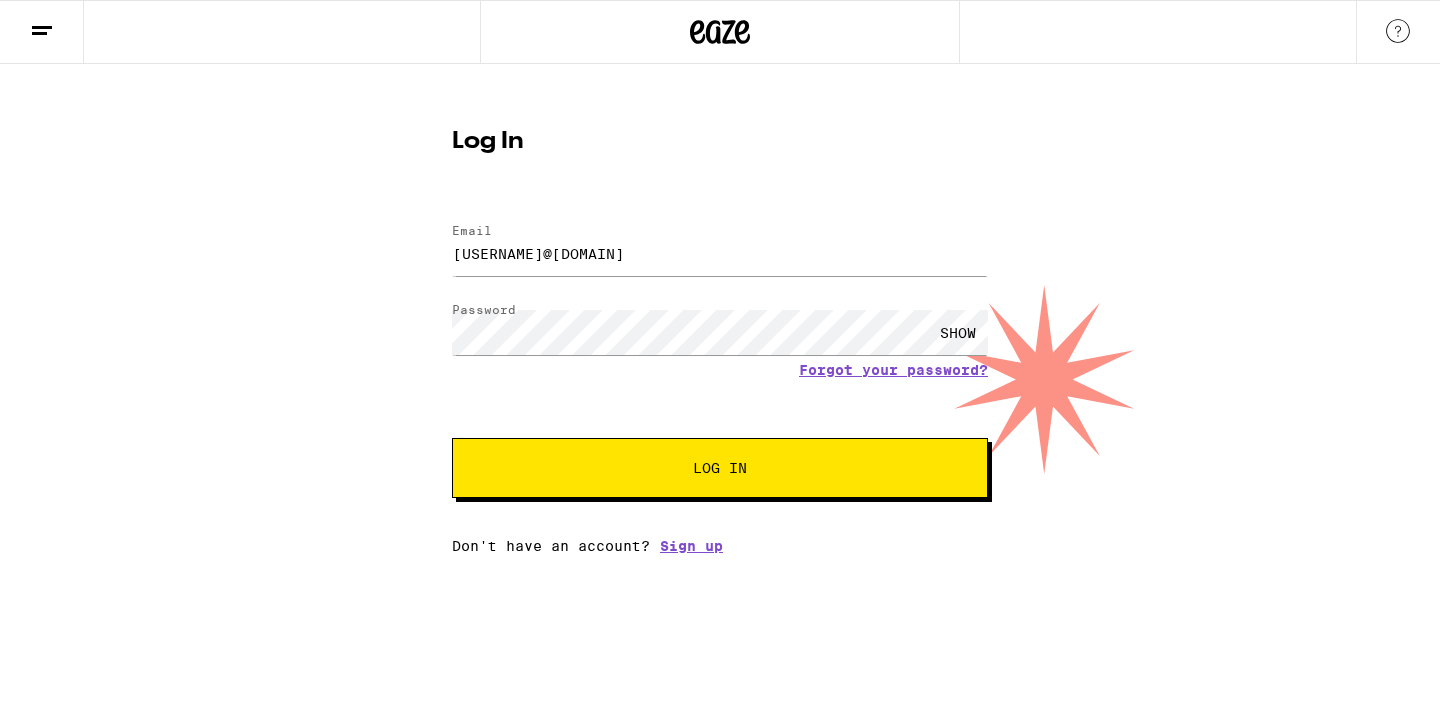 scroll, scrollTop: 0, scrollLeft: 0, axis: both 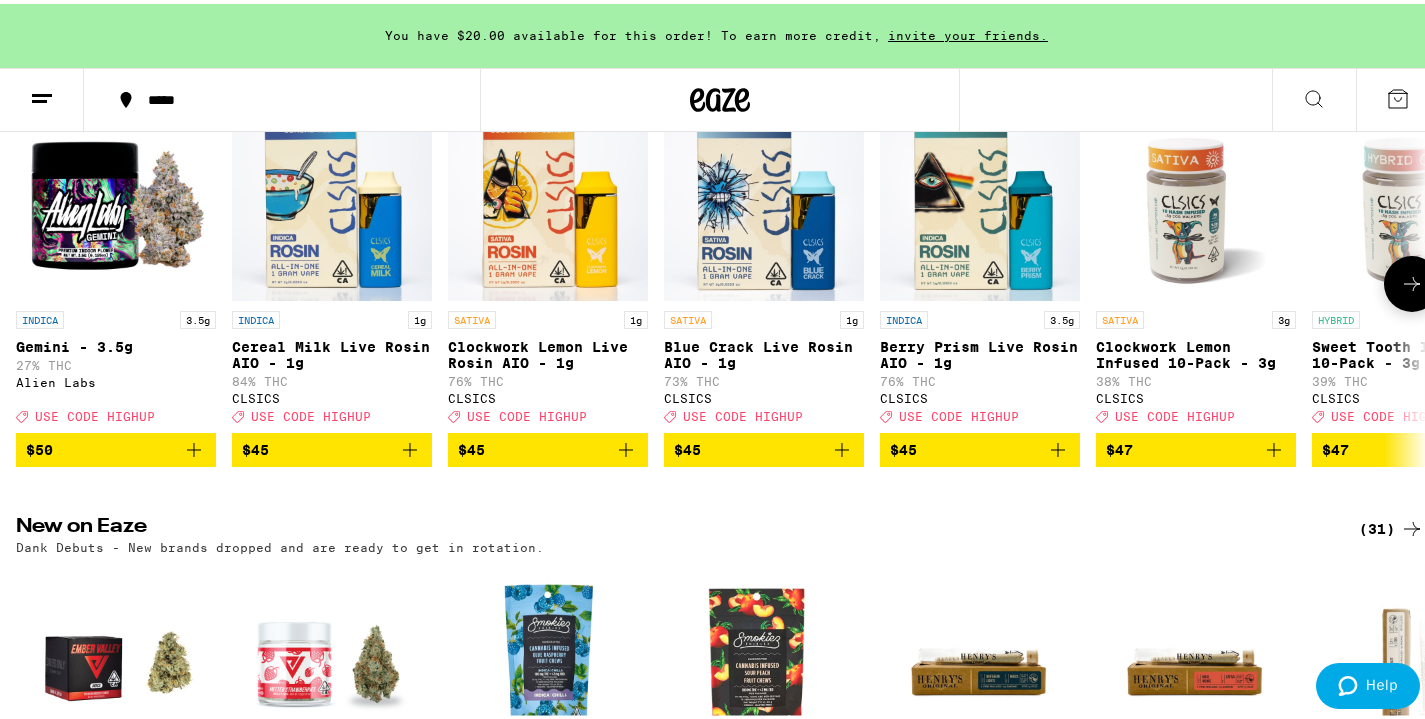 click 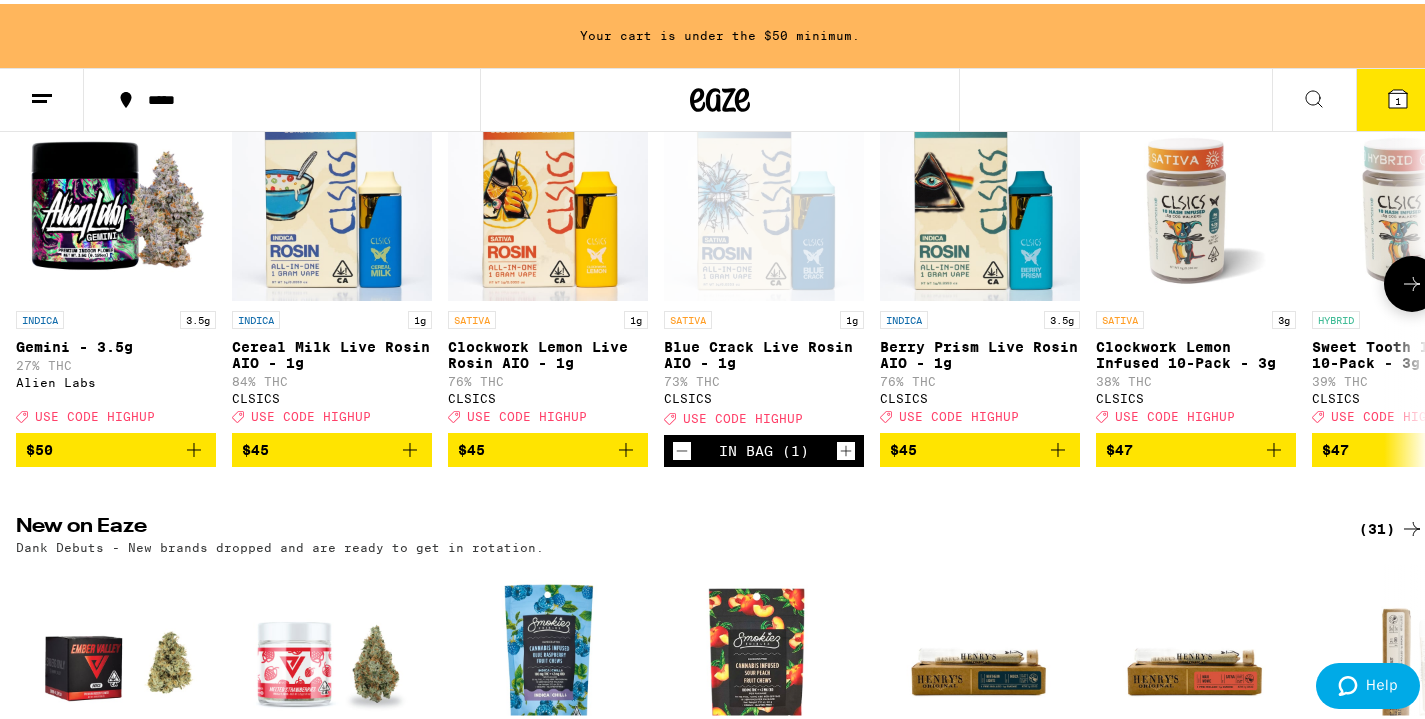 click 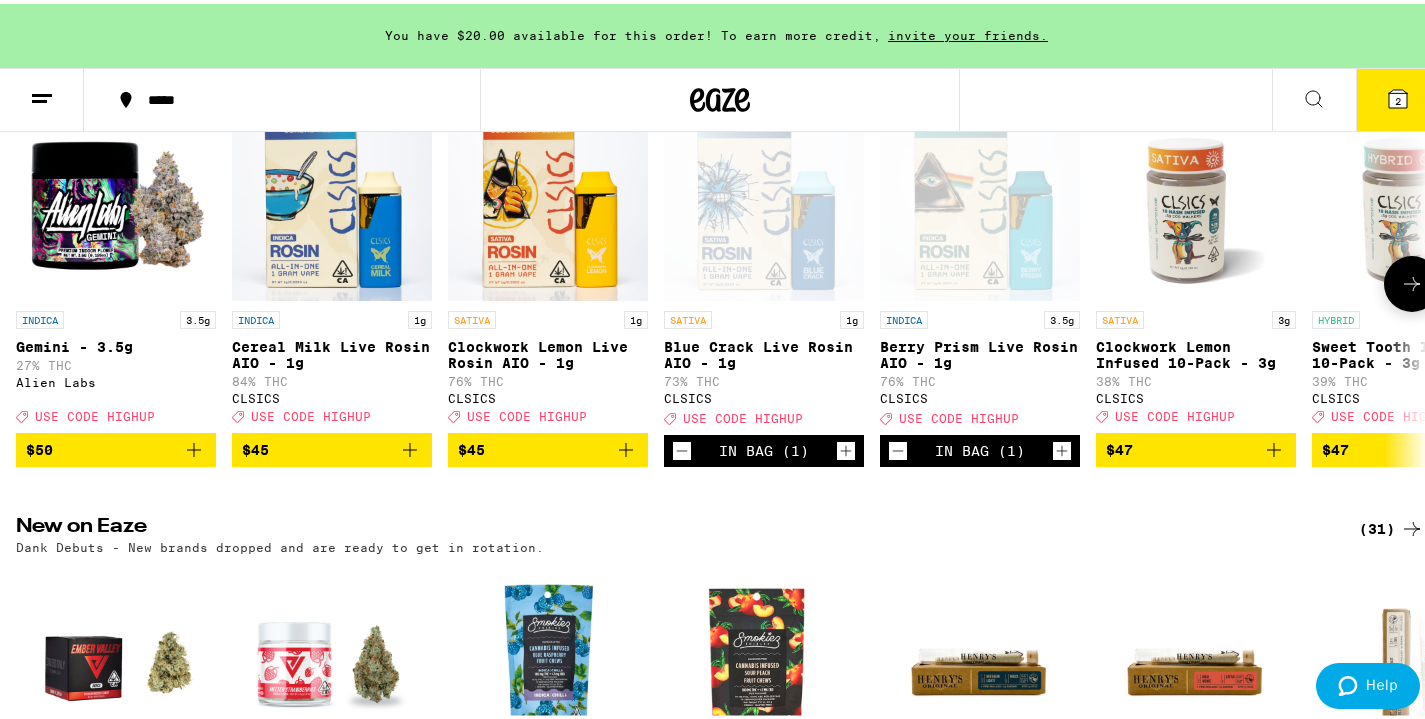 click 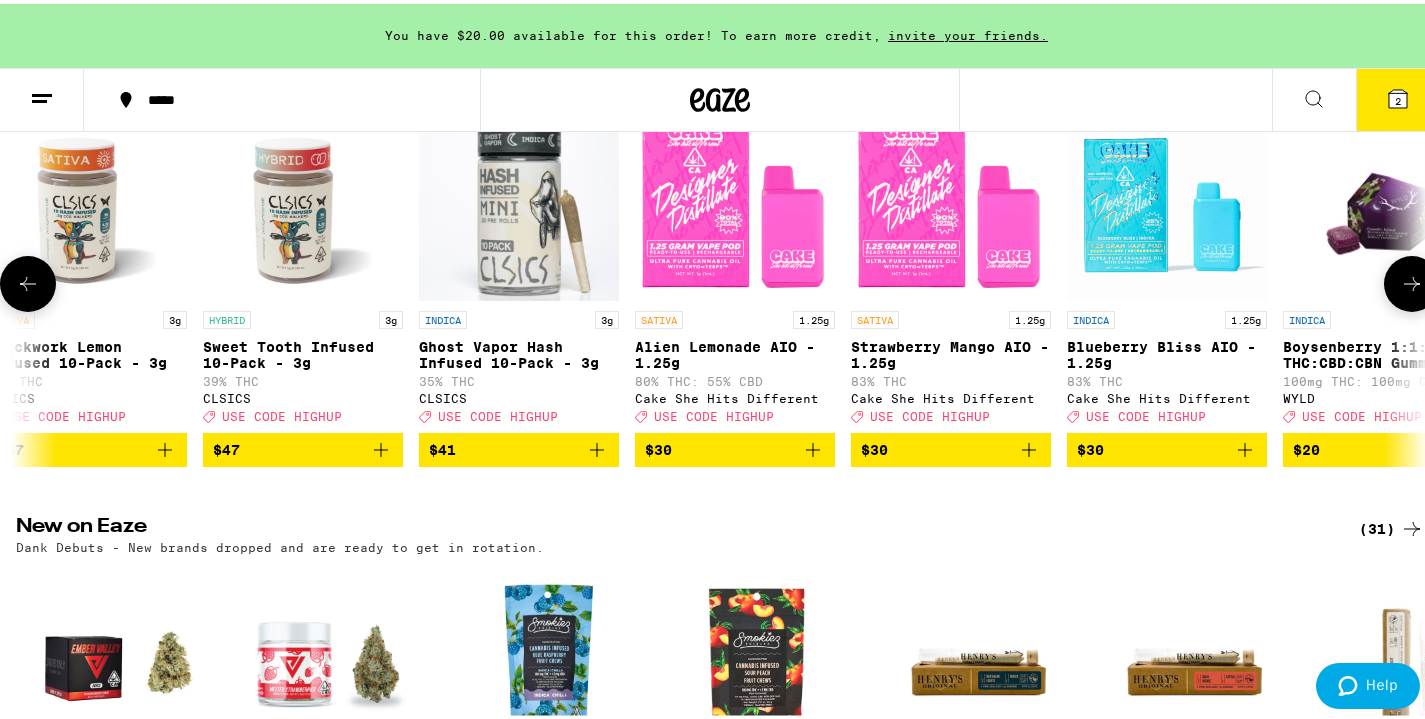 scroll, scrollTop: 0, scrollLeft: 1175, axis: horizontal 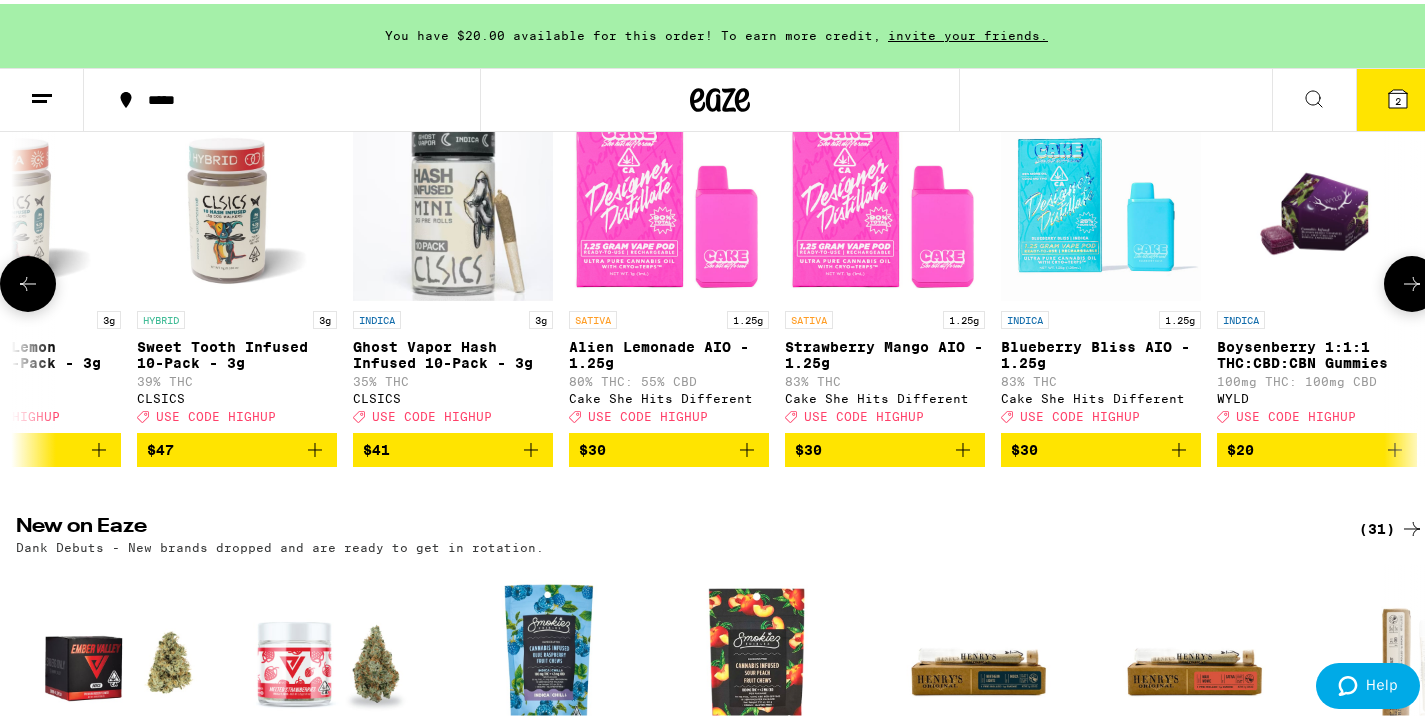 click 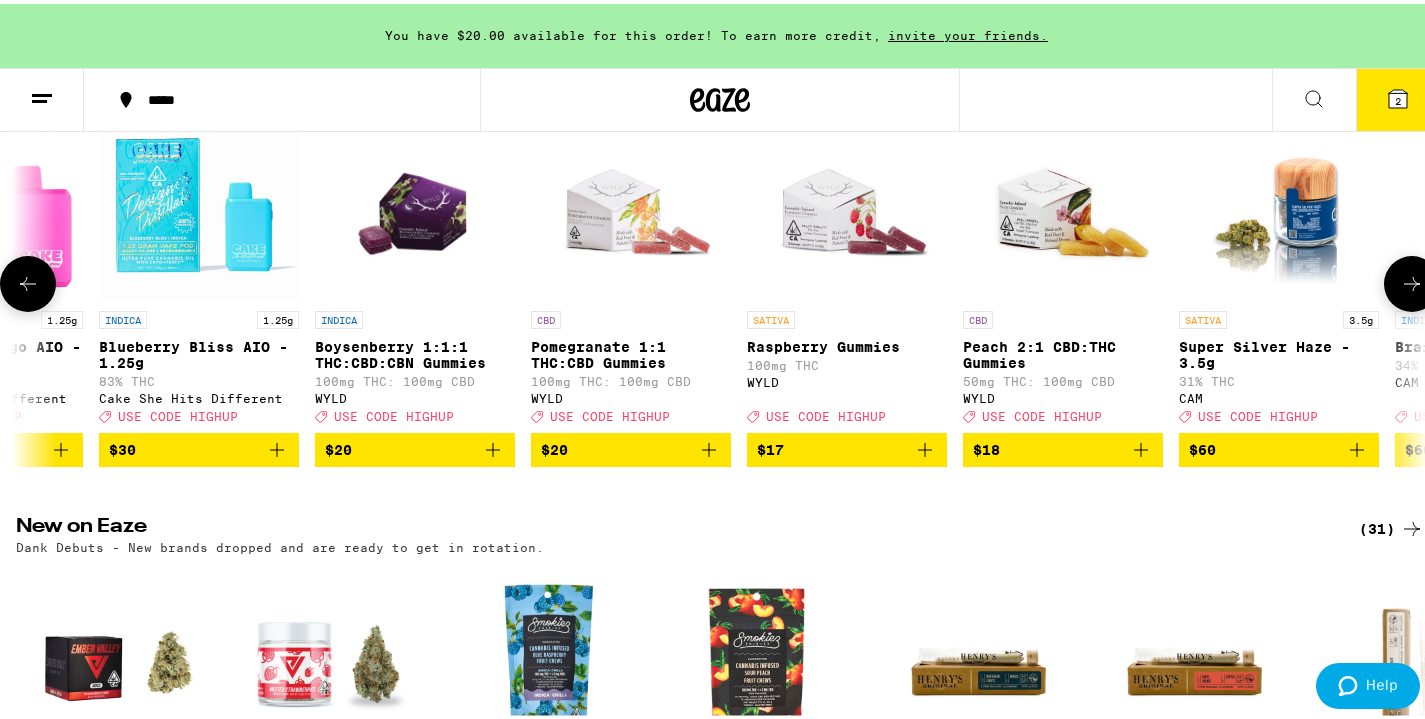 scroll, scrollTop: 0, scrollLeft: 2350, axis: horizontal 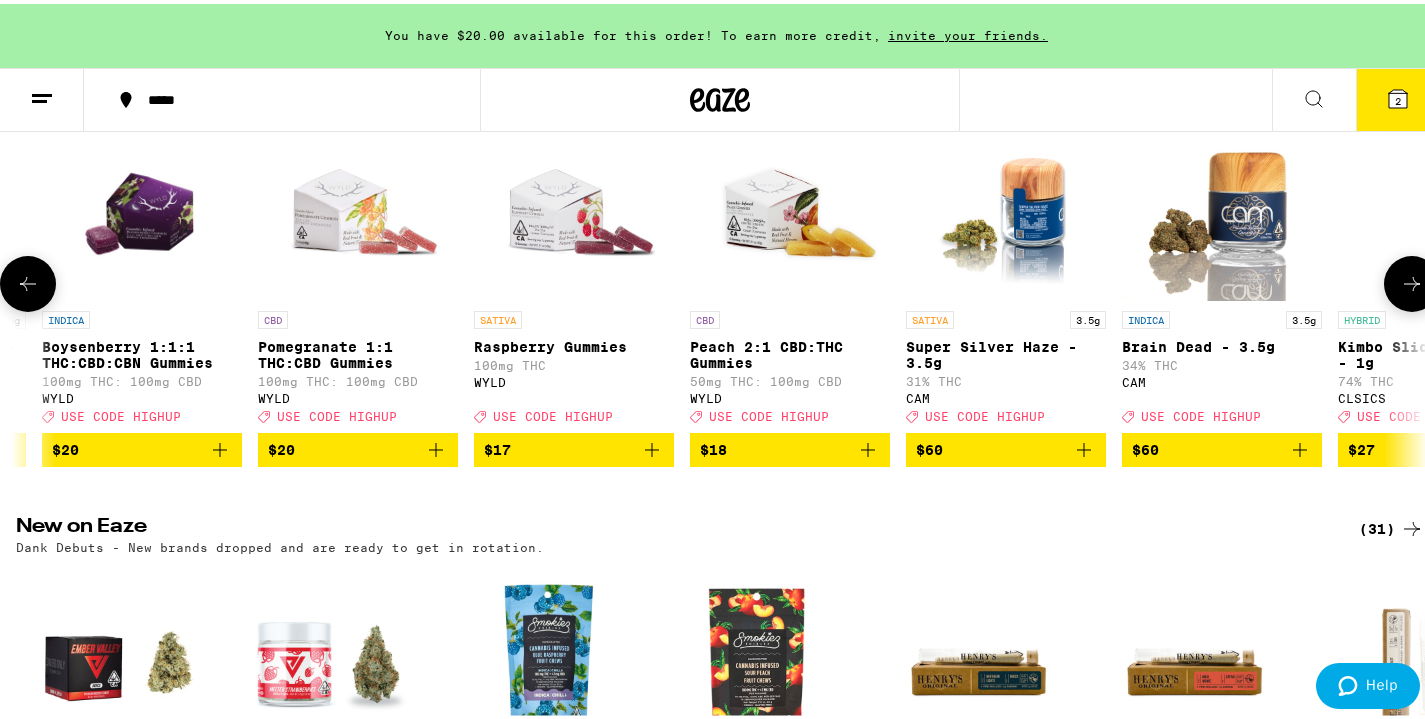 click at bounding box center [28, 280] 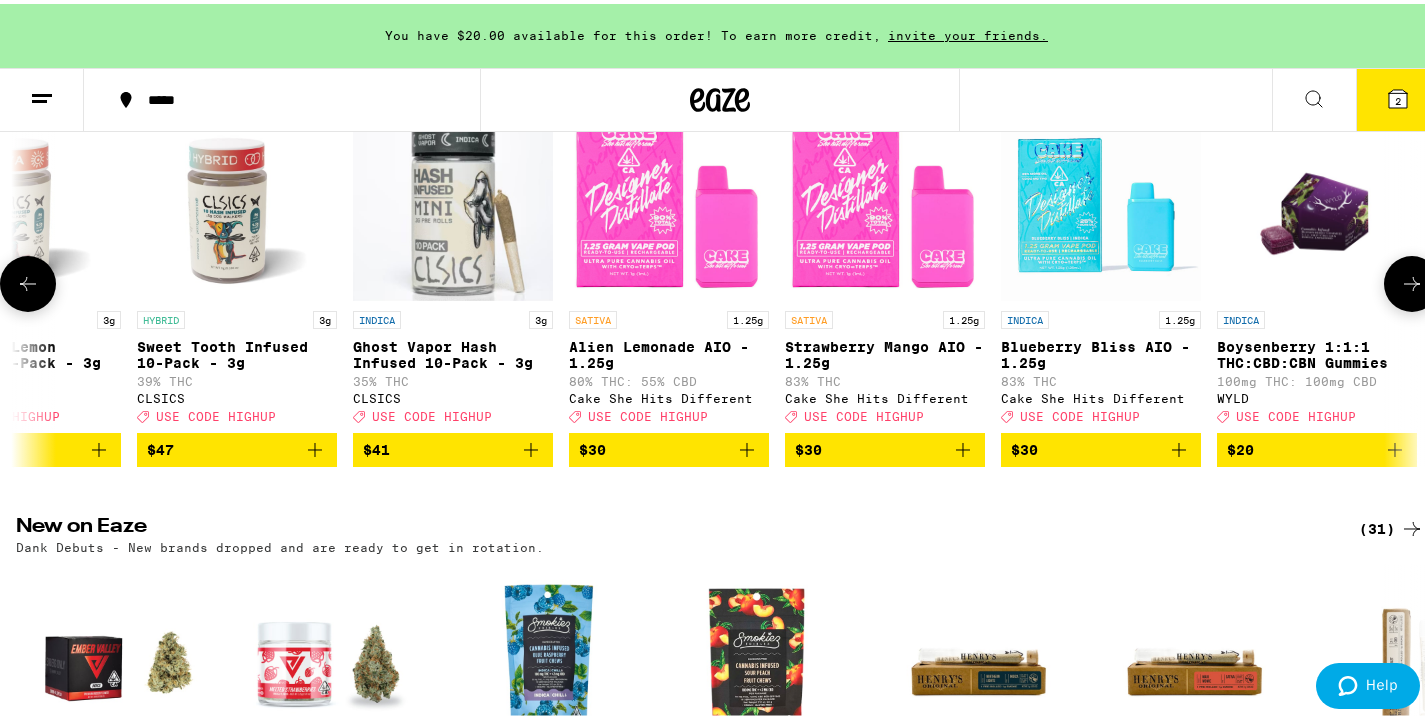 click at bounding box center [28, 280] 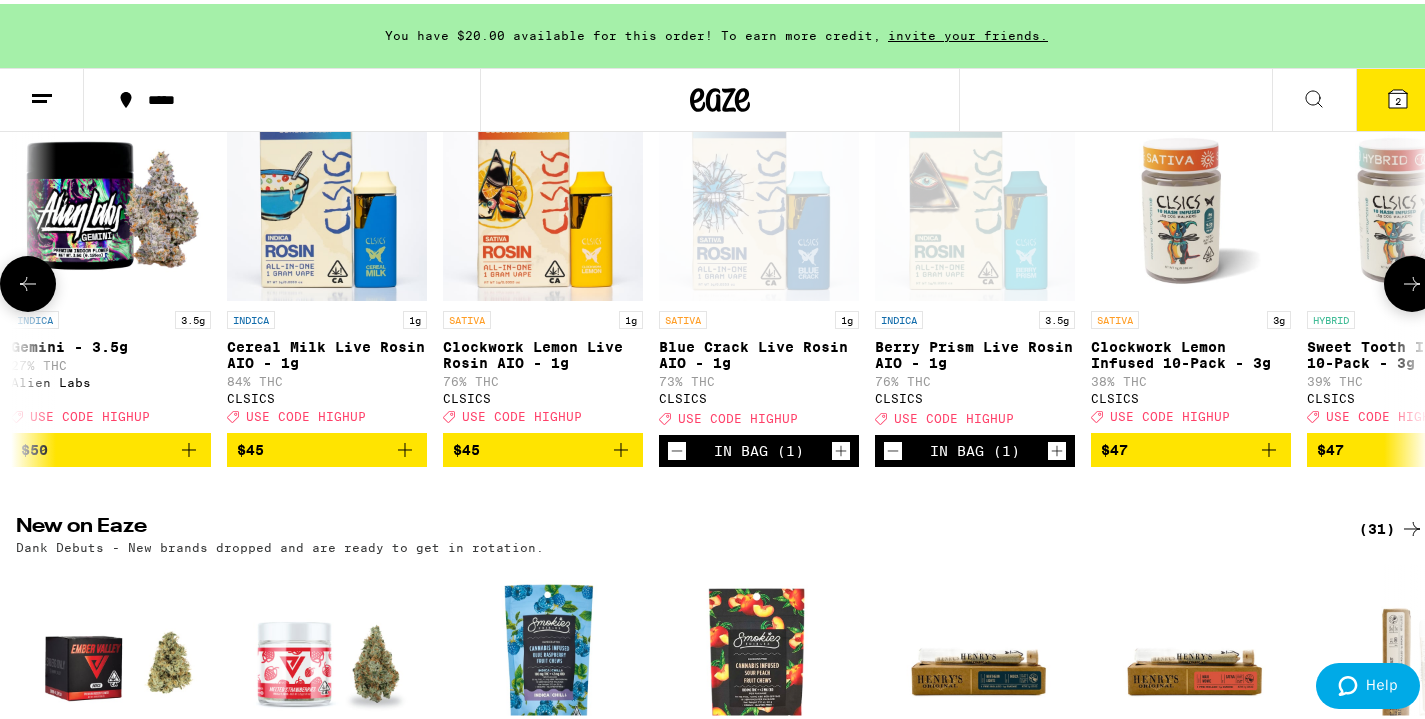 scroll, scrollTop: 0, scrollLeft: 0, axis: both 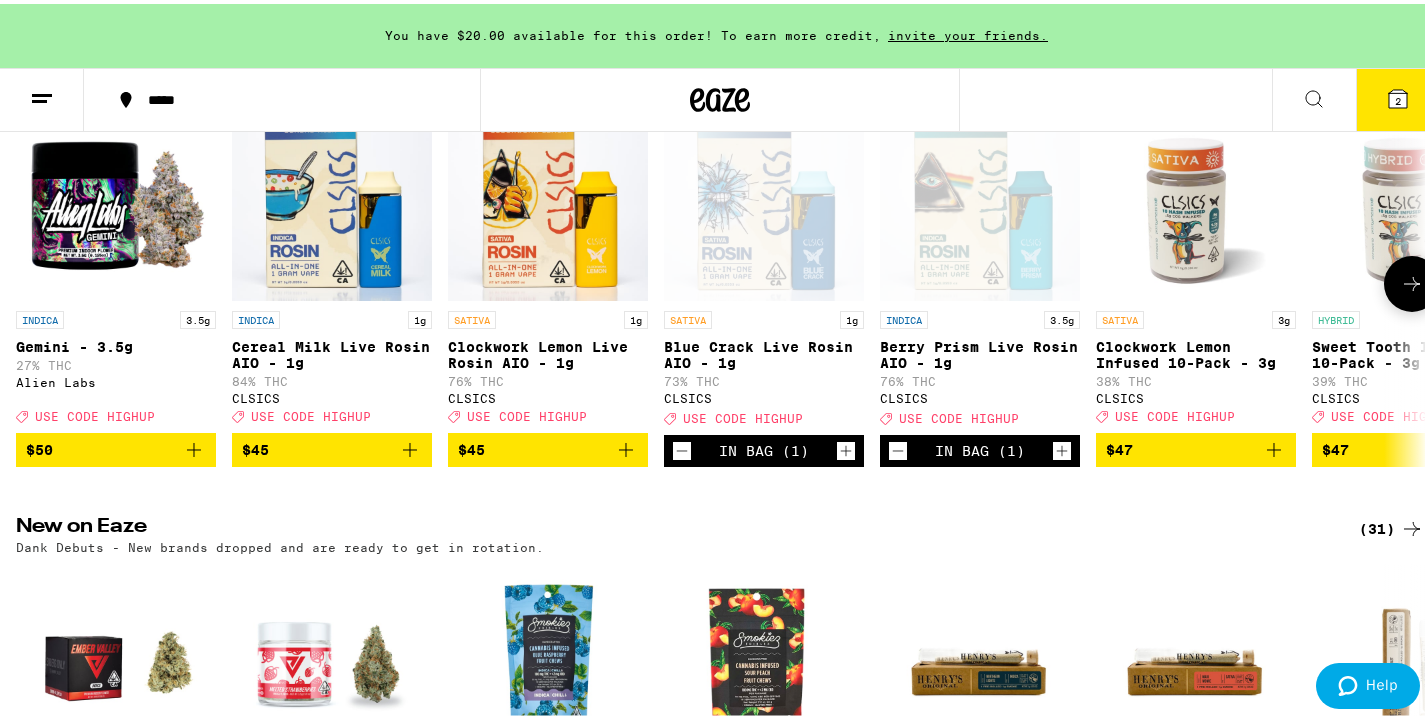 click 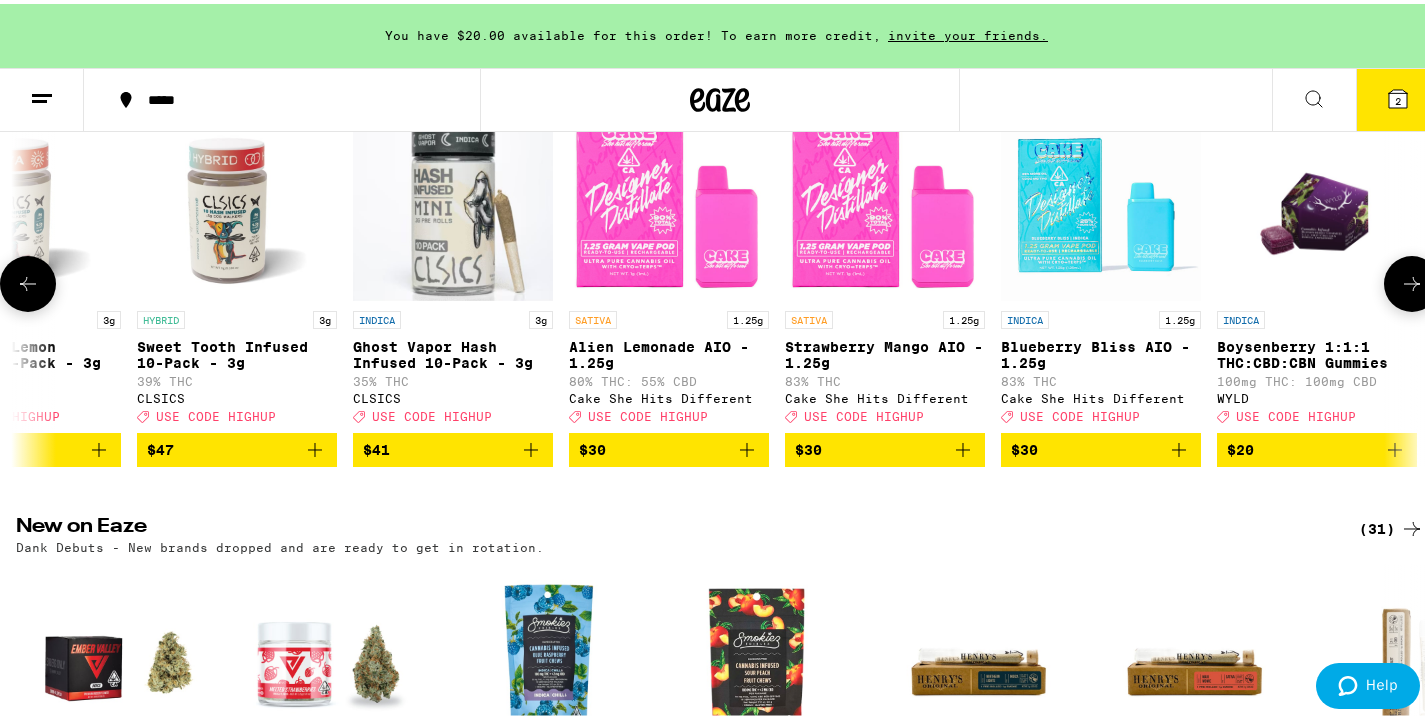click 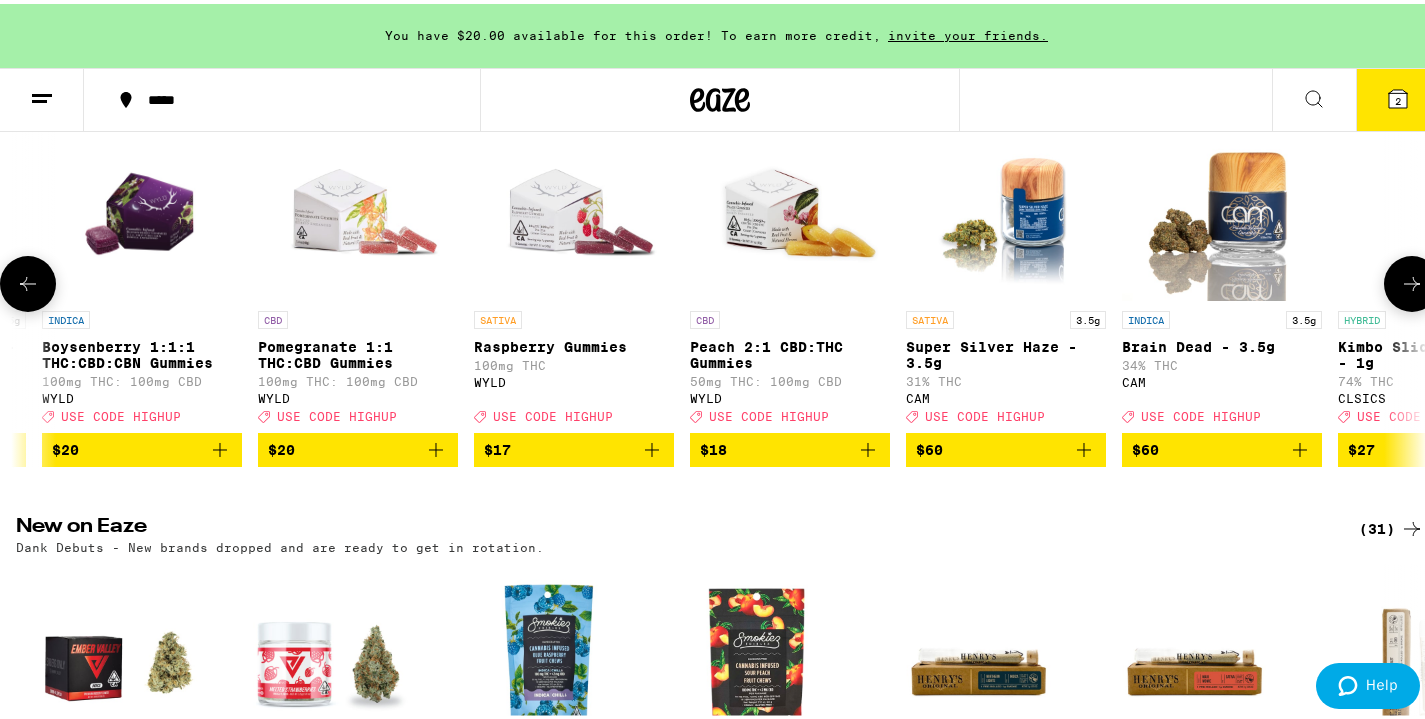 click 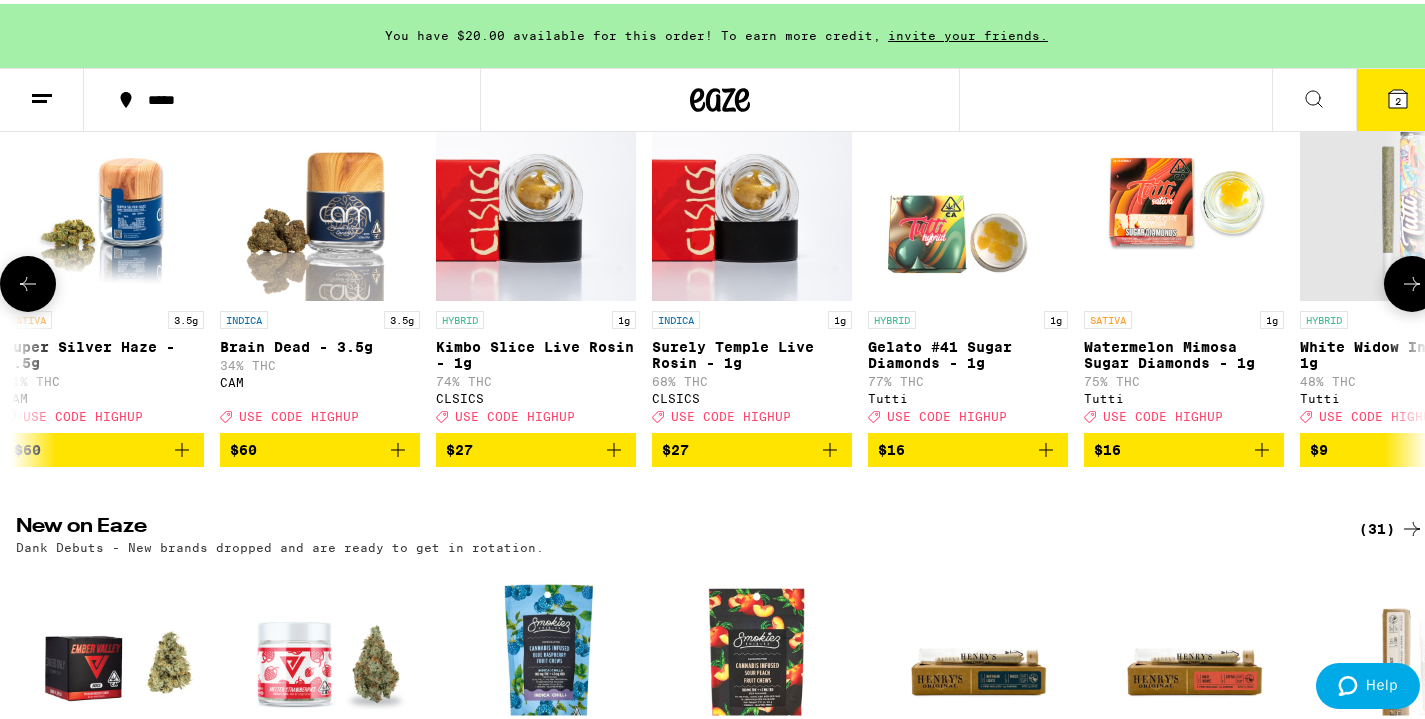 scroll, scrollTop: 0, scrollLeft: 3525, axis: horizontal 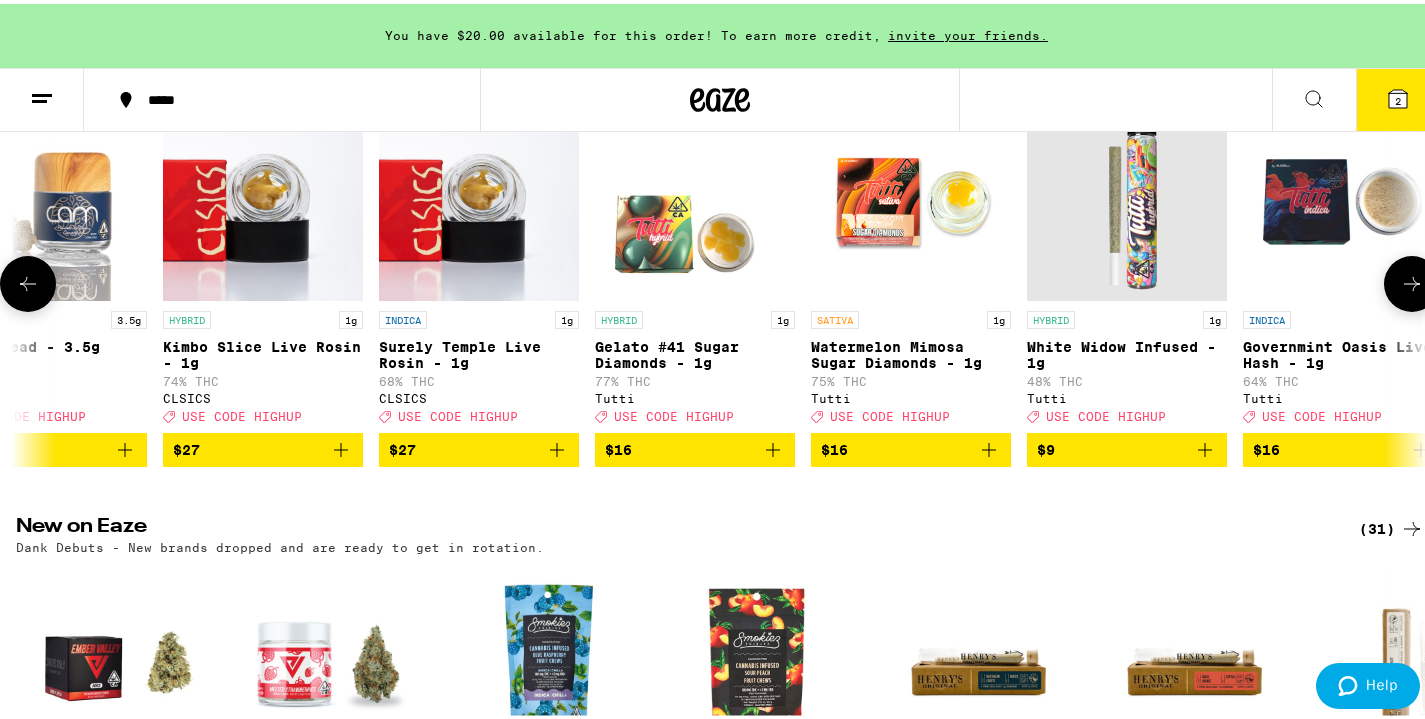 click 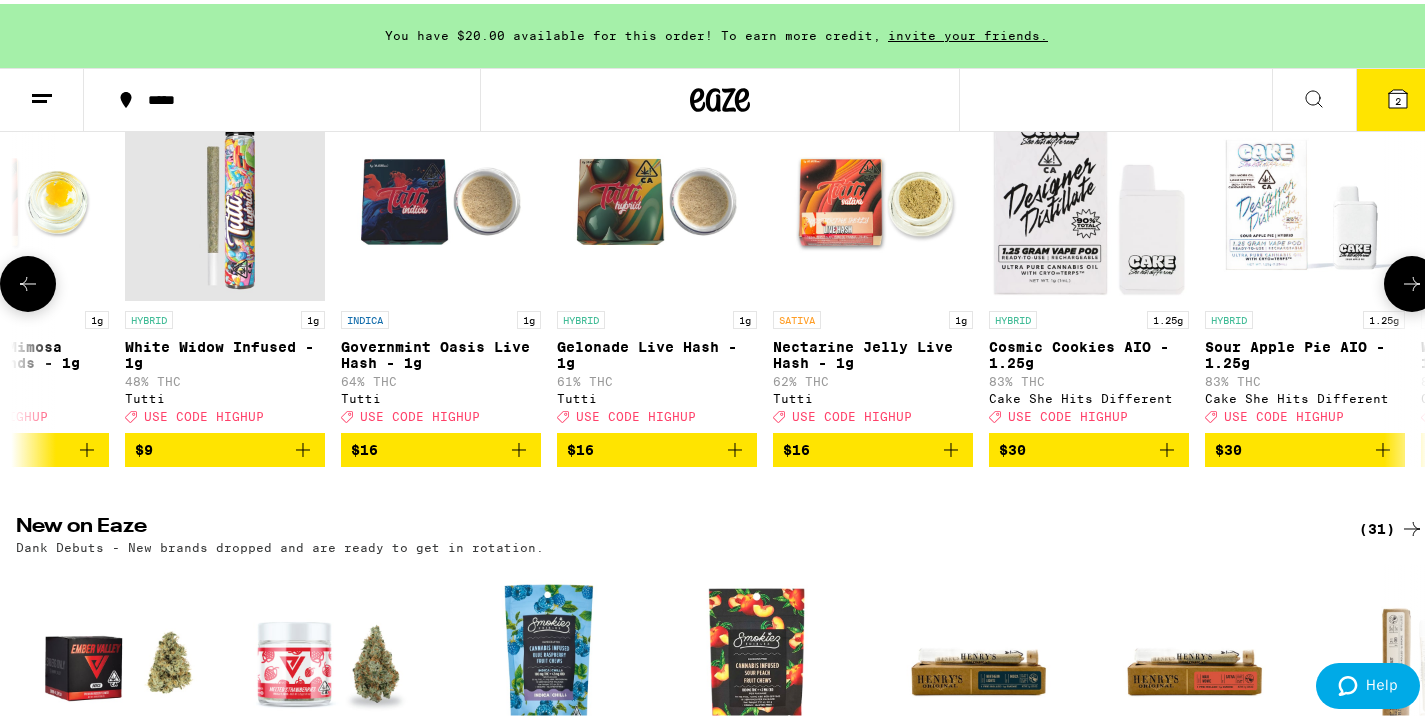 scroll, scrollTop: 0, scrollLeft: 4700, axis: horizontal 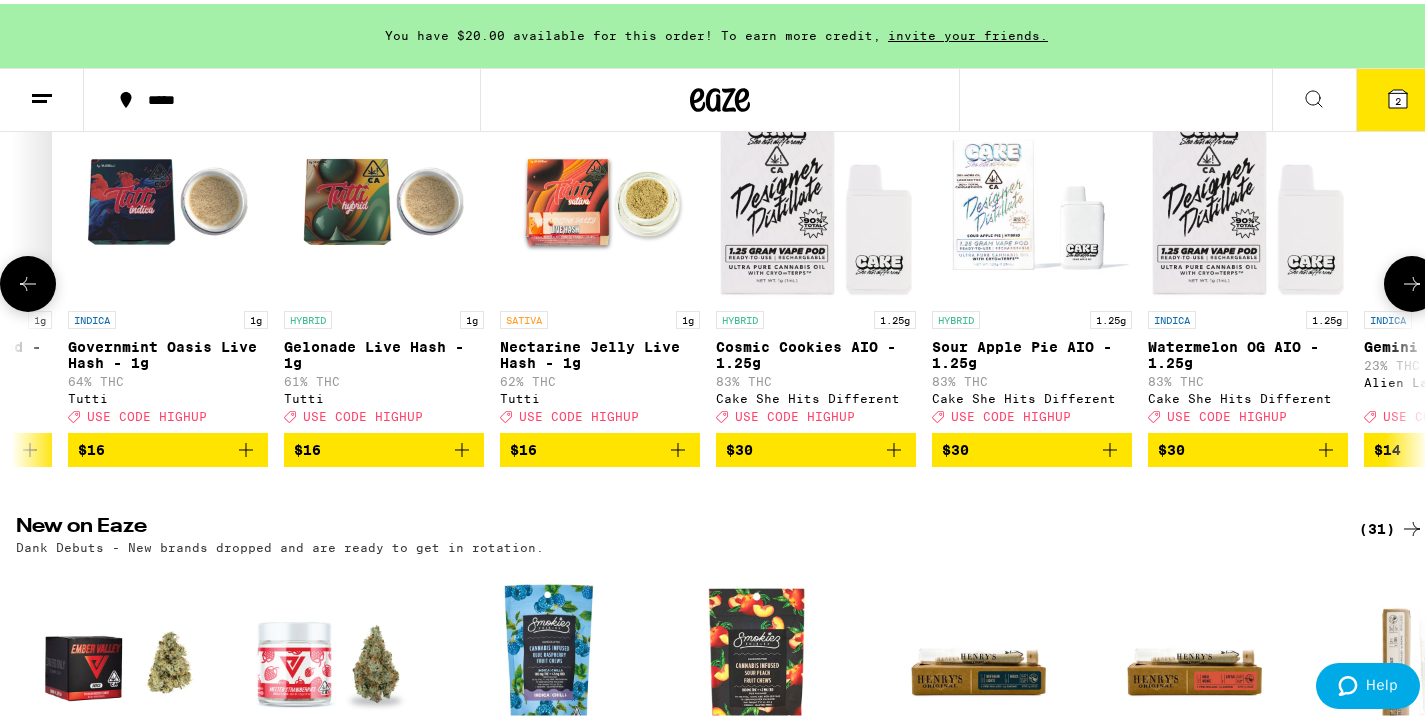 click 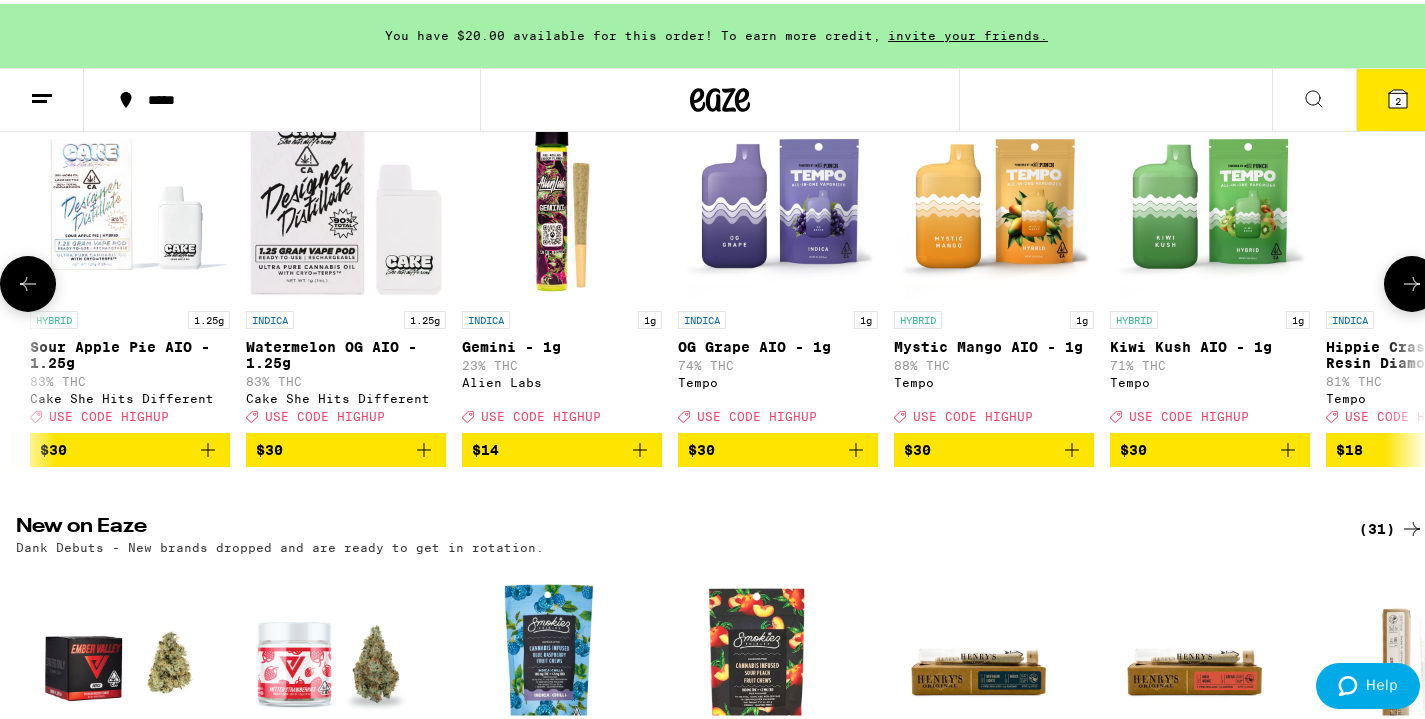scroll, scrollTop: 0, scrollLeft: 5875, axis: horizontal 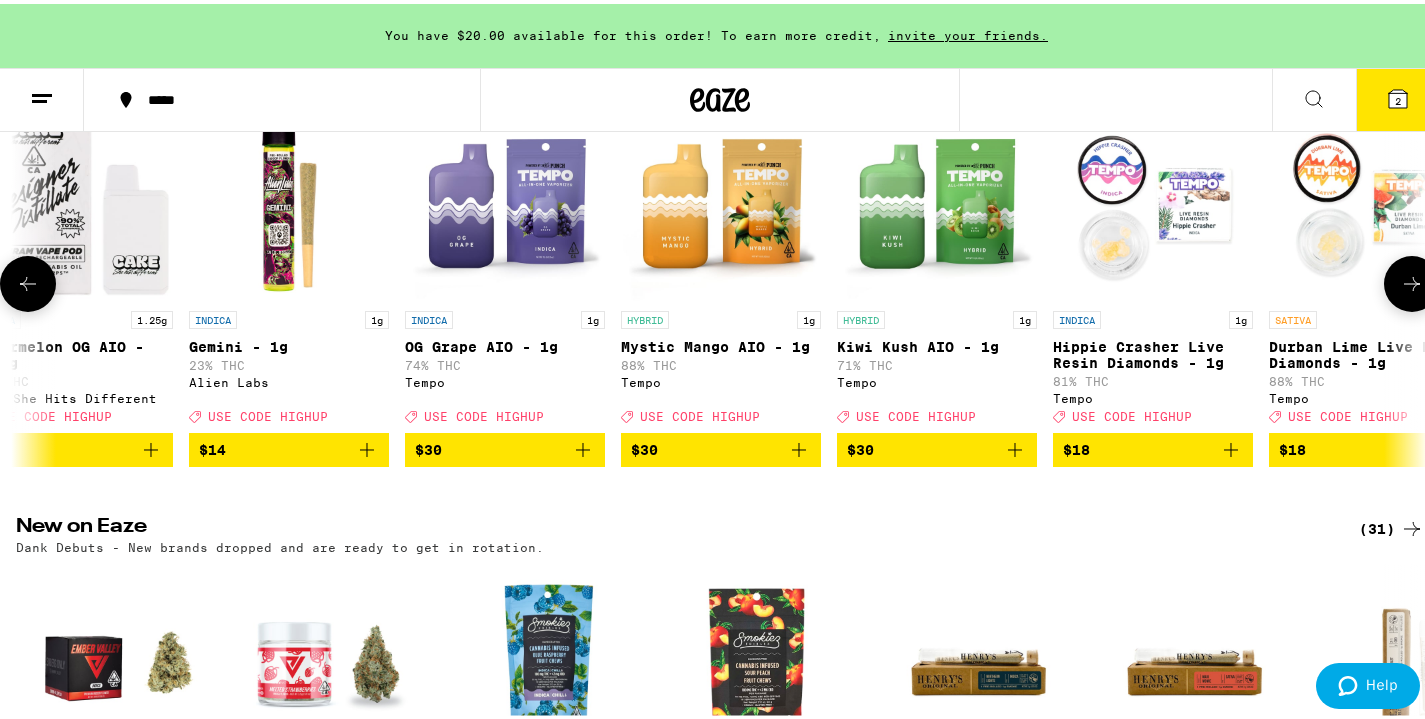 click 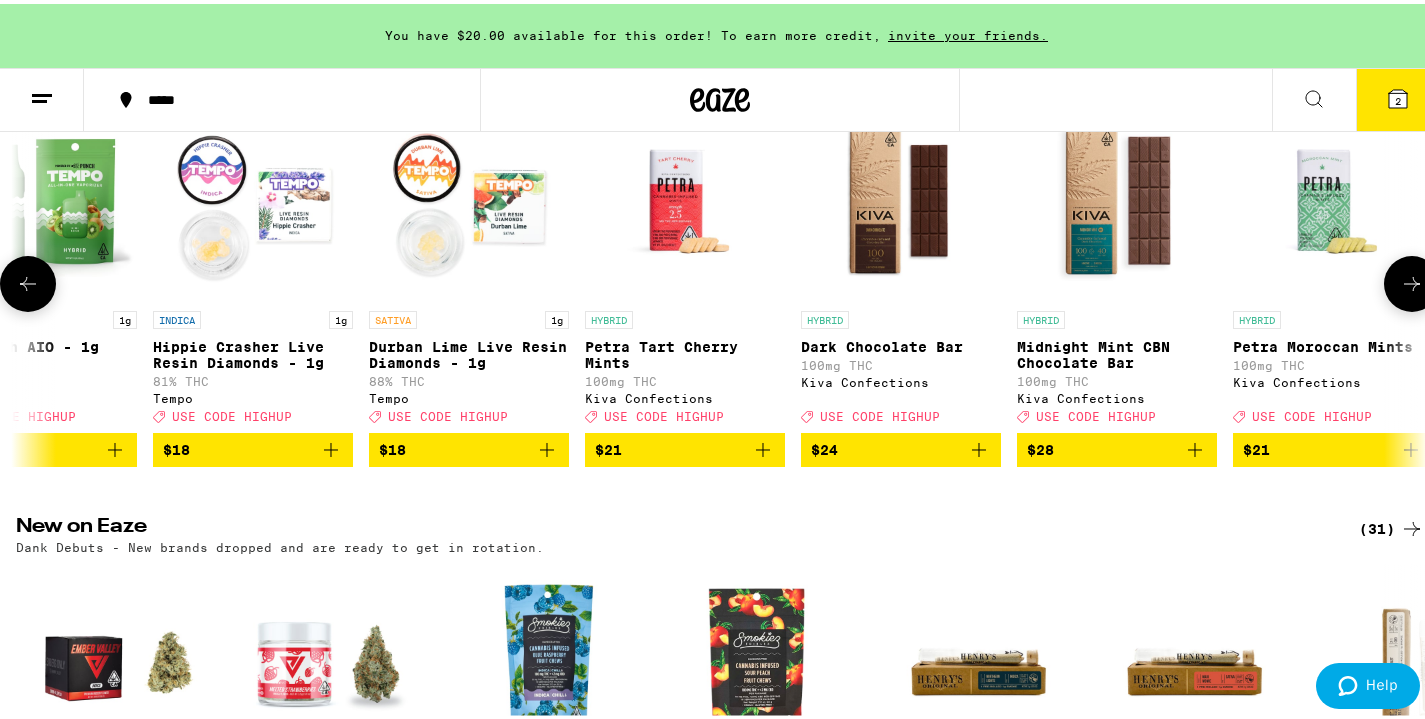 scroll, scrollTop: 0, scrollLeft: 7050, axis: horizontal 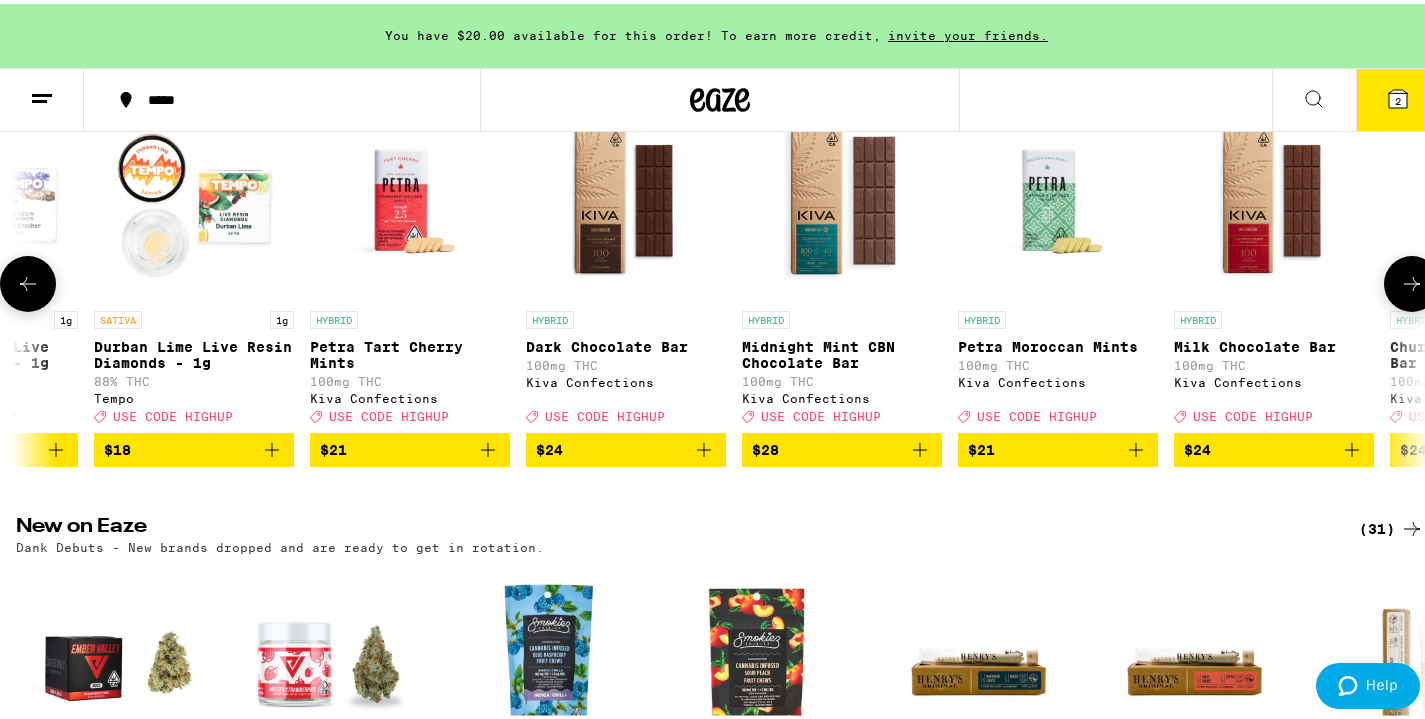 click 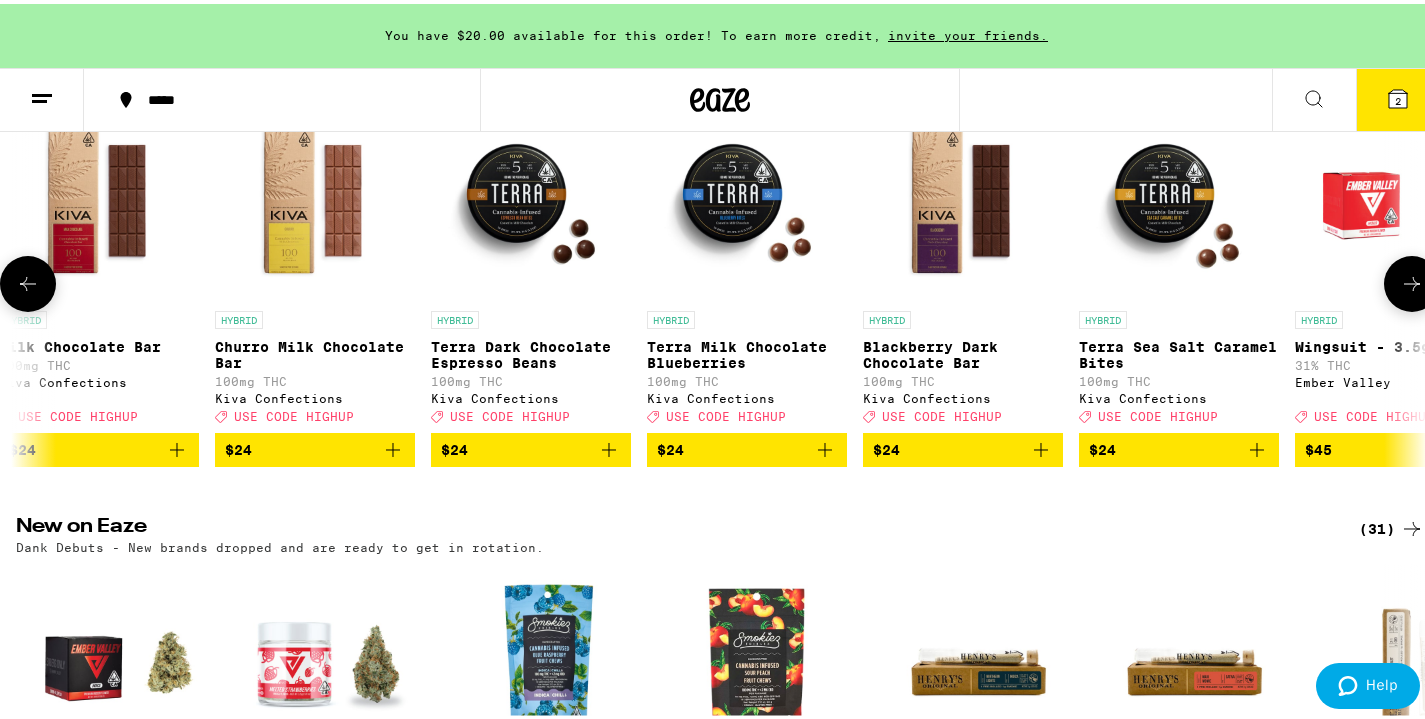click 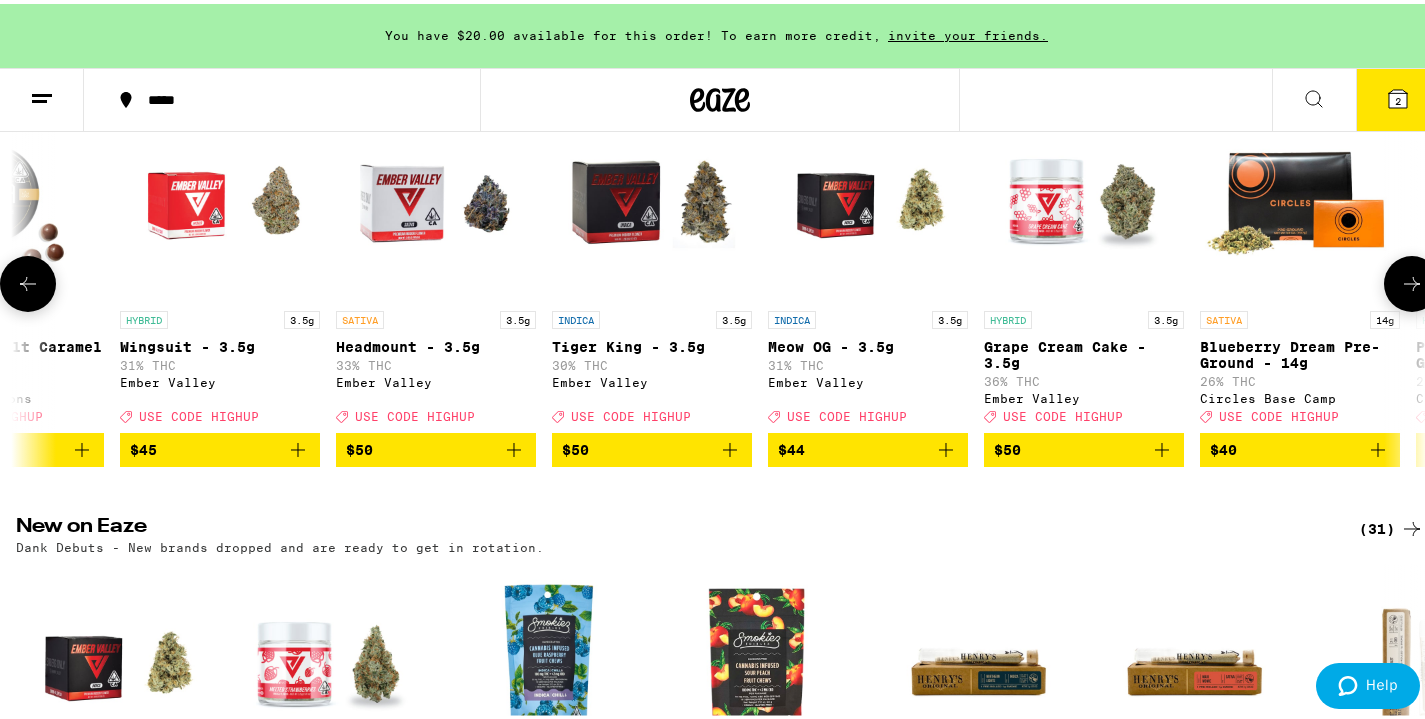 click 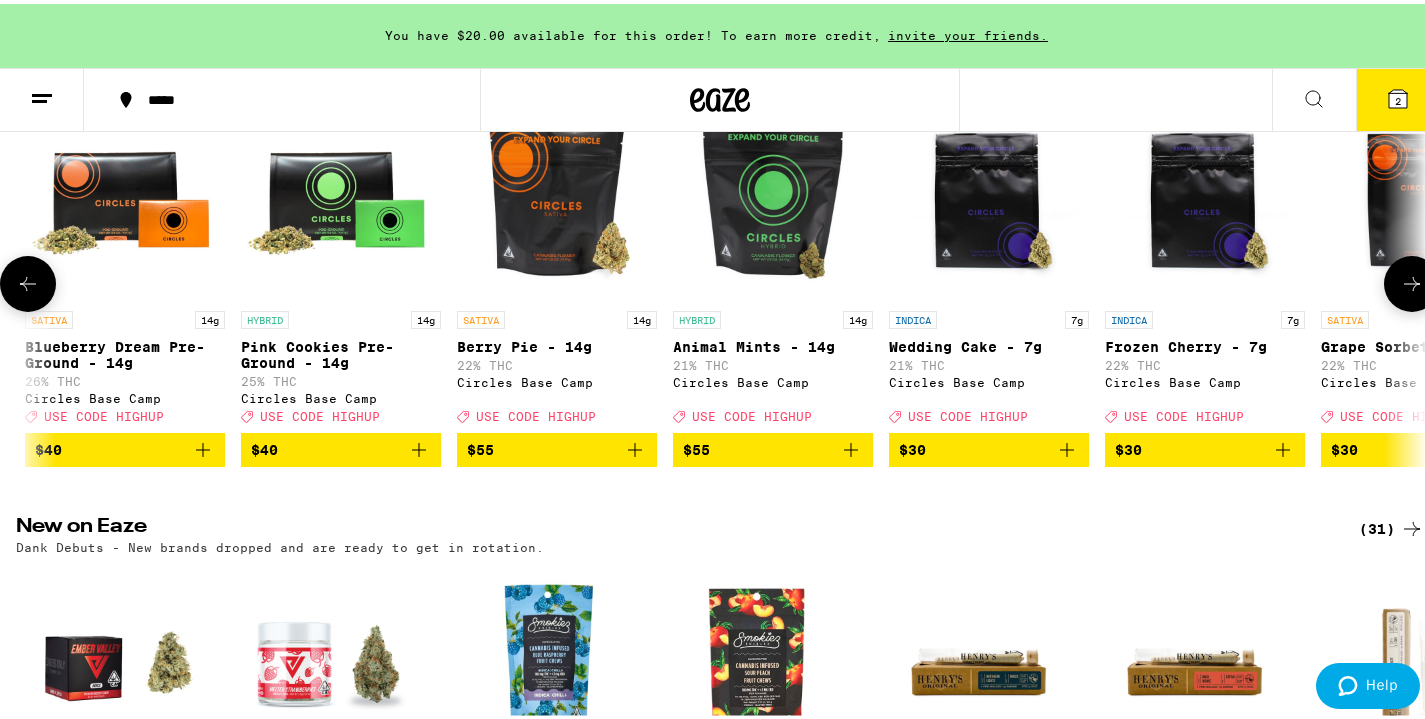 click 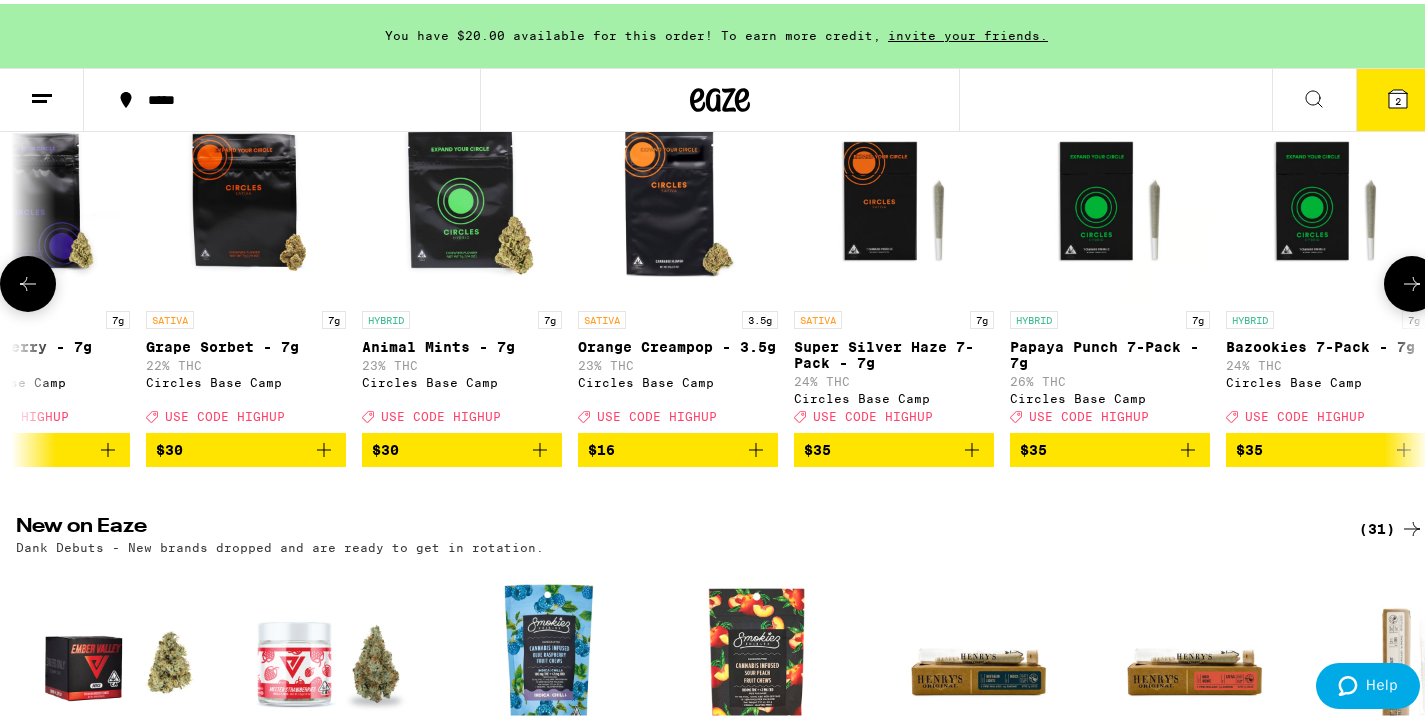 click 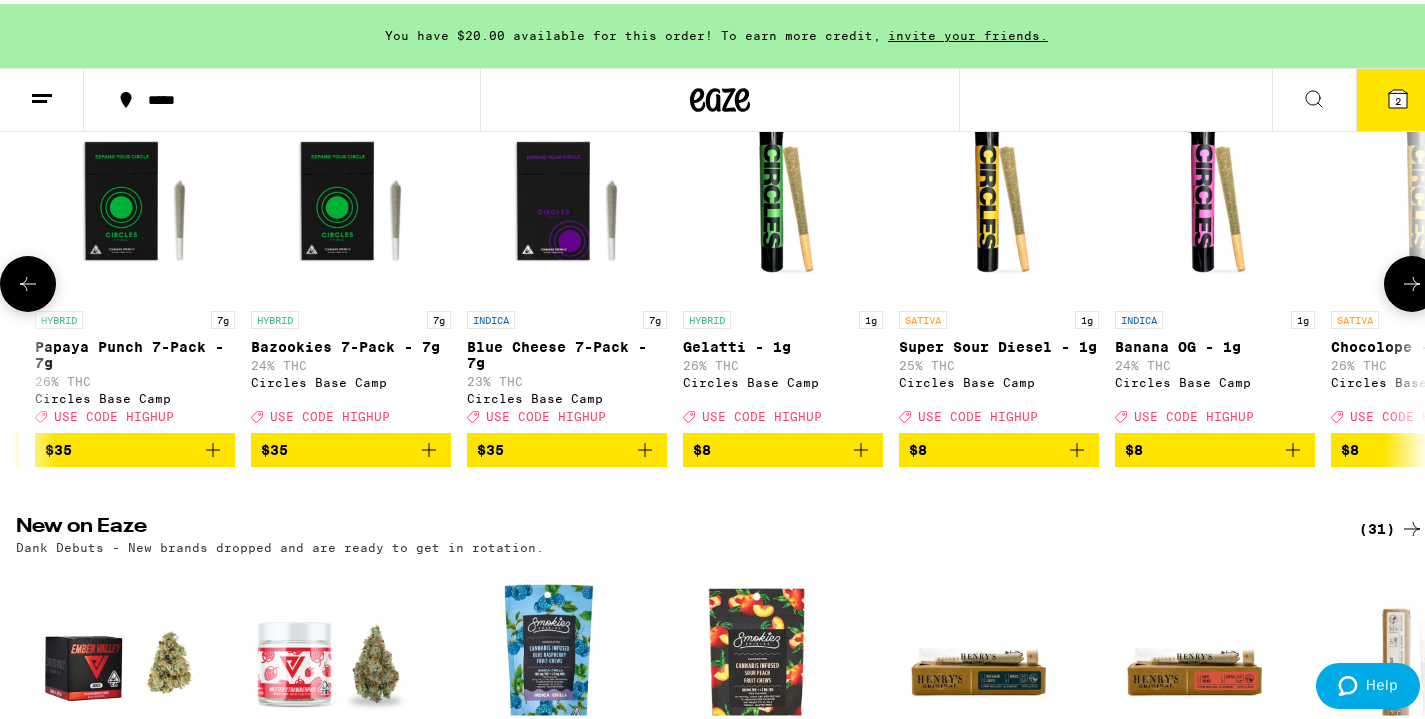 scroll, scrollTop: 0, scrollLeft: 12925, axis: horizontal 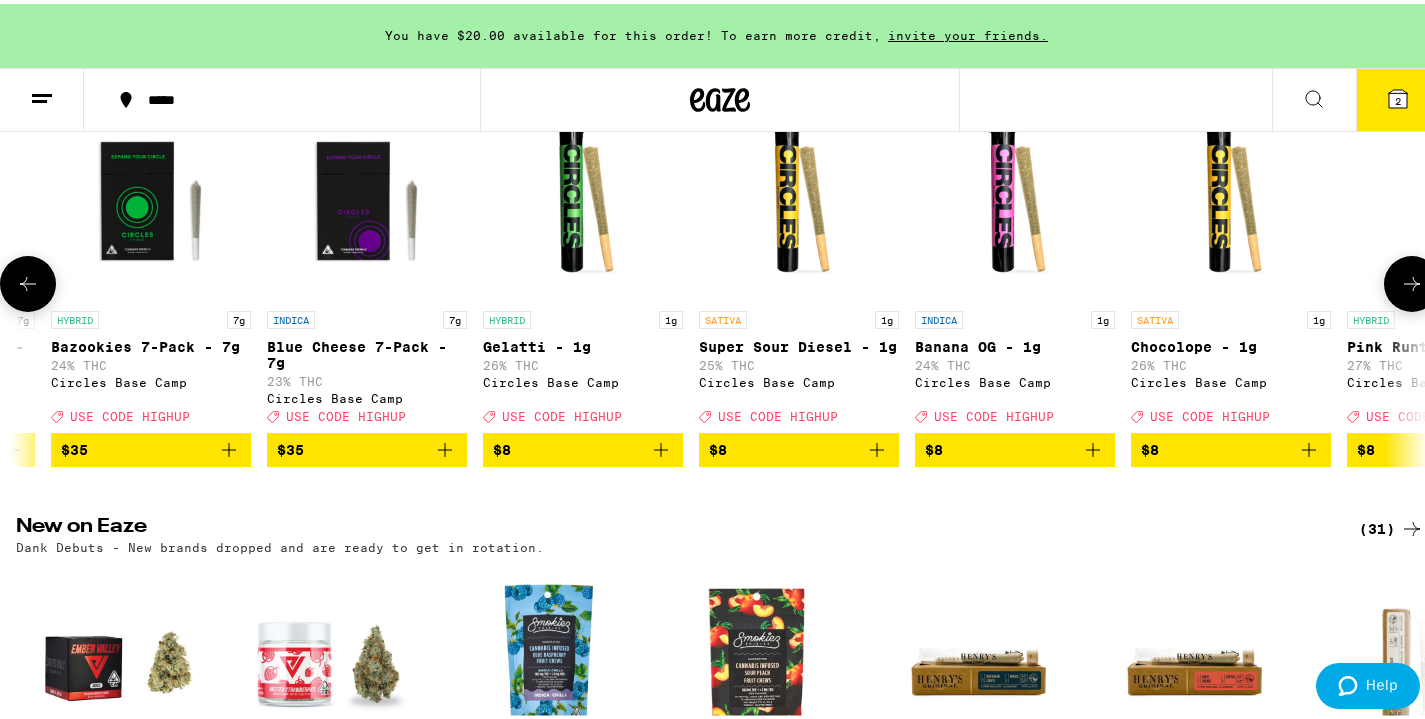 click at bounding box center [1412, 280] 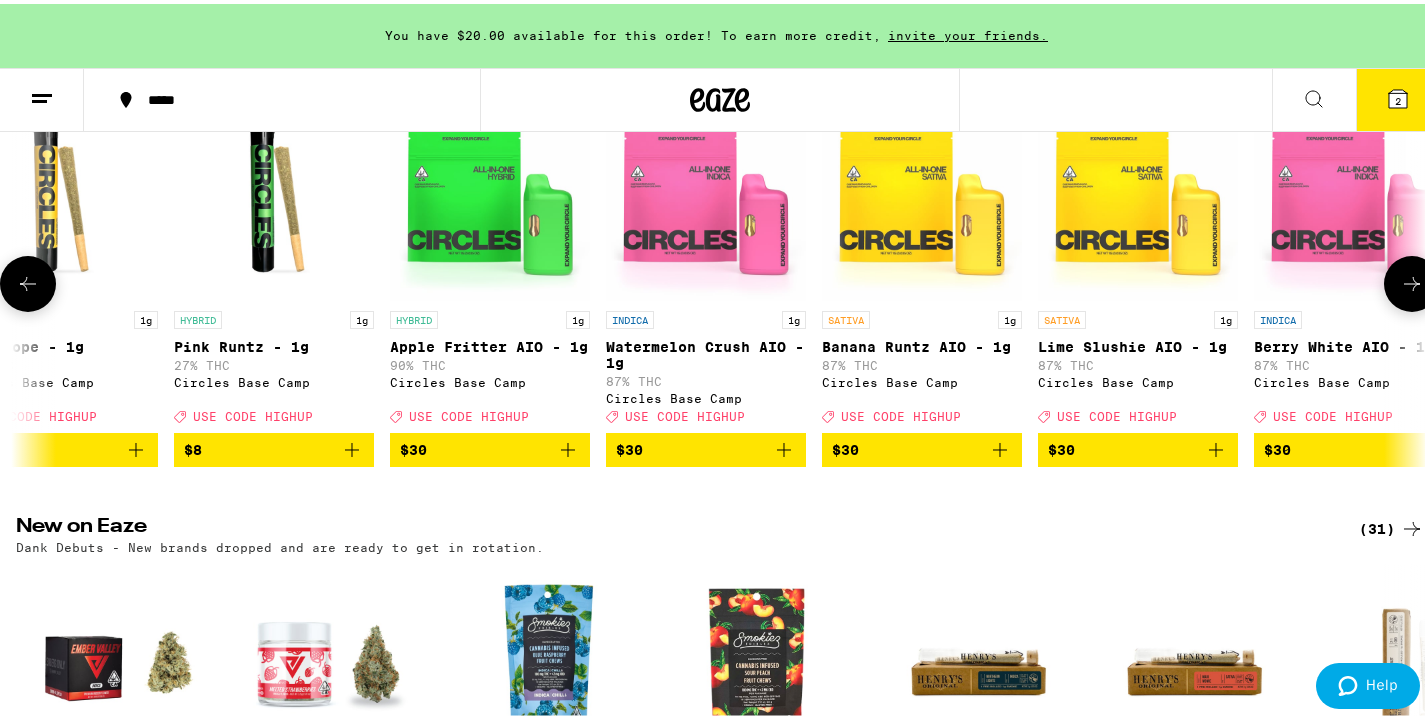 scroll, scrollTop: 0, scrollLeft: 14100, axis: horizontal 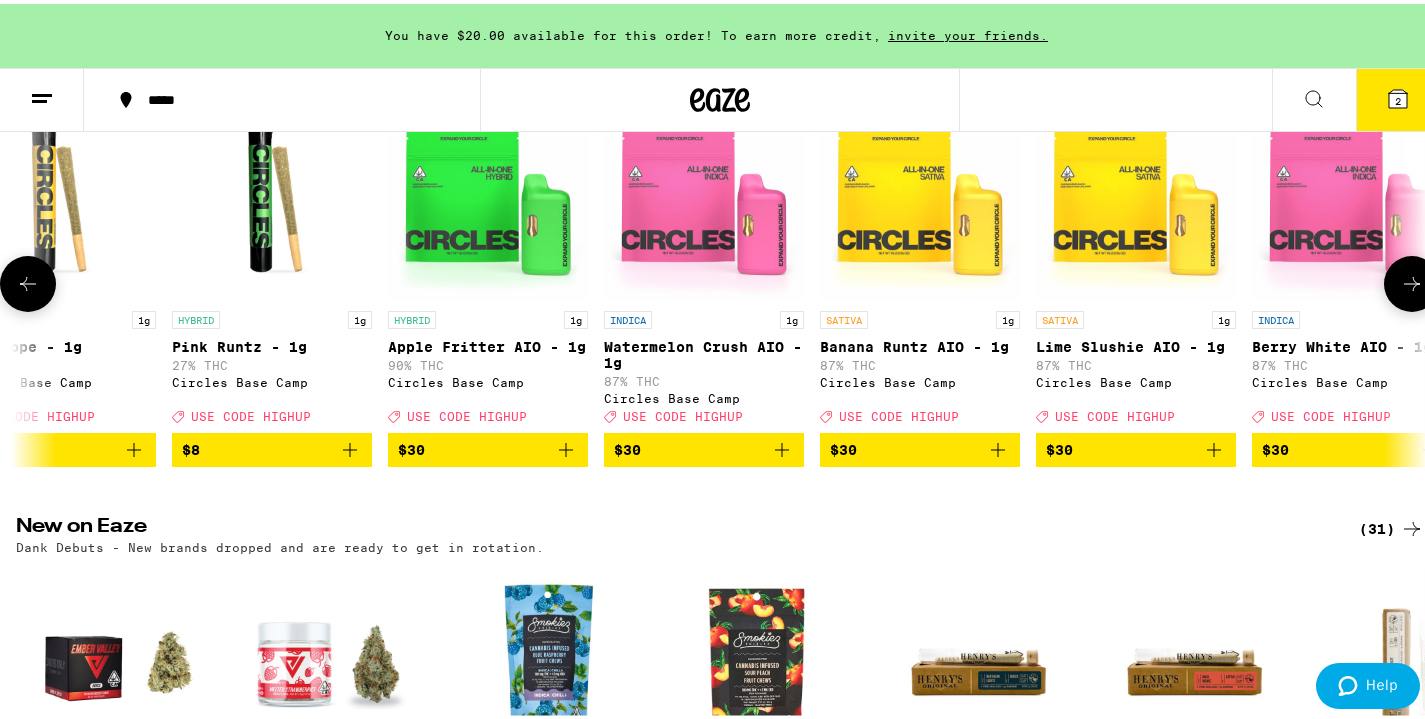 click at bounding box center [1412, 280] 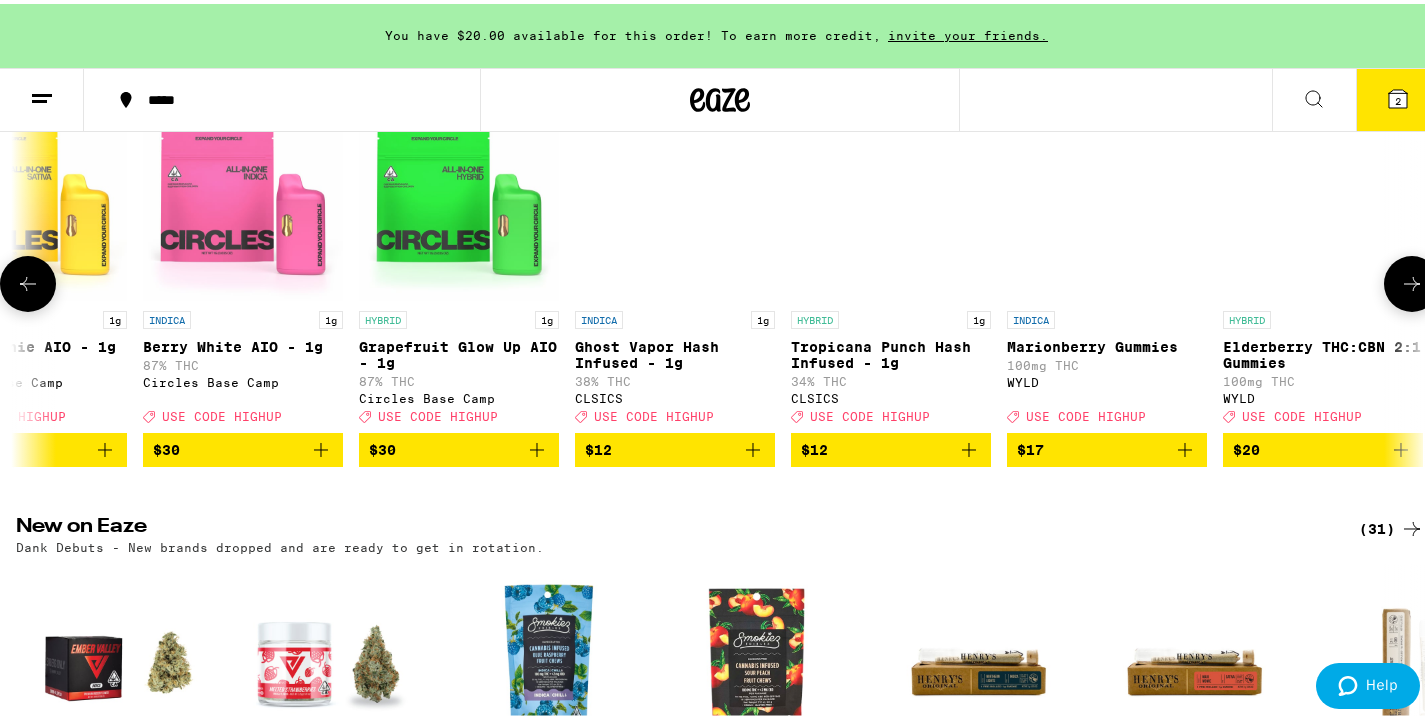 scroll, scrollTop: 0, scrollLeft: 15275, axis: horizontal 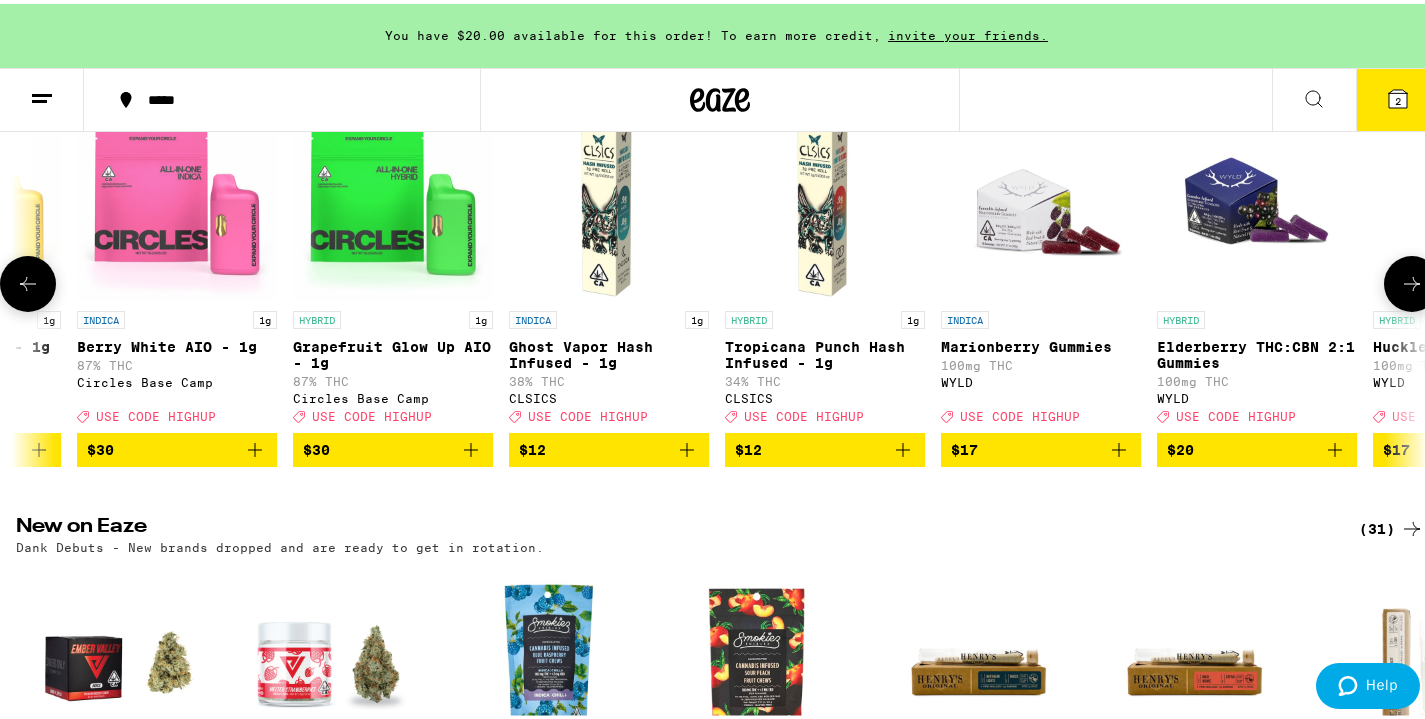 click 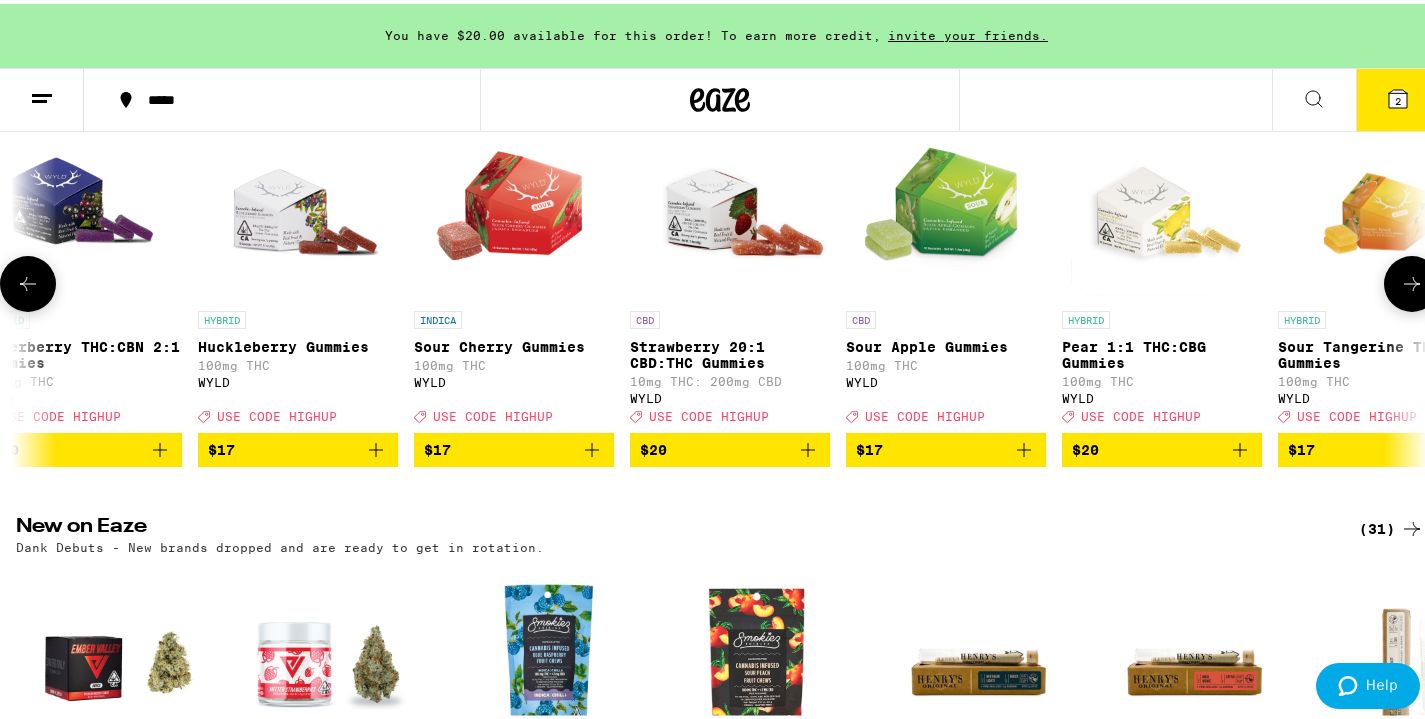 click 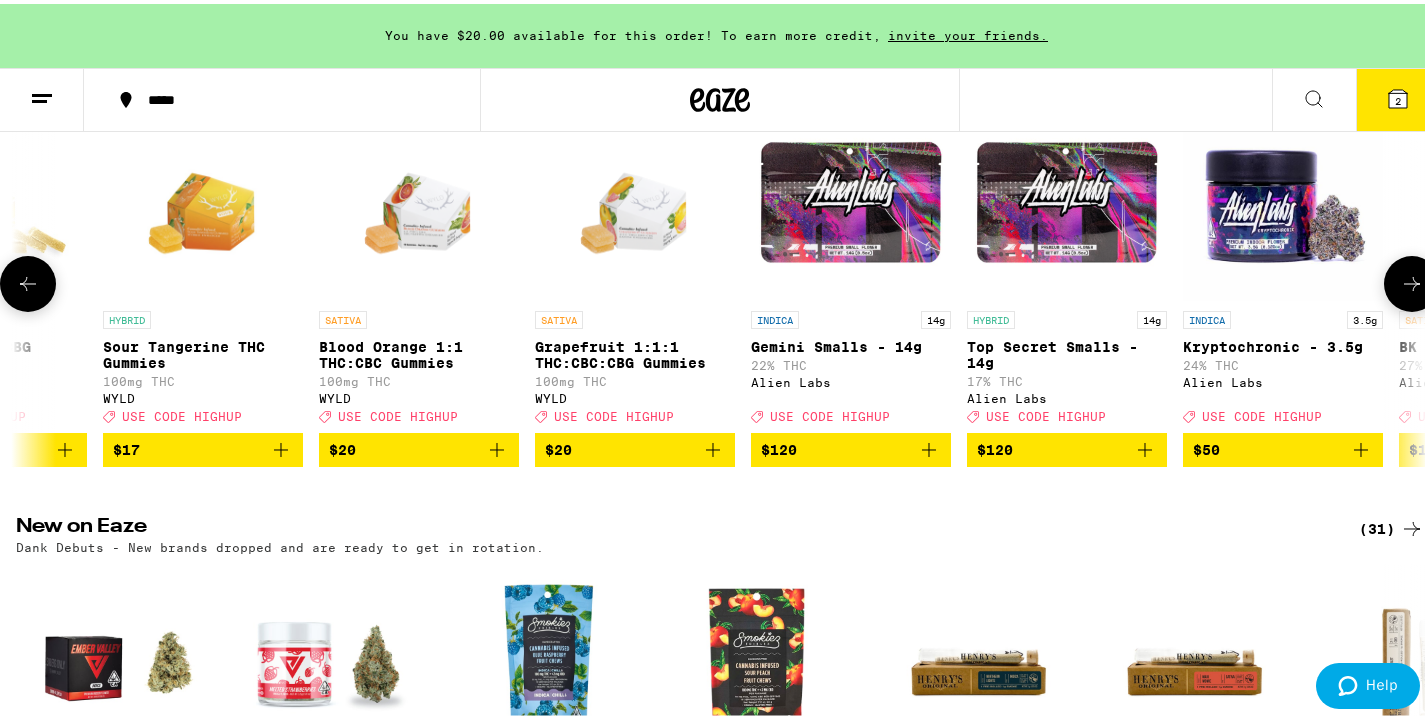 click 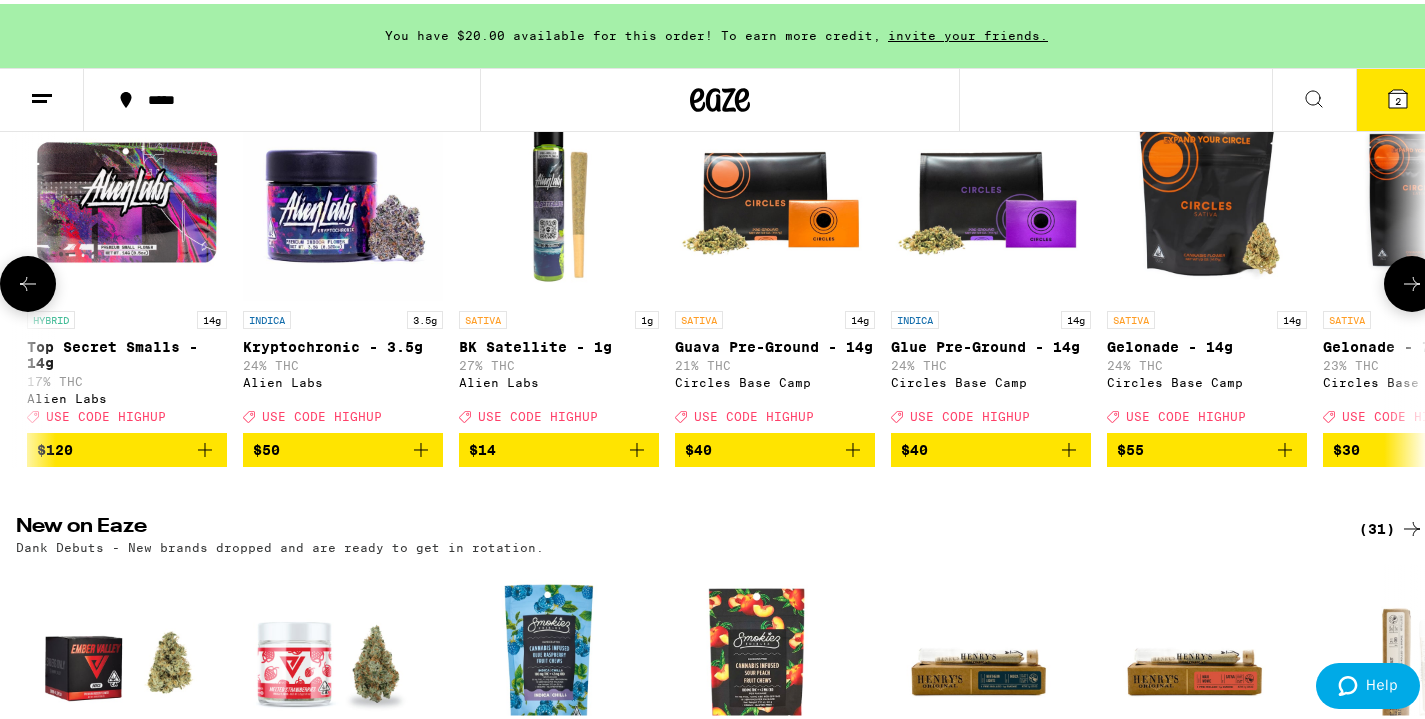 scroll, scrollTop: 0, scrollLeft: 18800, axis: horizontal 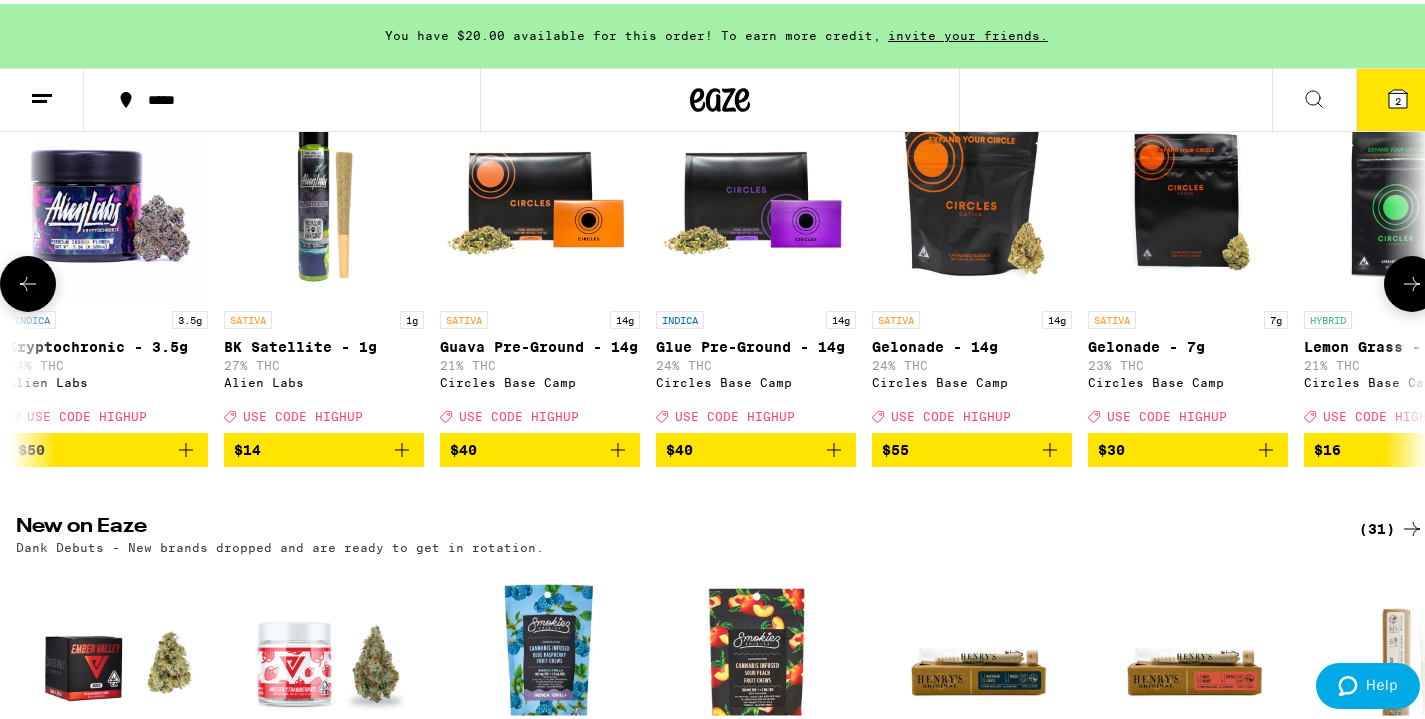 click 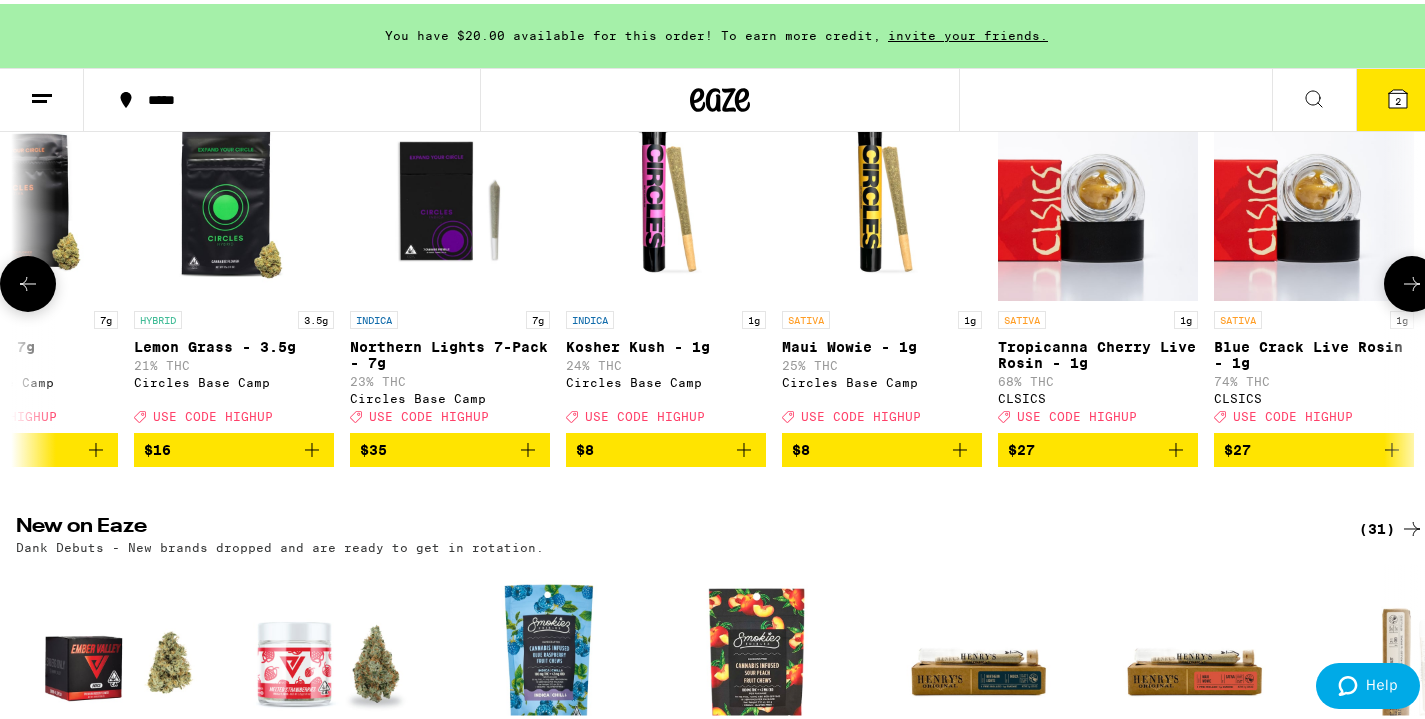 scroll, scrollTop: 0, scrollLeft: 19975, axis: horizontal 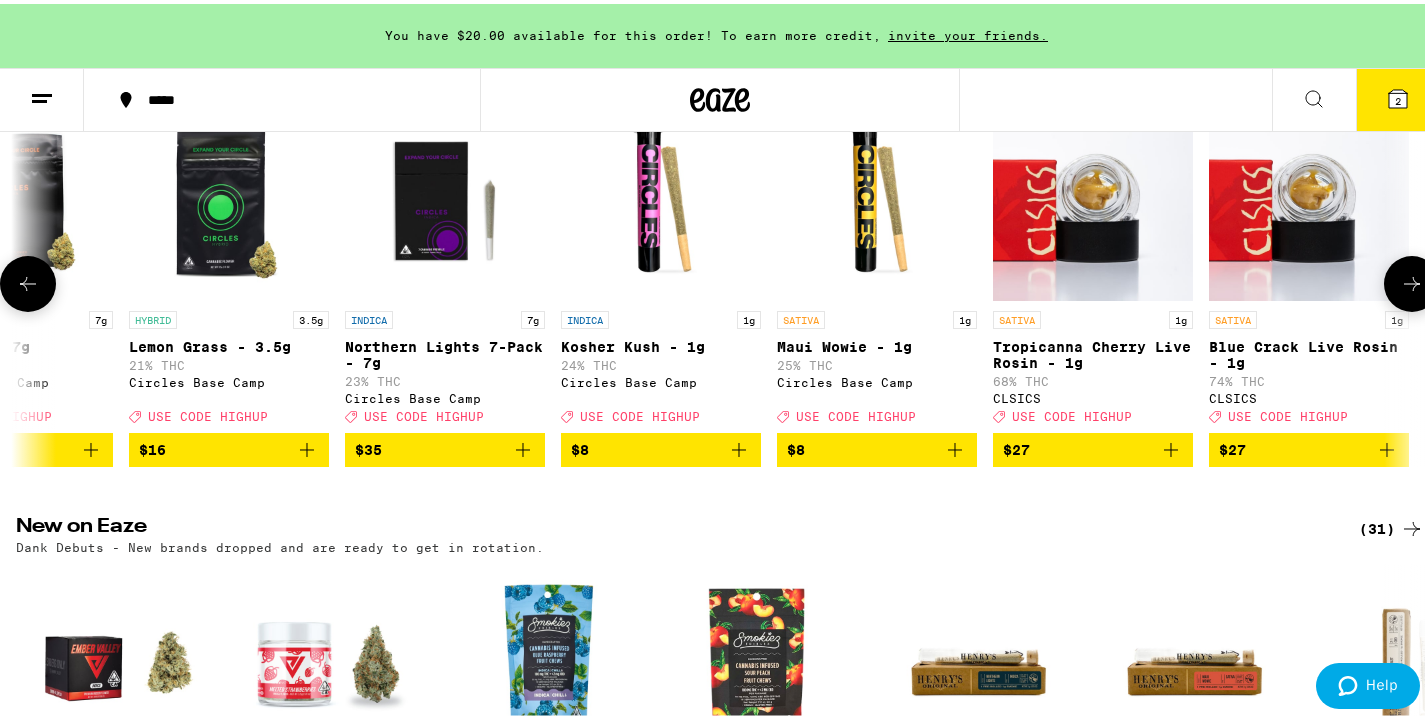 click 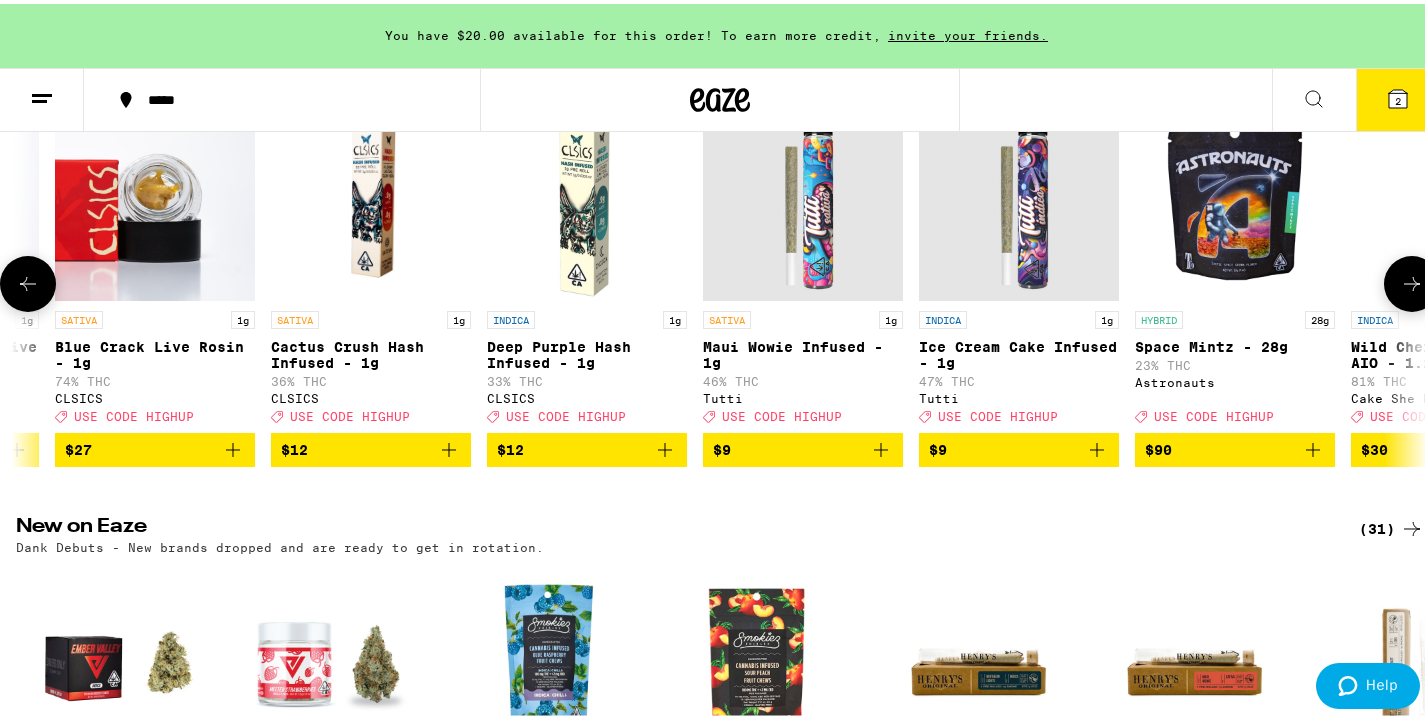 scroll, scrollTop: 0, scrollLeft: 21150, axis: horizontal 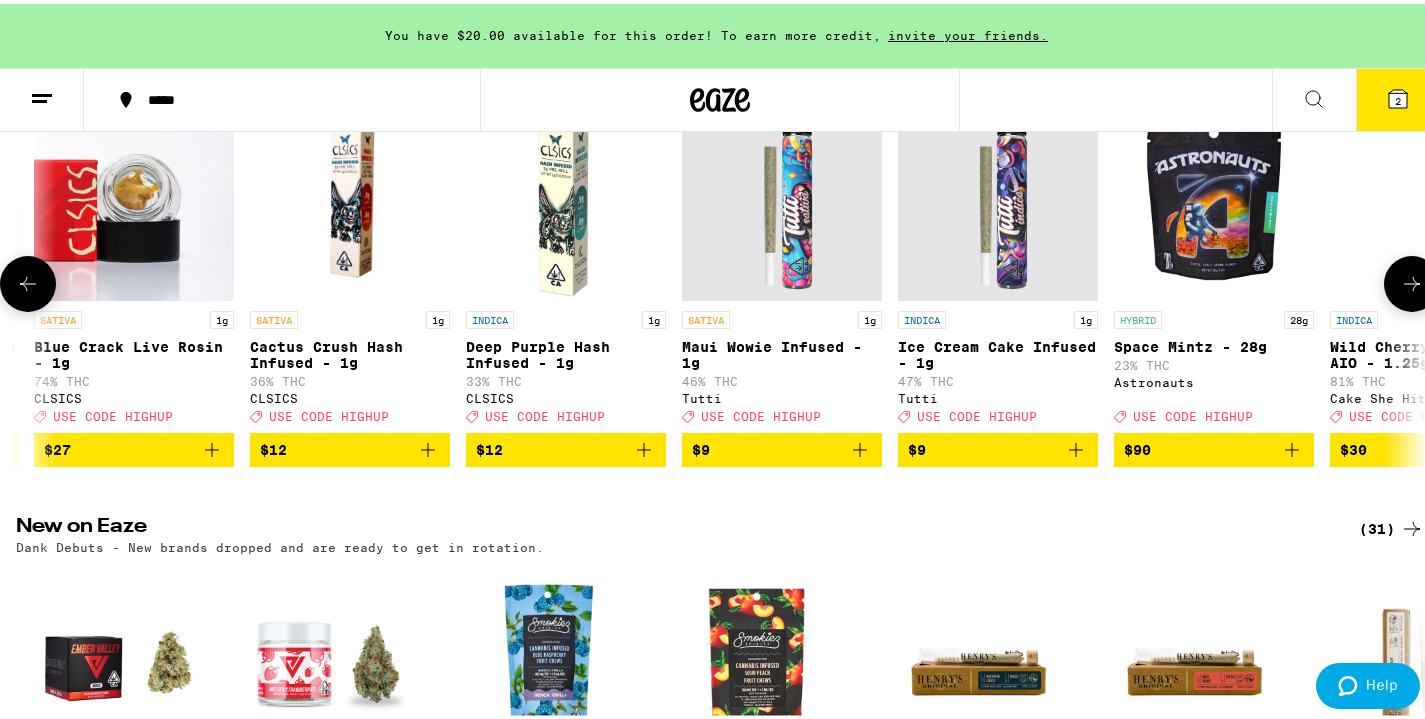 click 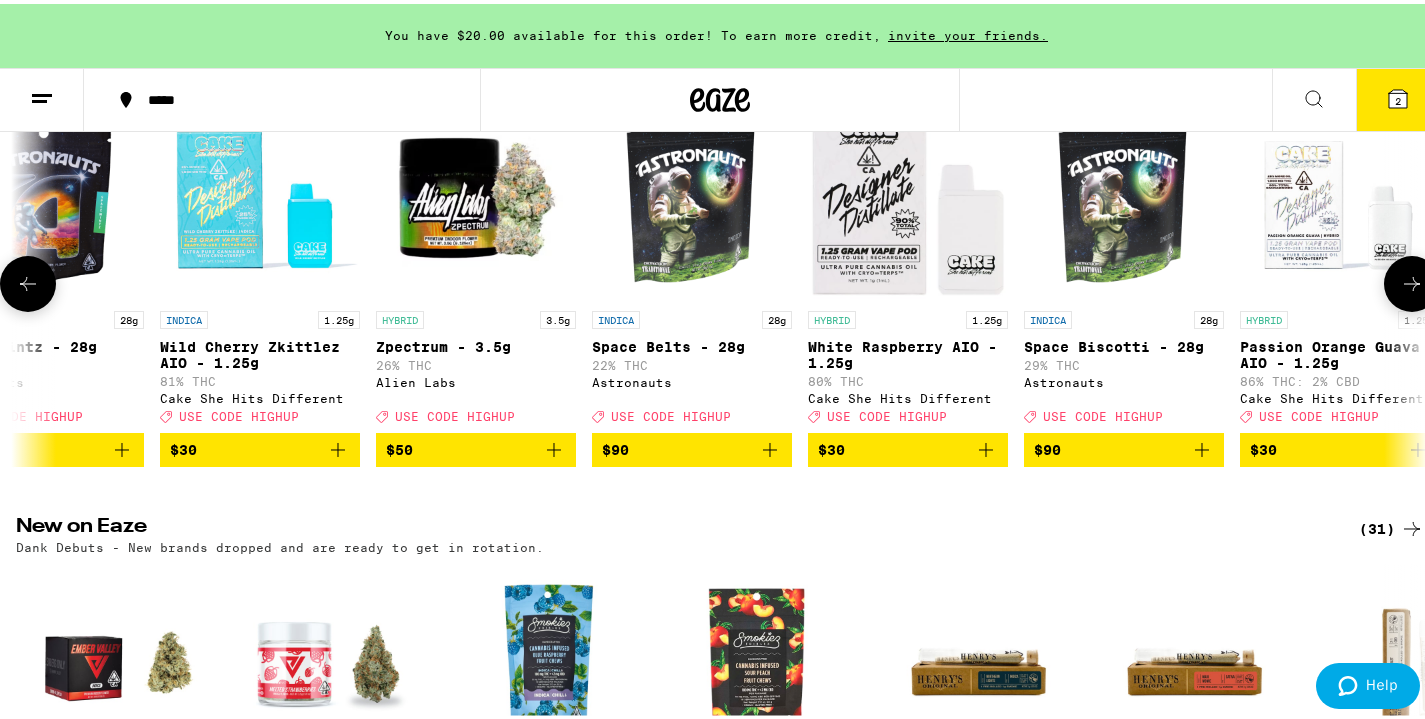 scroll, scrollTop: 0, scrollLeft: 22325, axis: horizontal 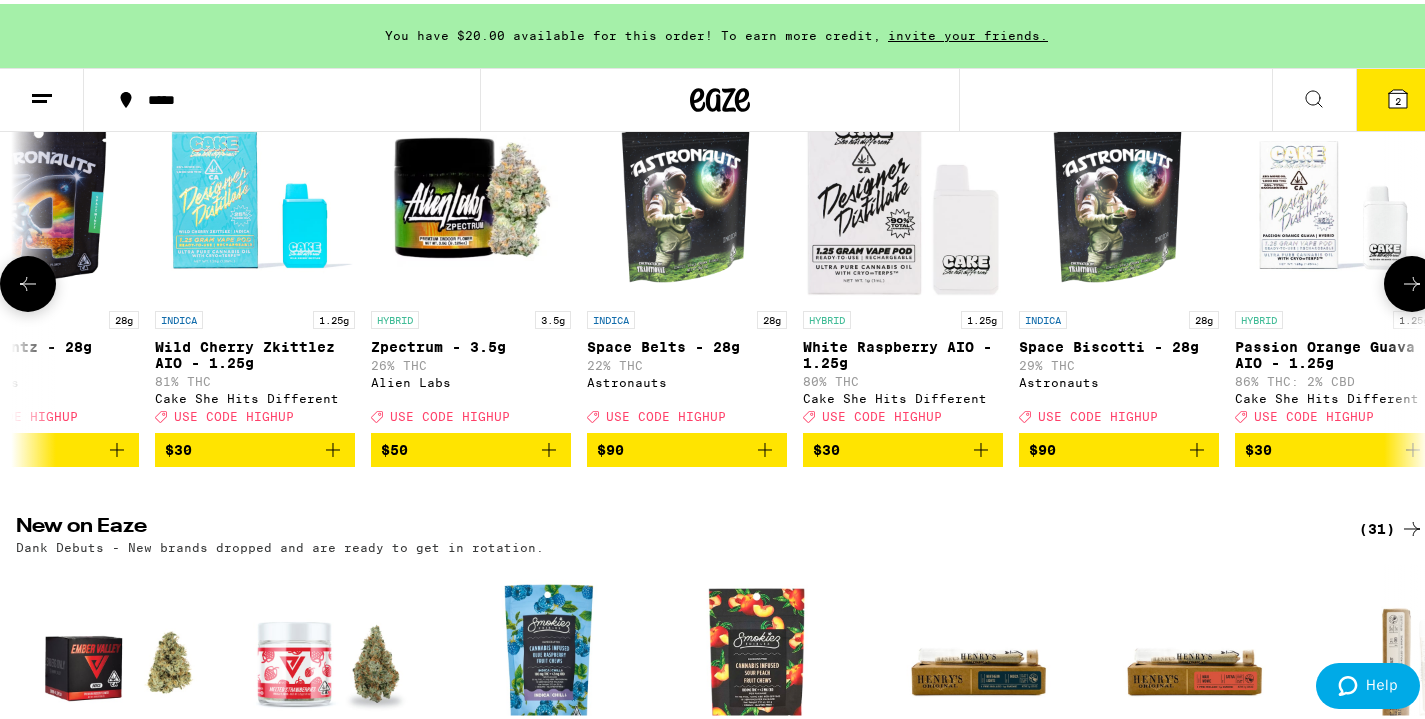 click 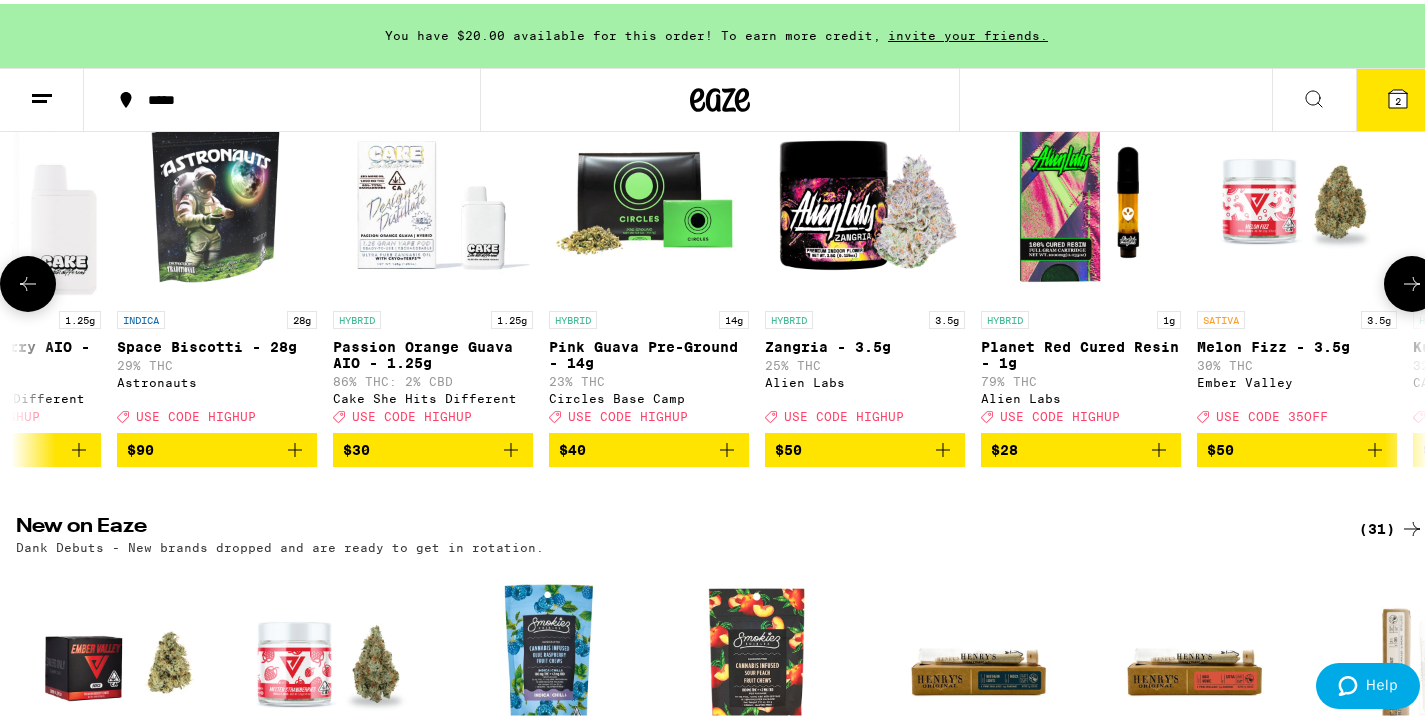 scroll, scrollTop: 0, scrollLeft: 23500, axis: horizontal 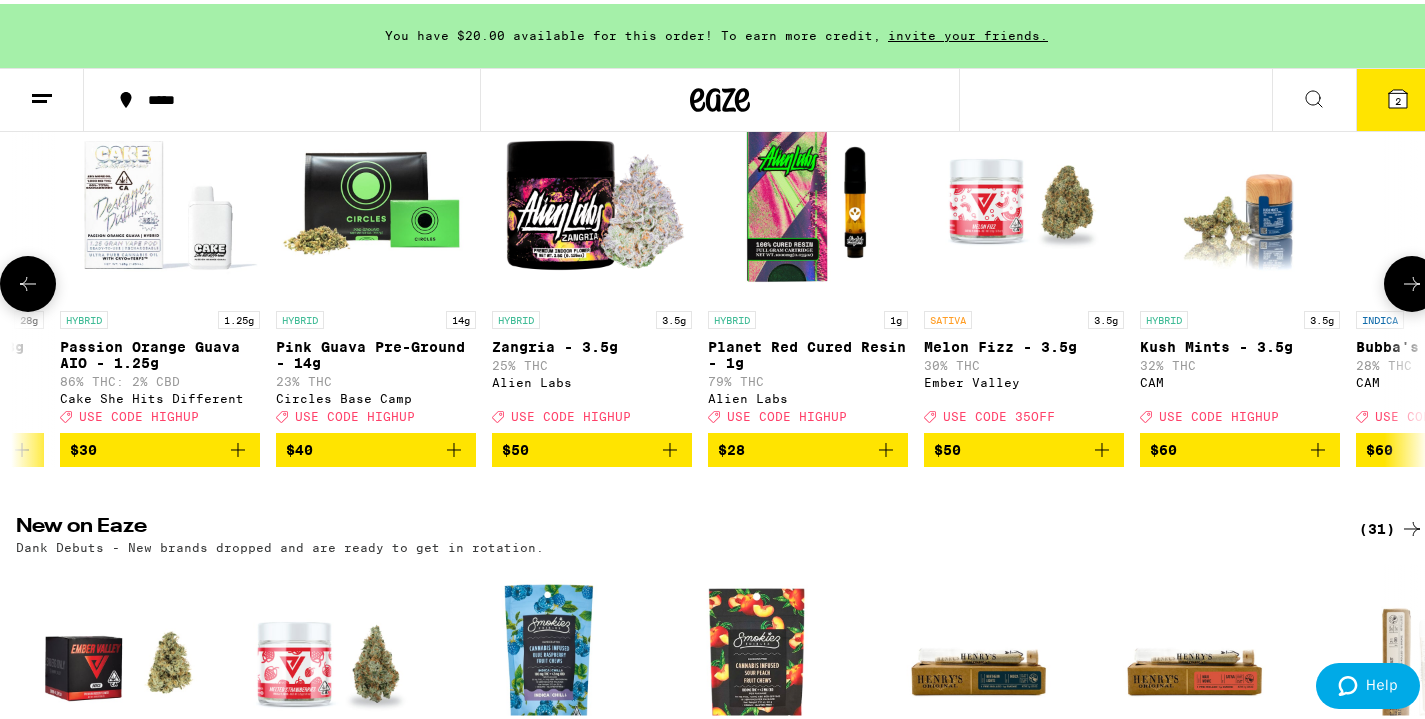 click 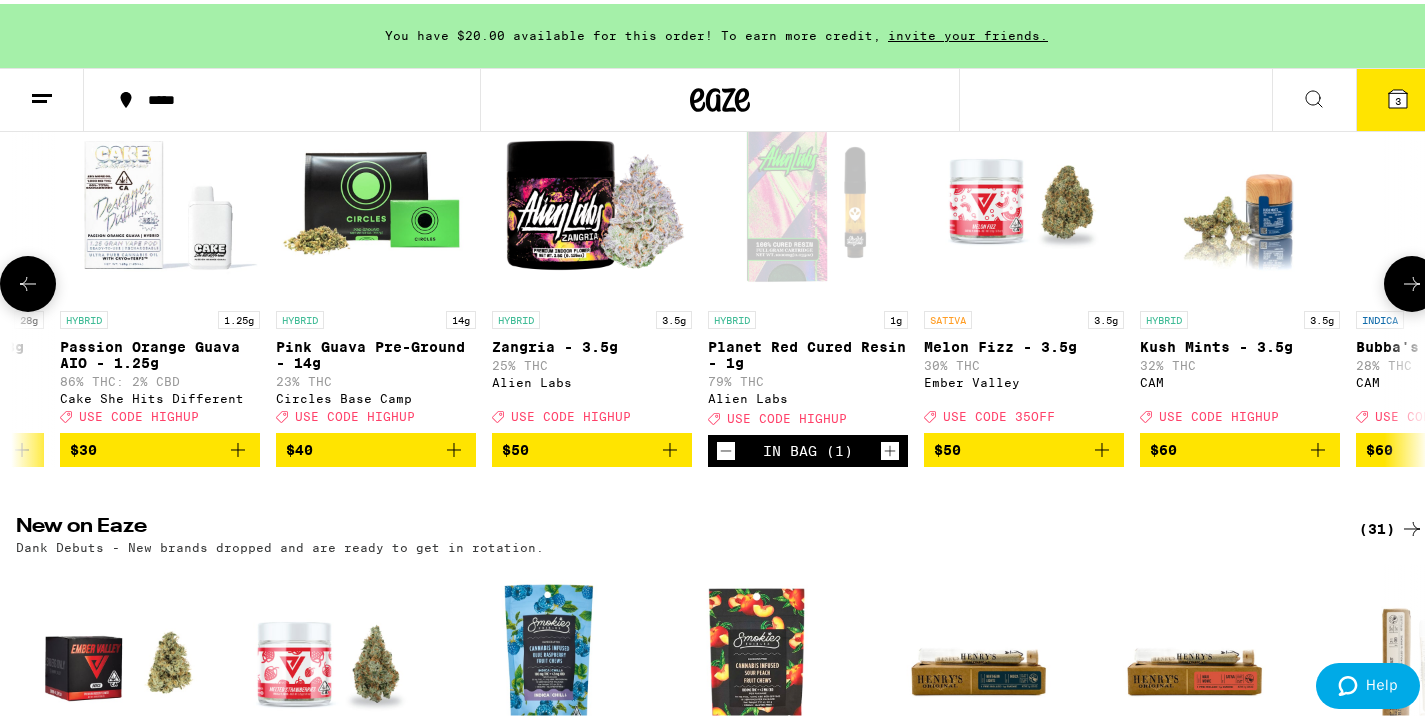 click at bounding box center [808, 197] 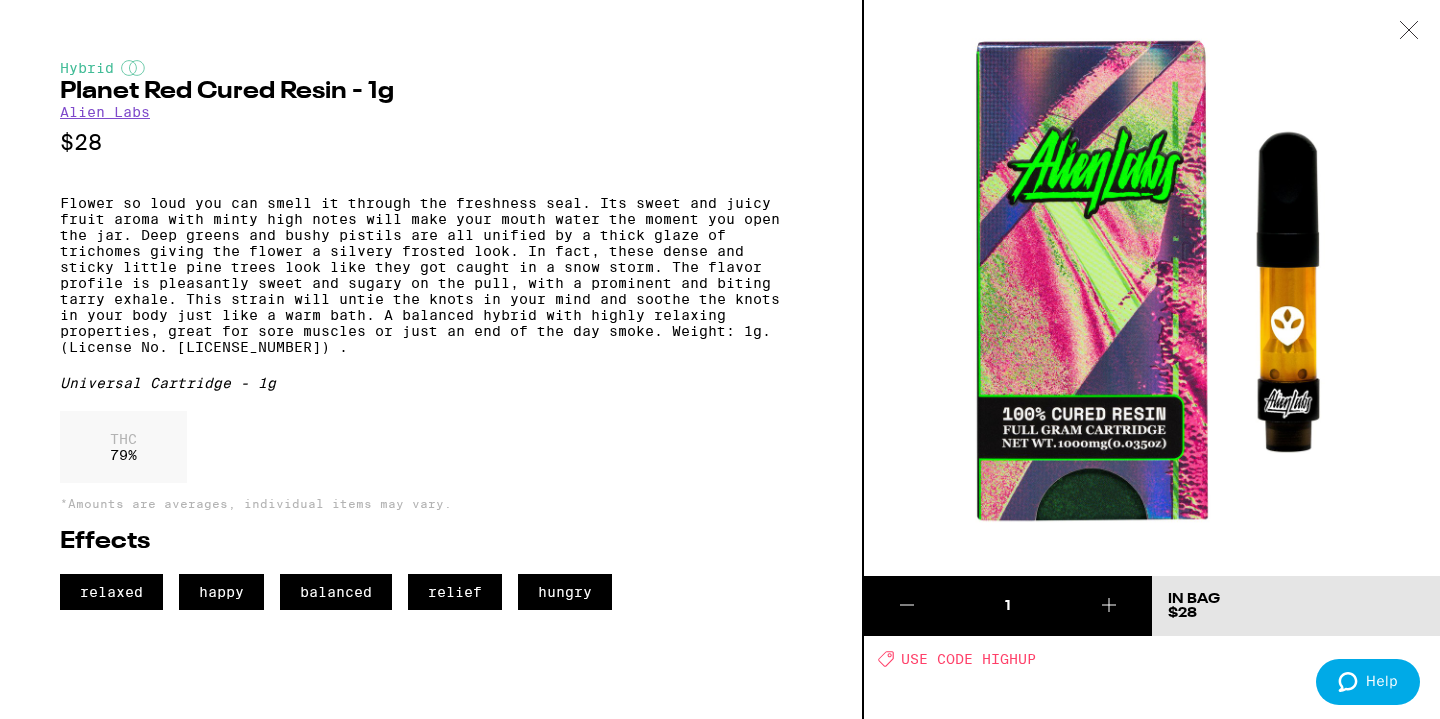 click 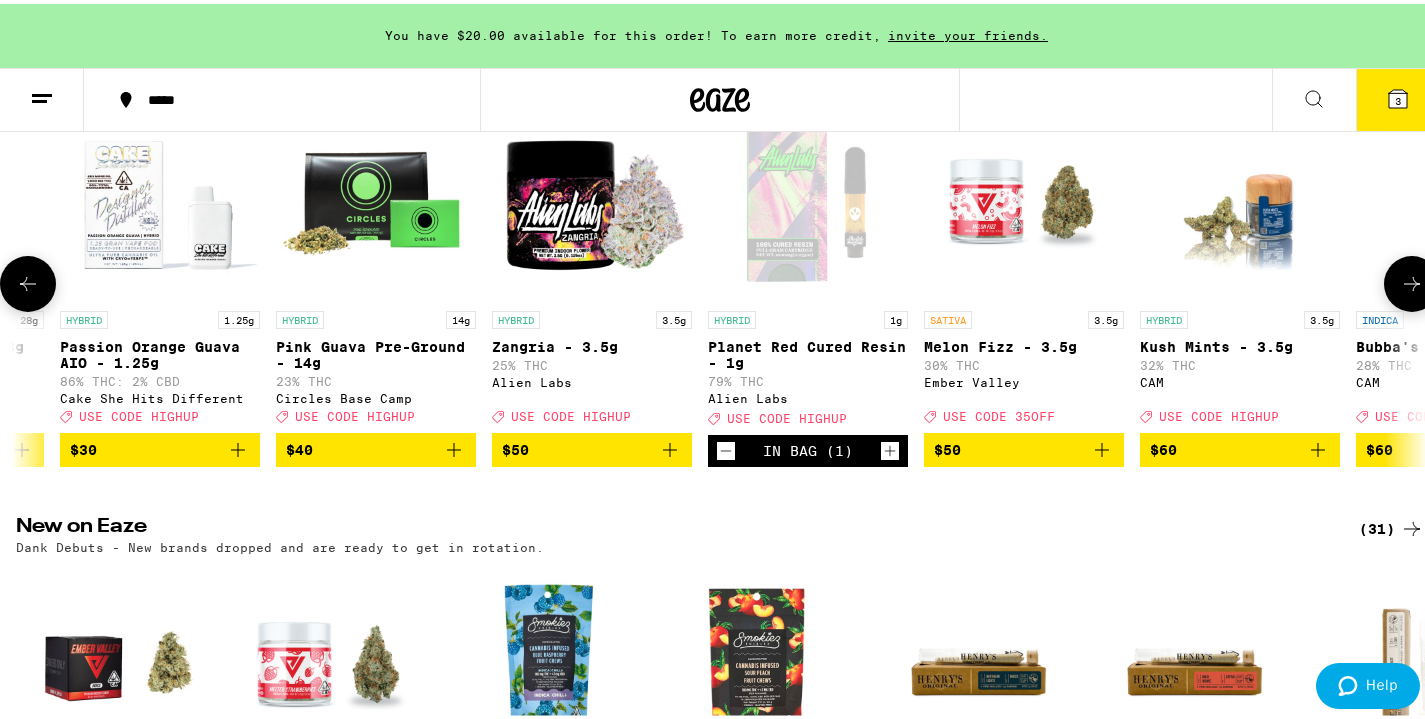 click 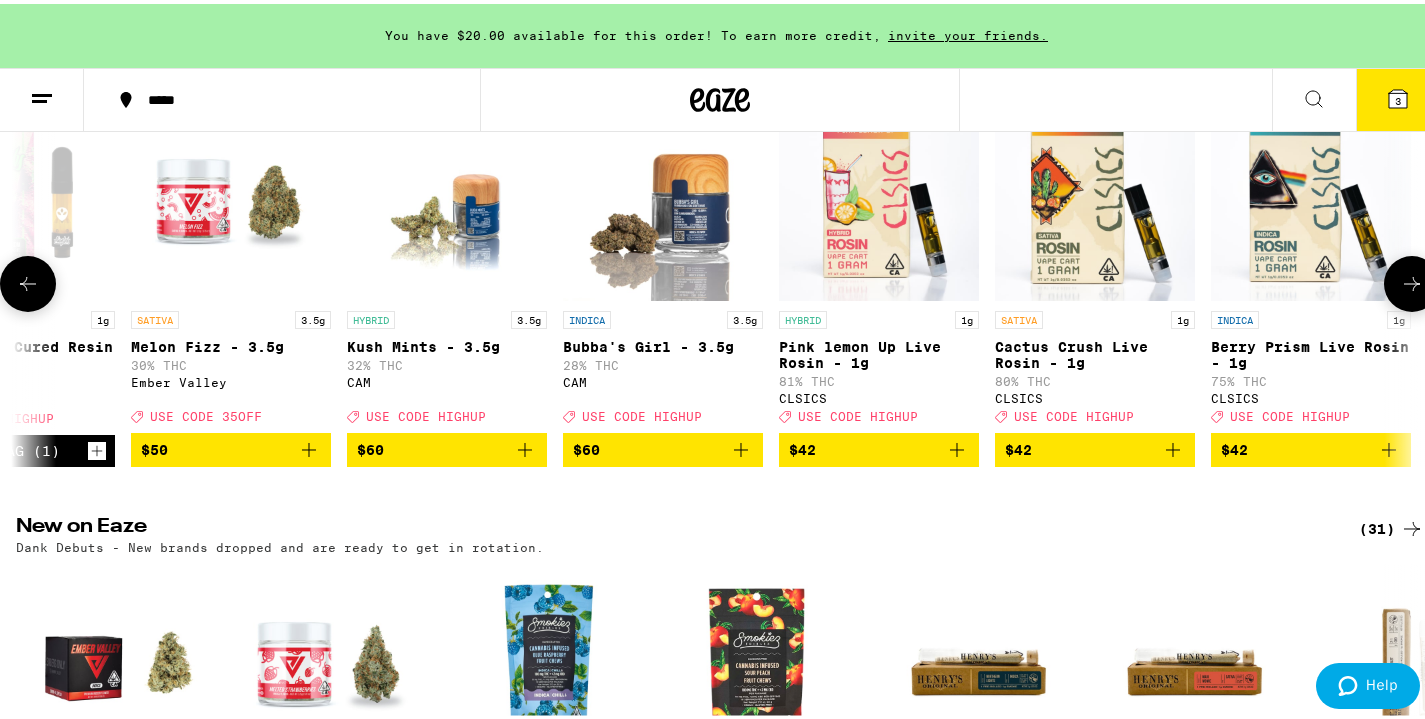scroll, scrollTop: 0, scrollLeft: 24311, axis: horizontal 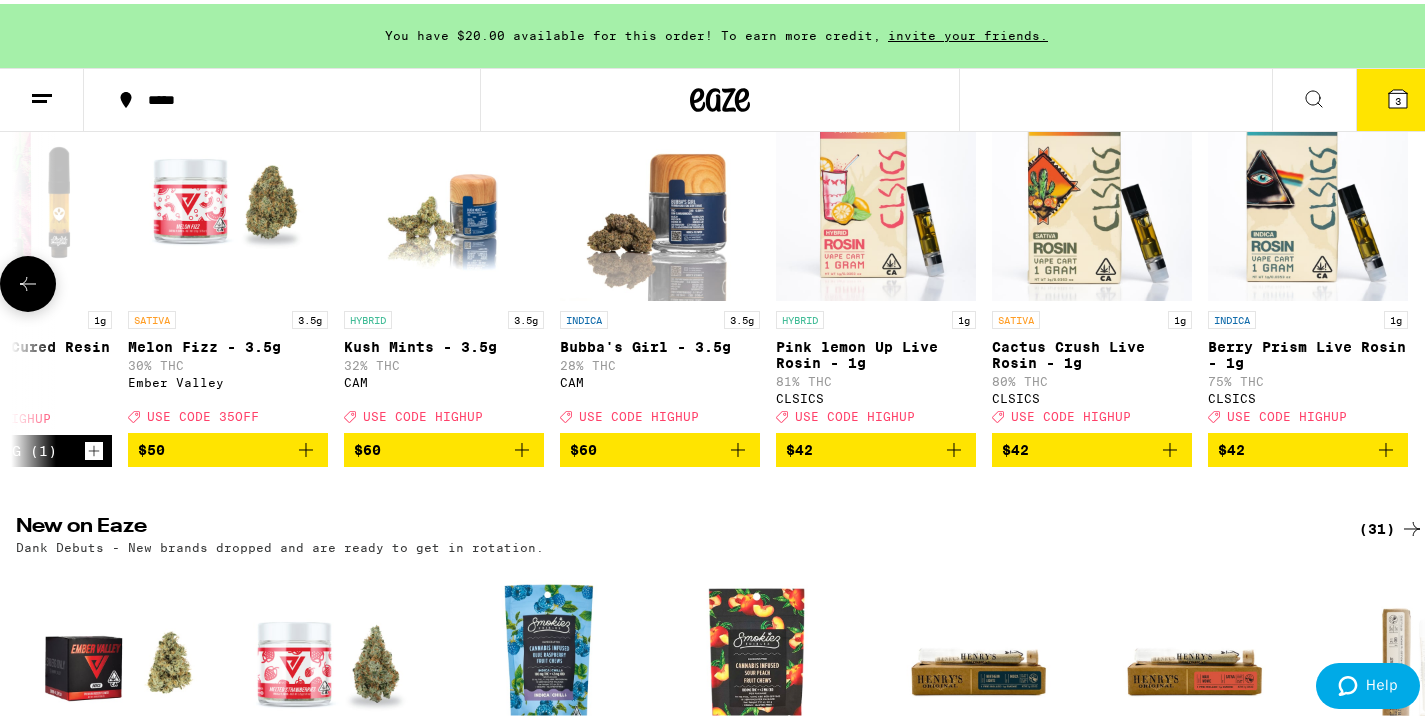 click 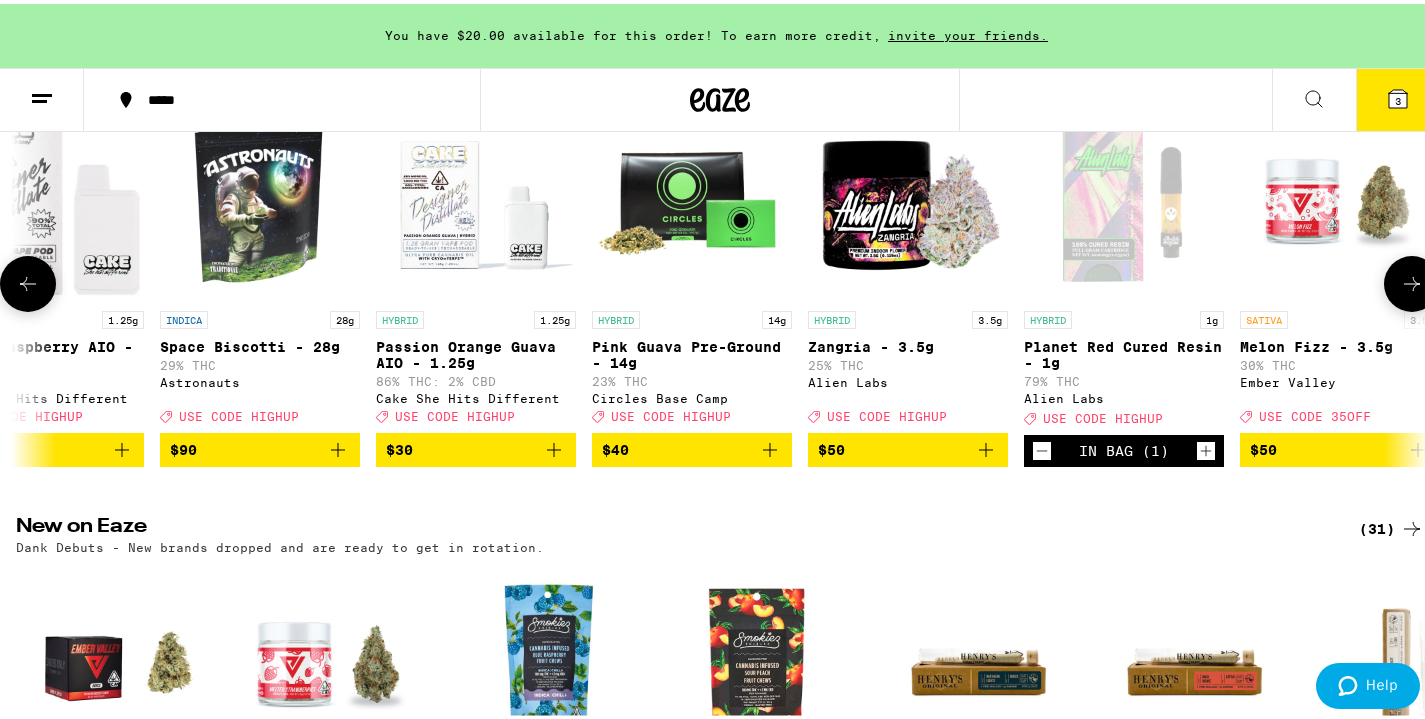 click 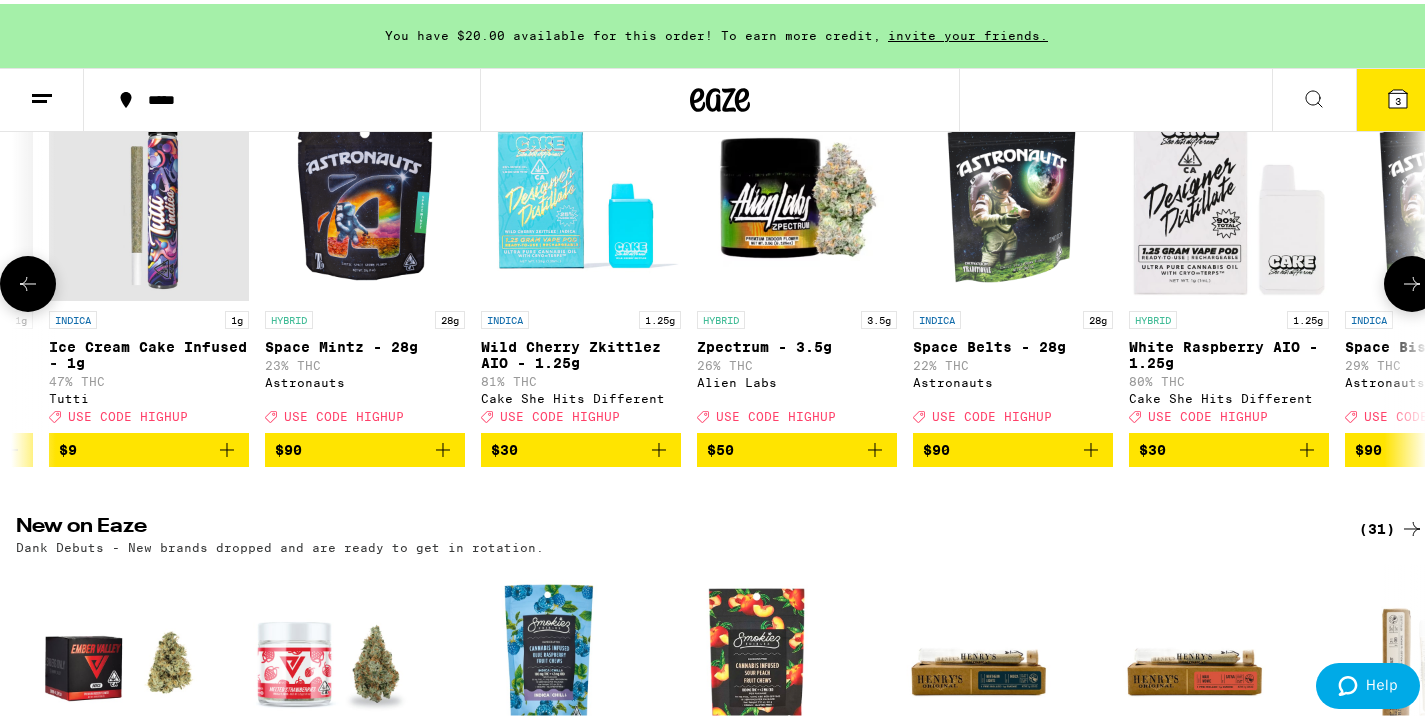 click 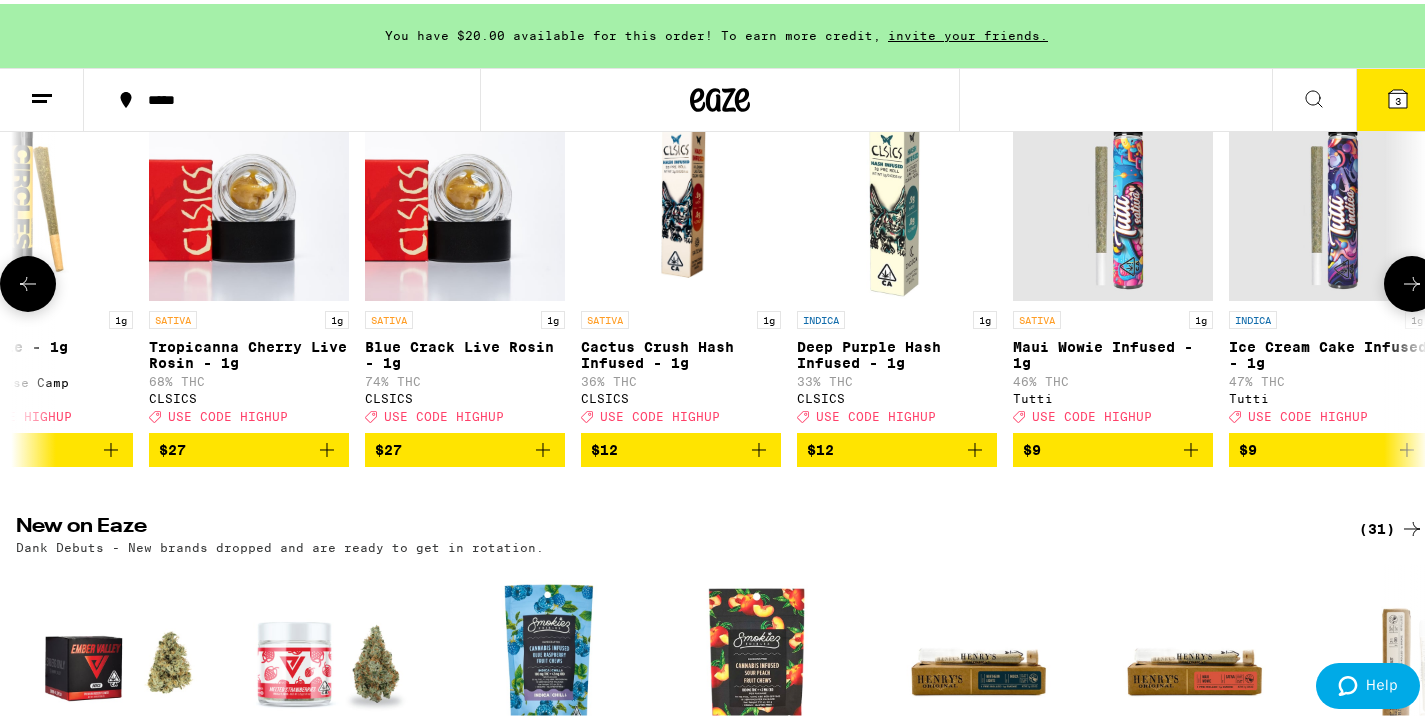 click 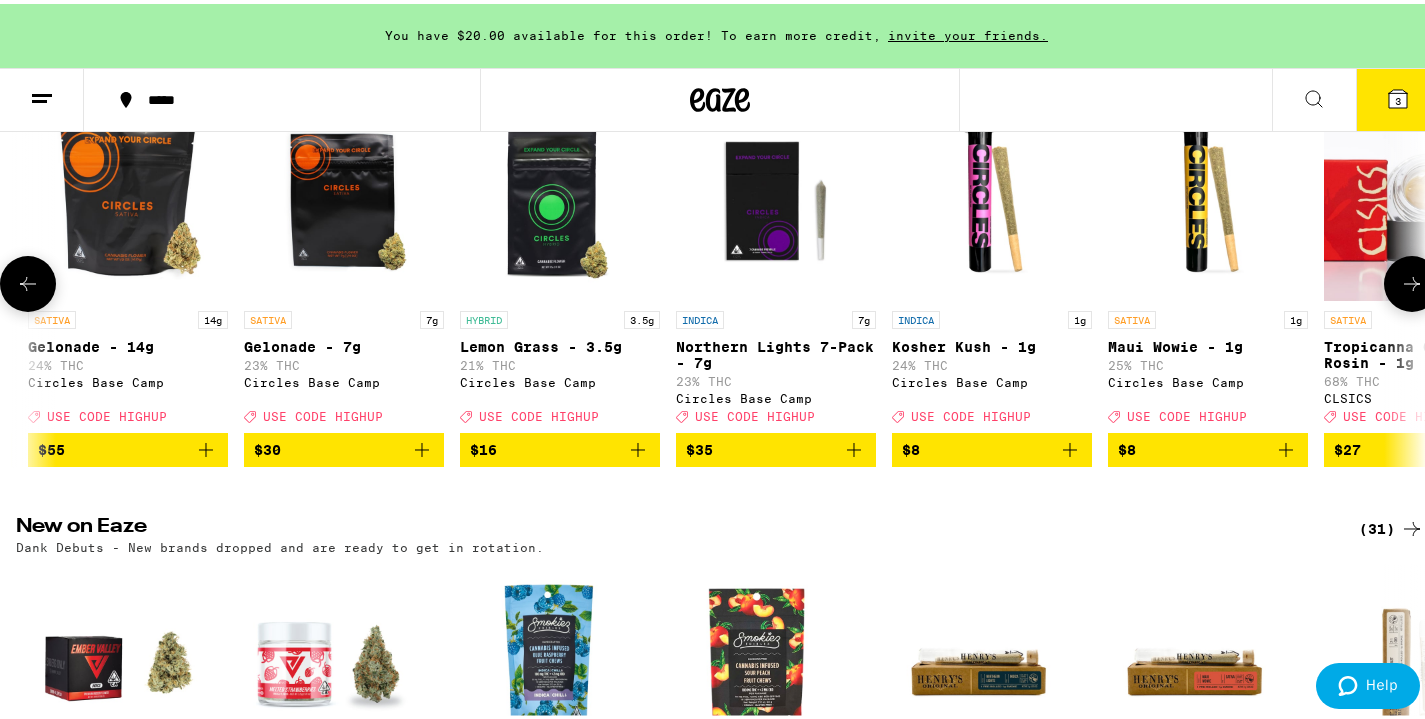 click 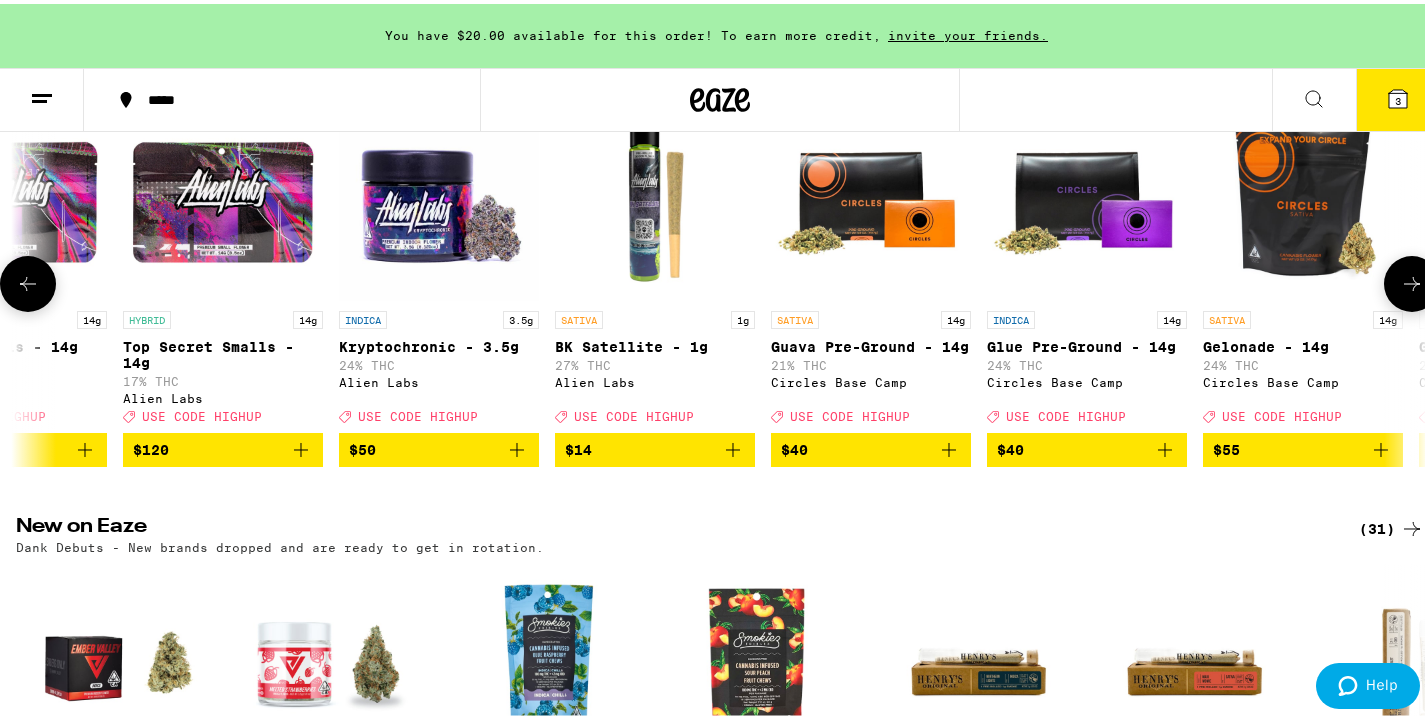 click 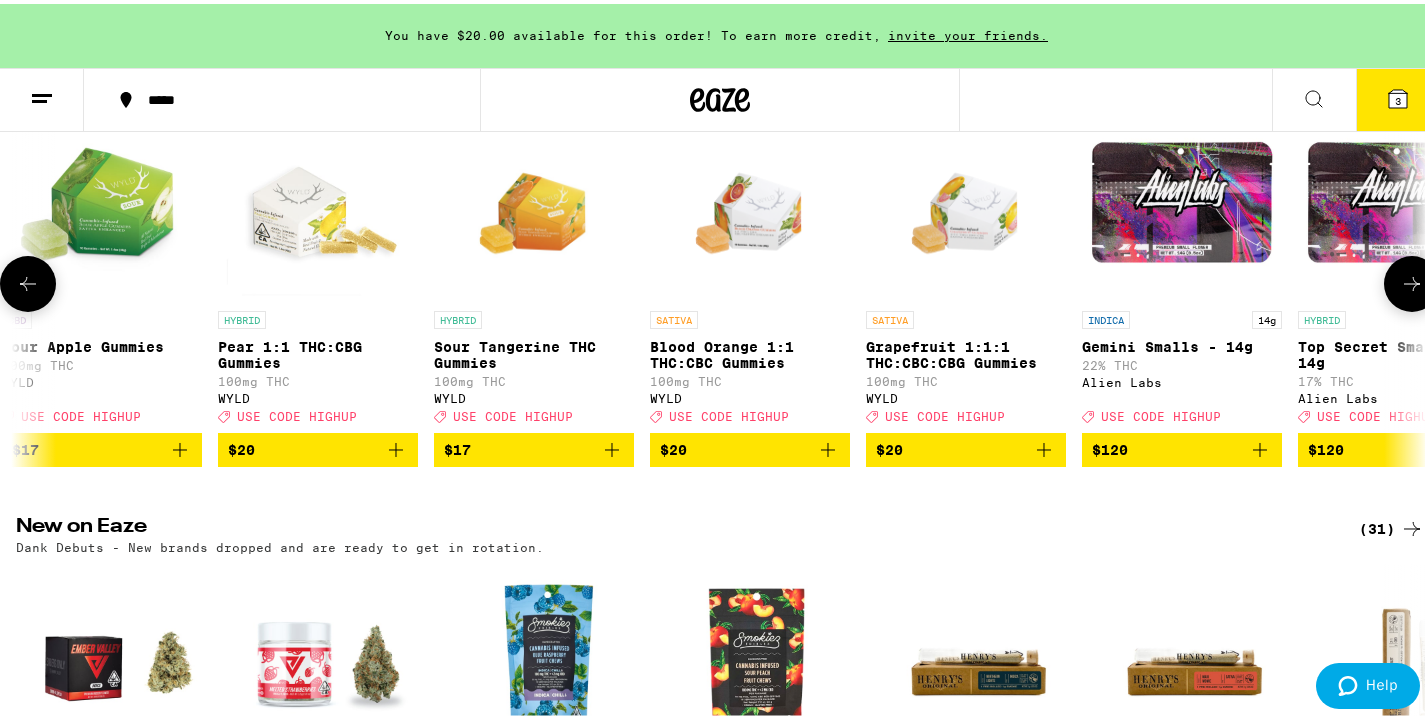 click 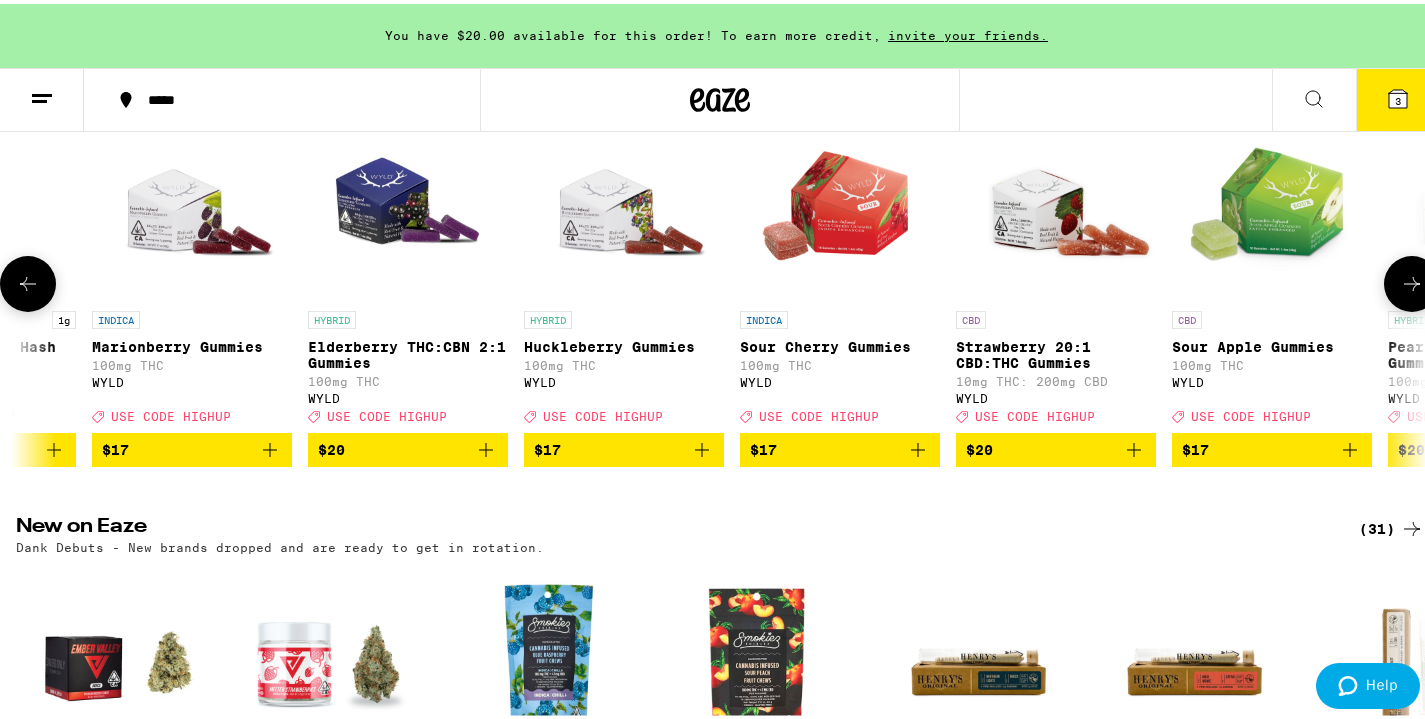 click 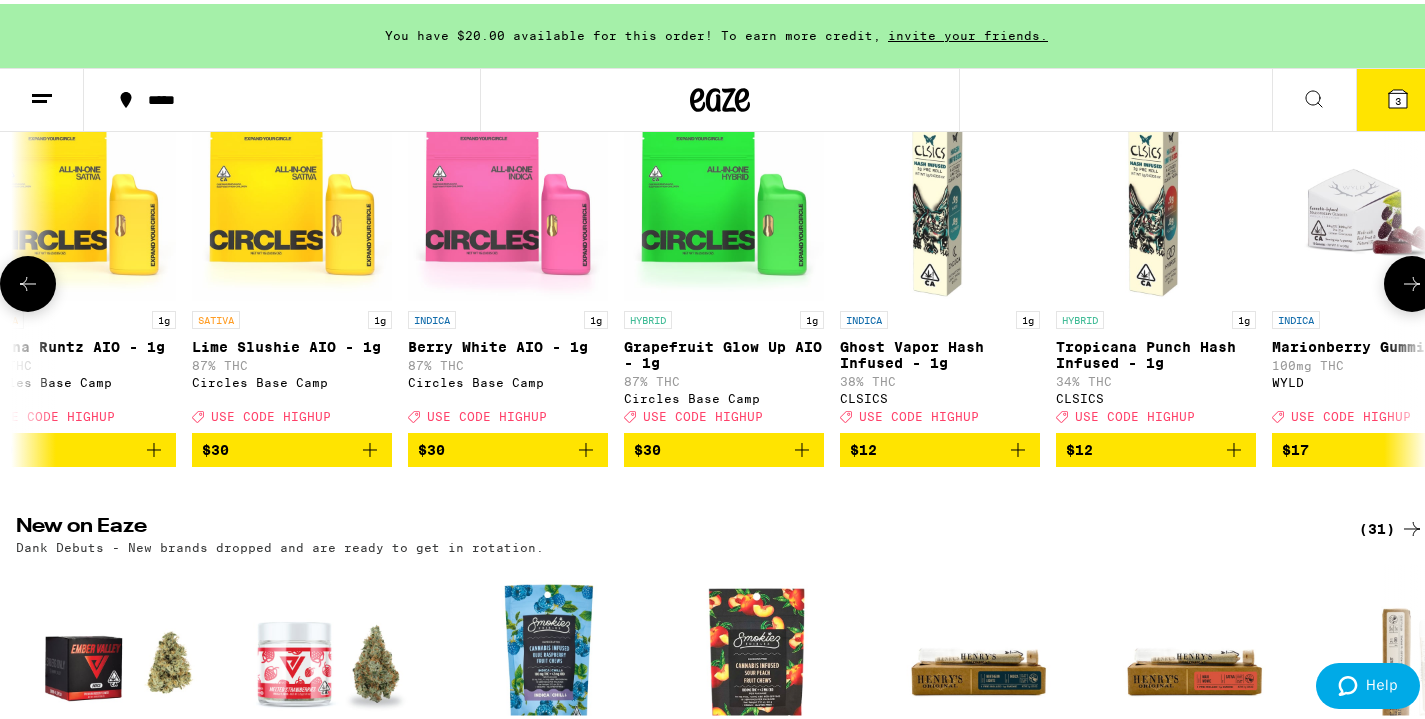 click 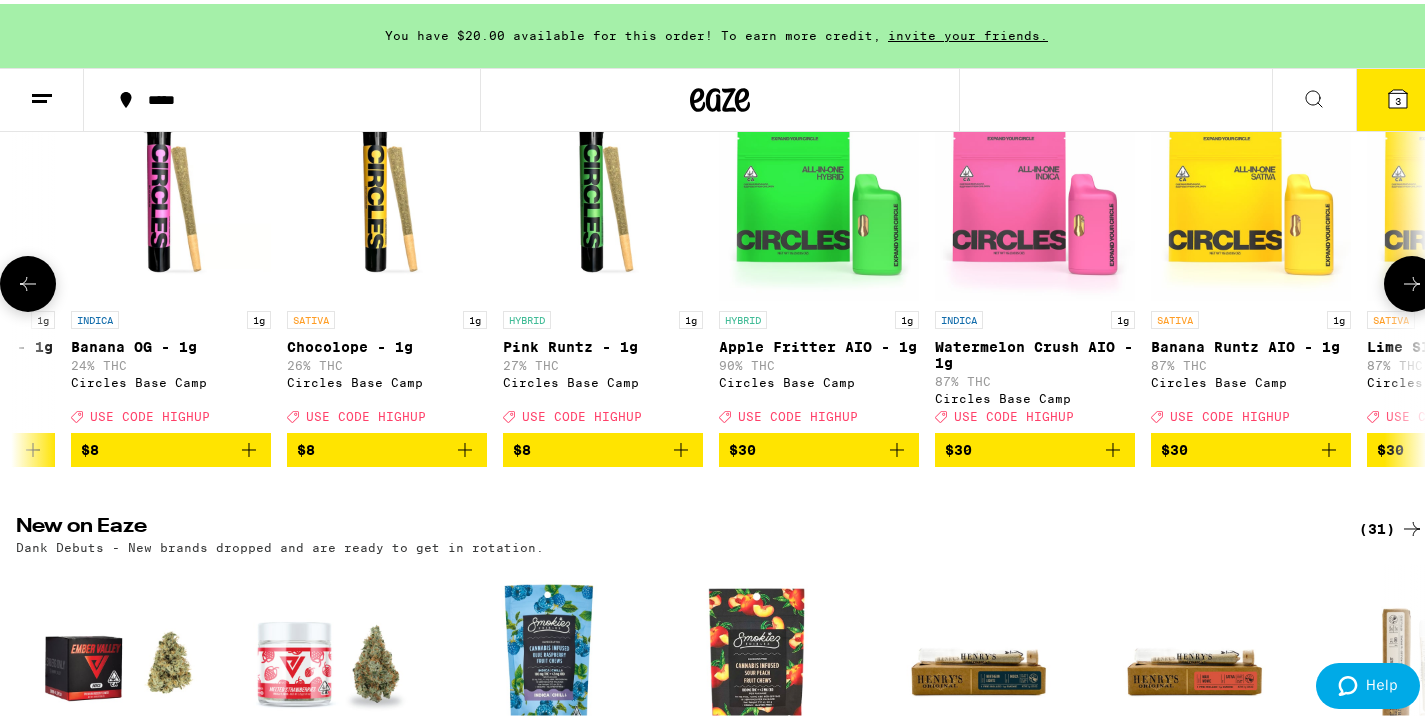 click 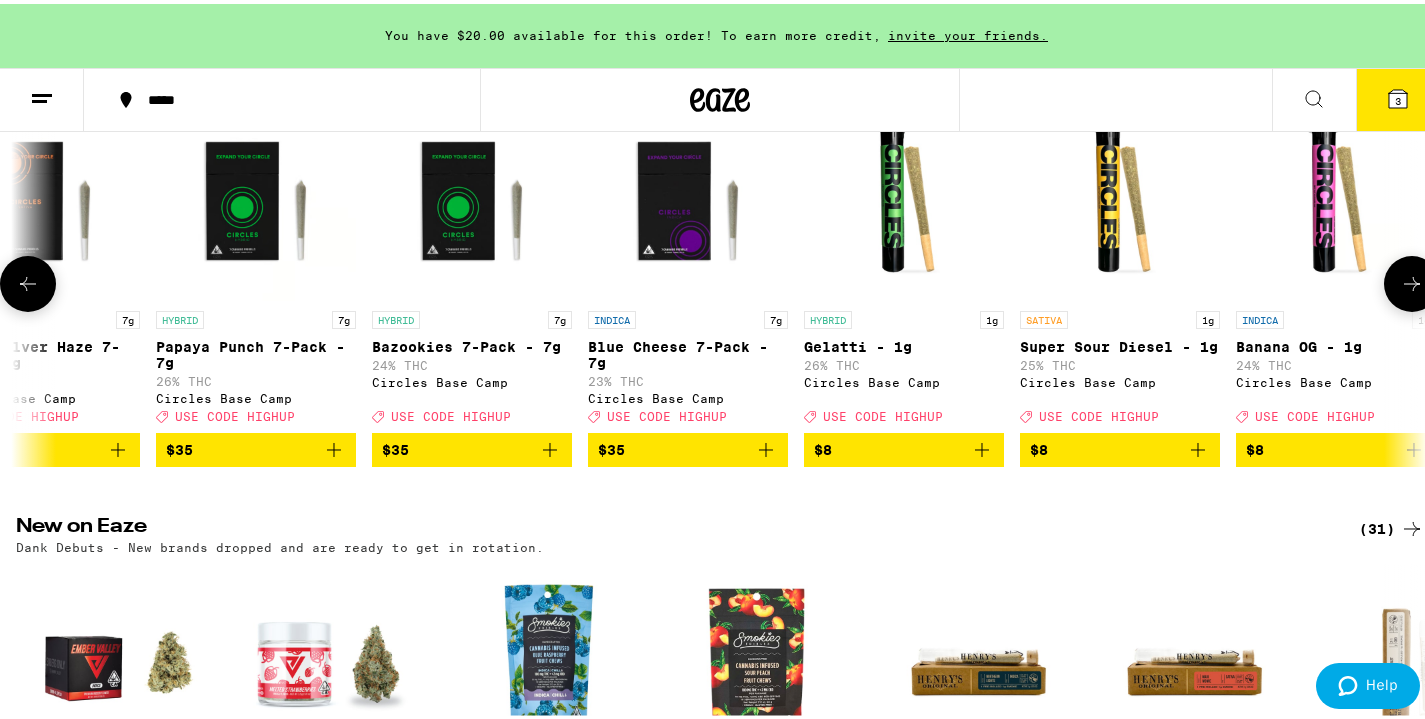 click 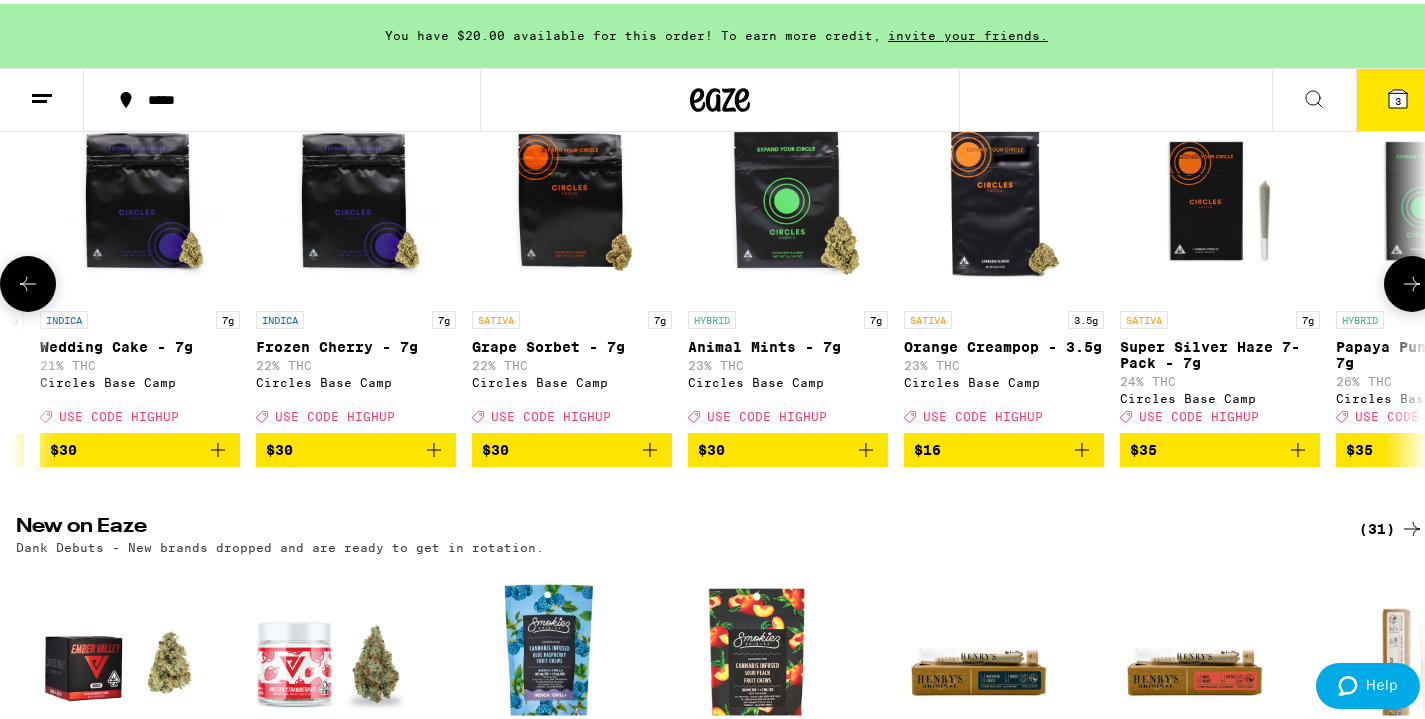 click 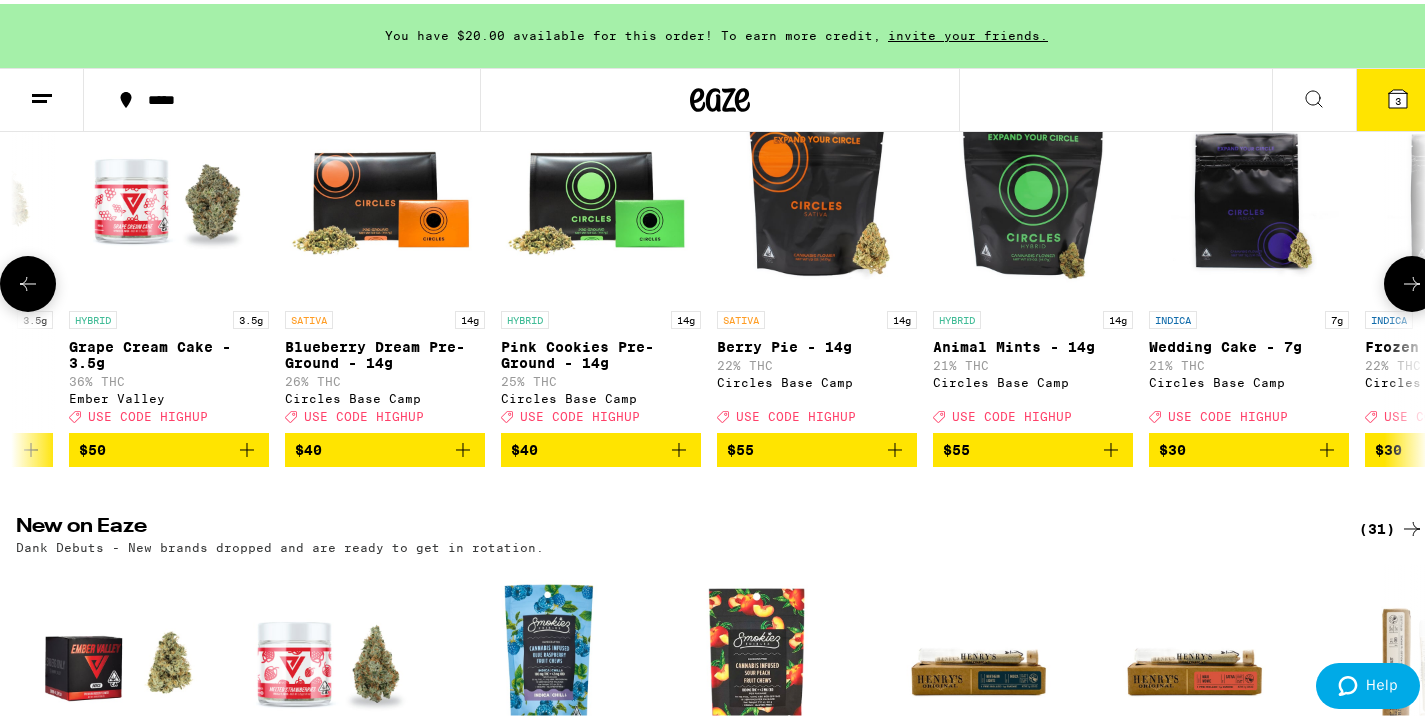 scroll, scrollTop: 0, scrollLeft: 10249, axis: horizontal 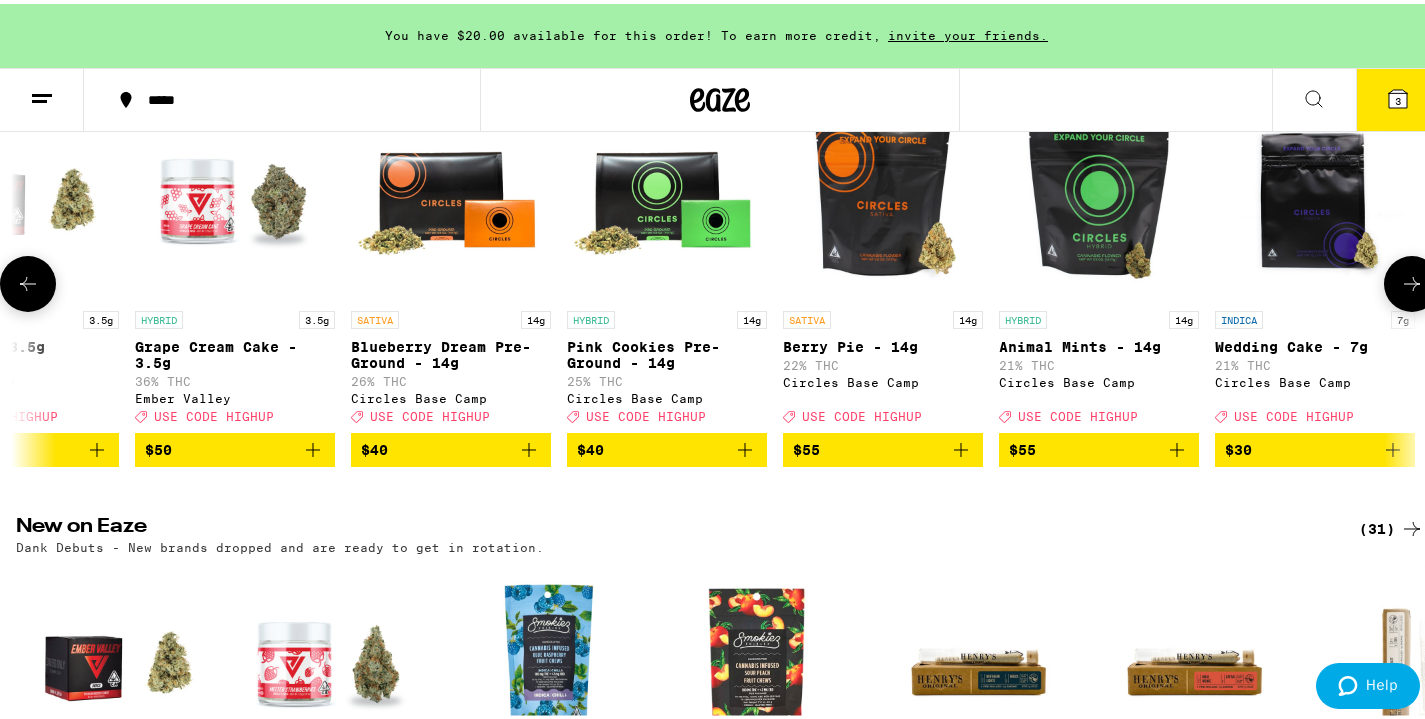 click 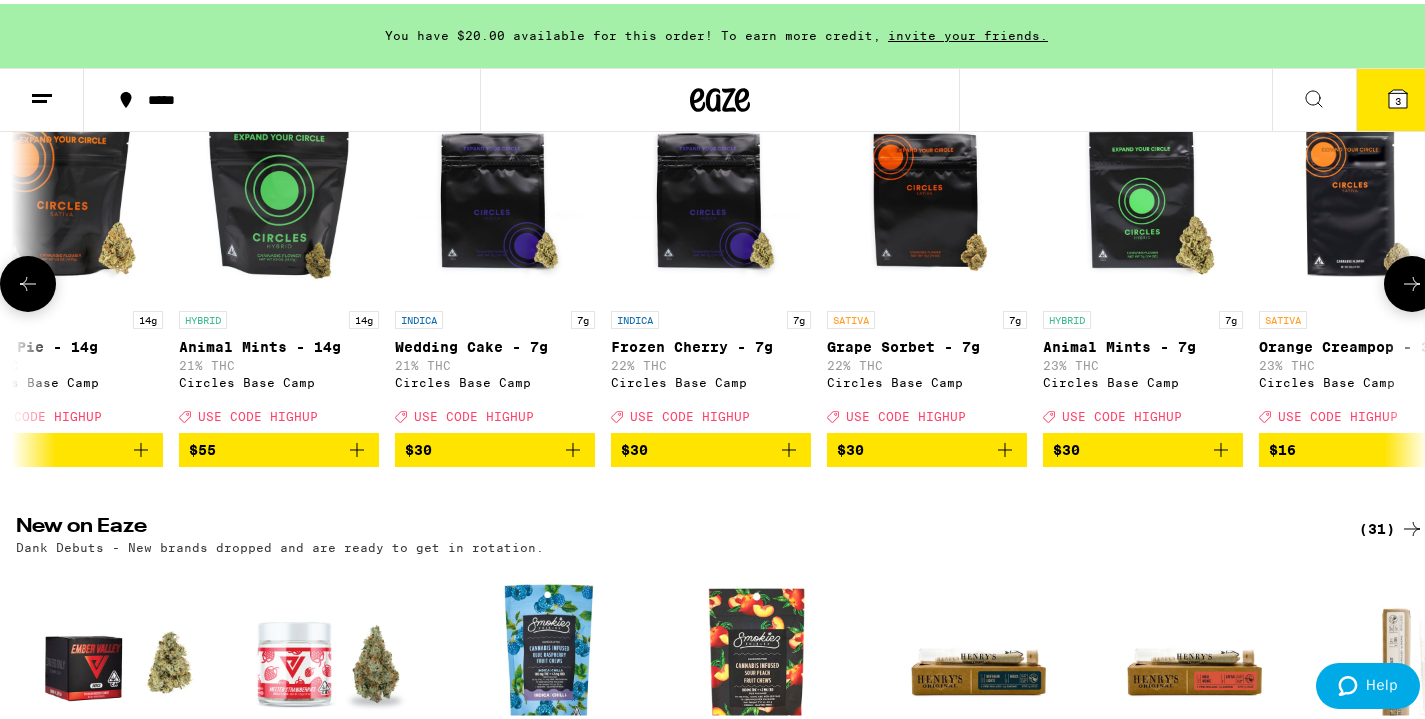 click 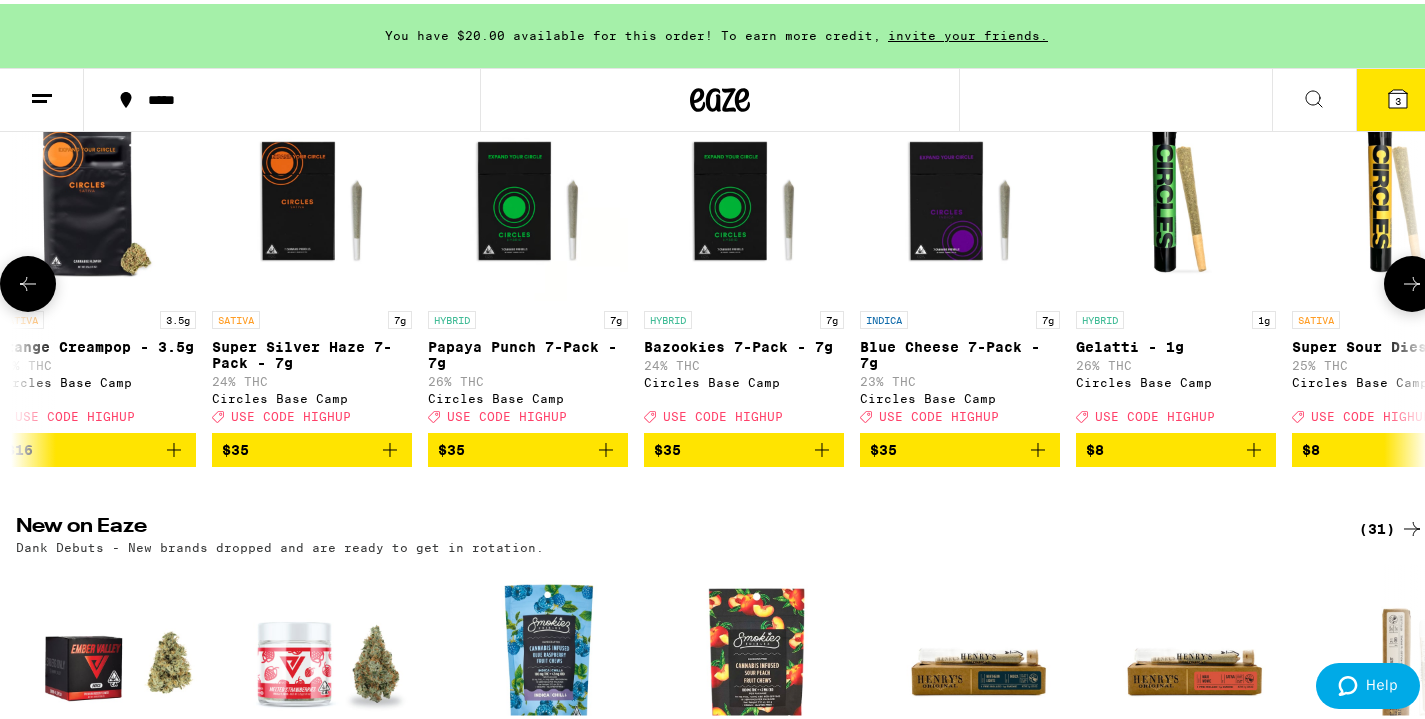click 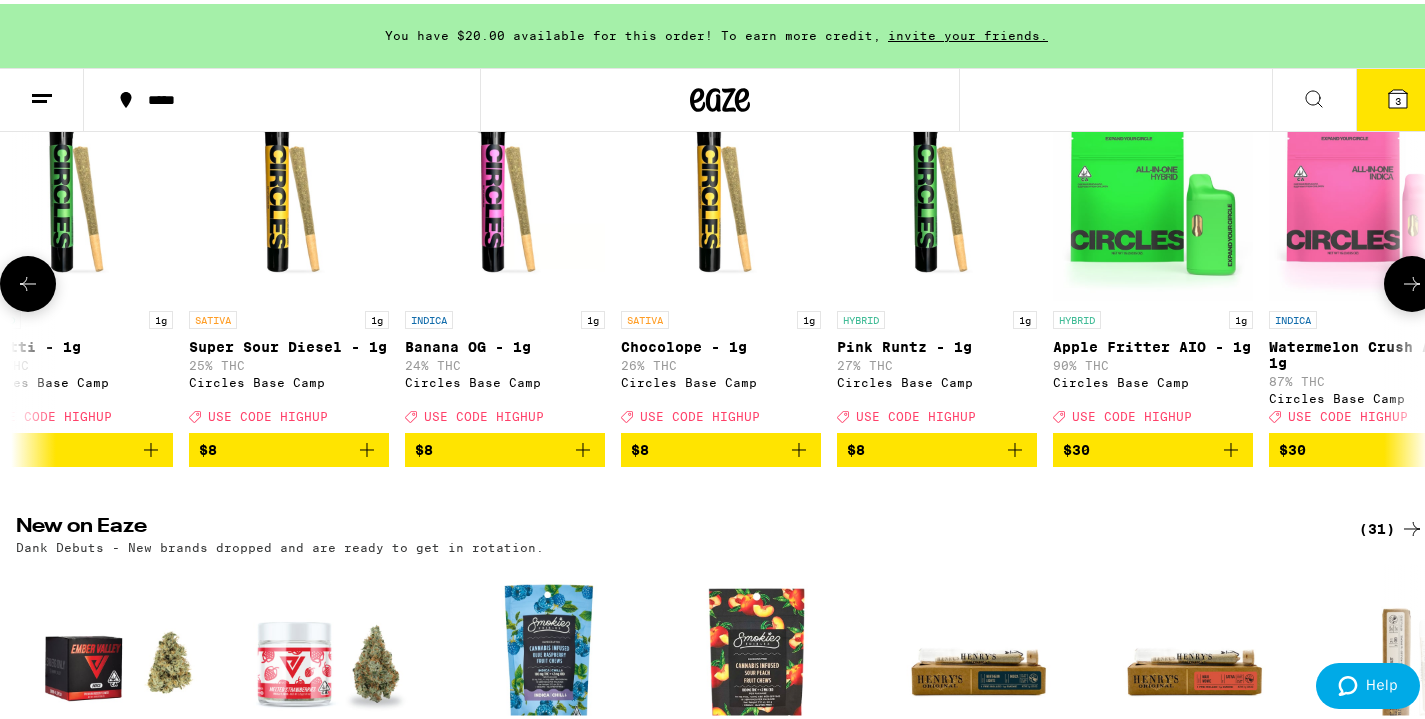 click 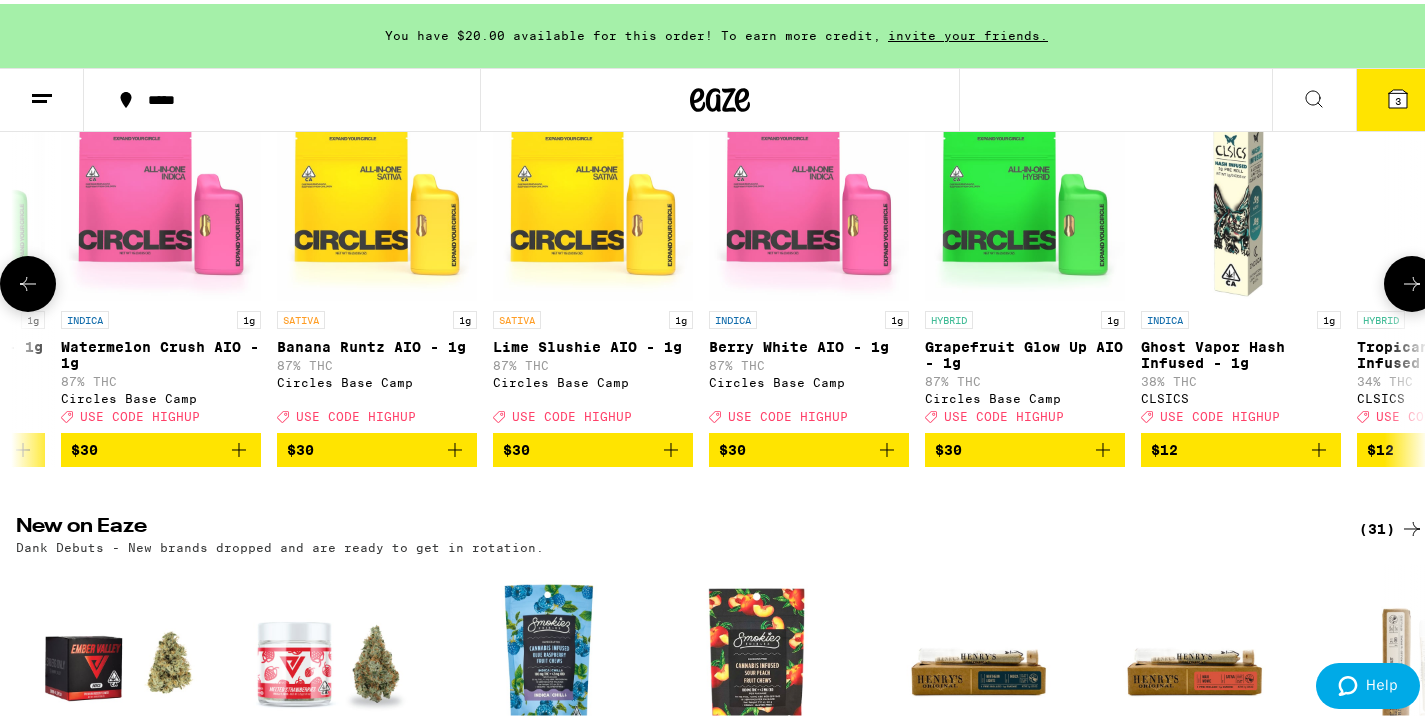 click 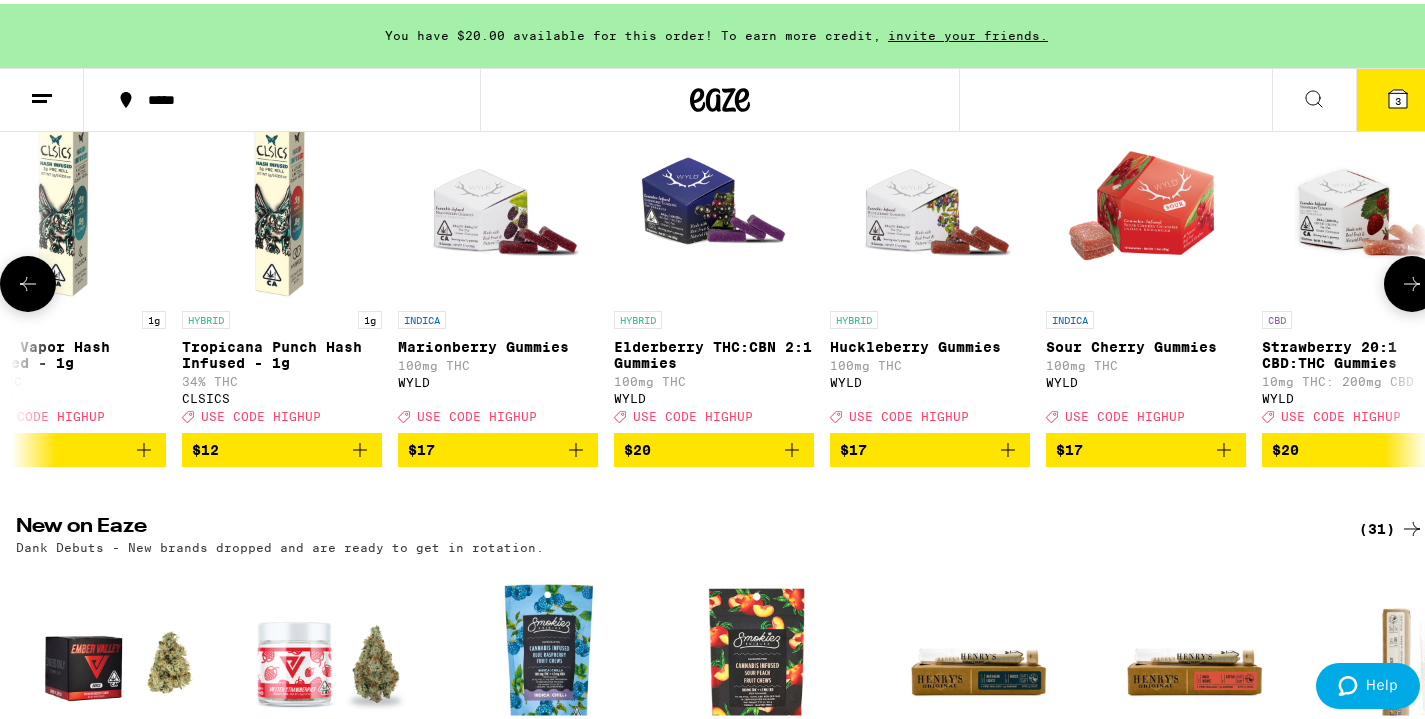 click 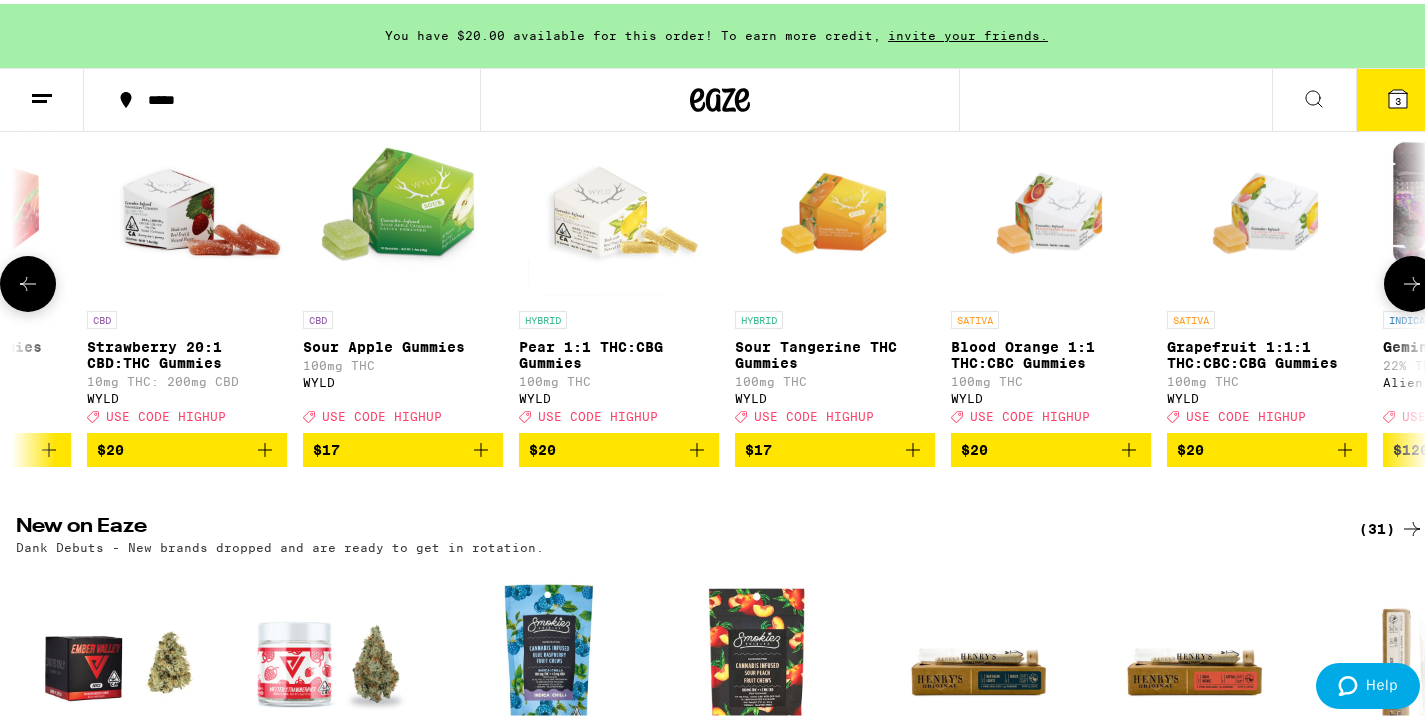 click 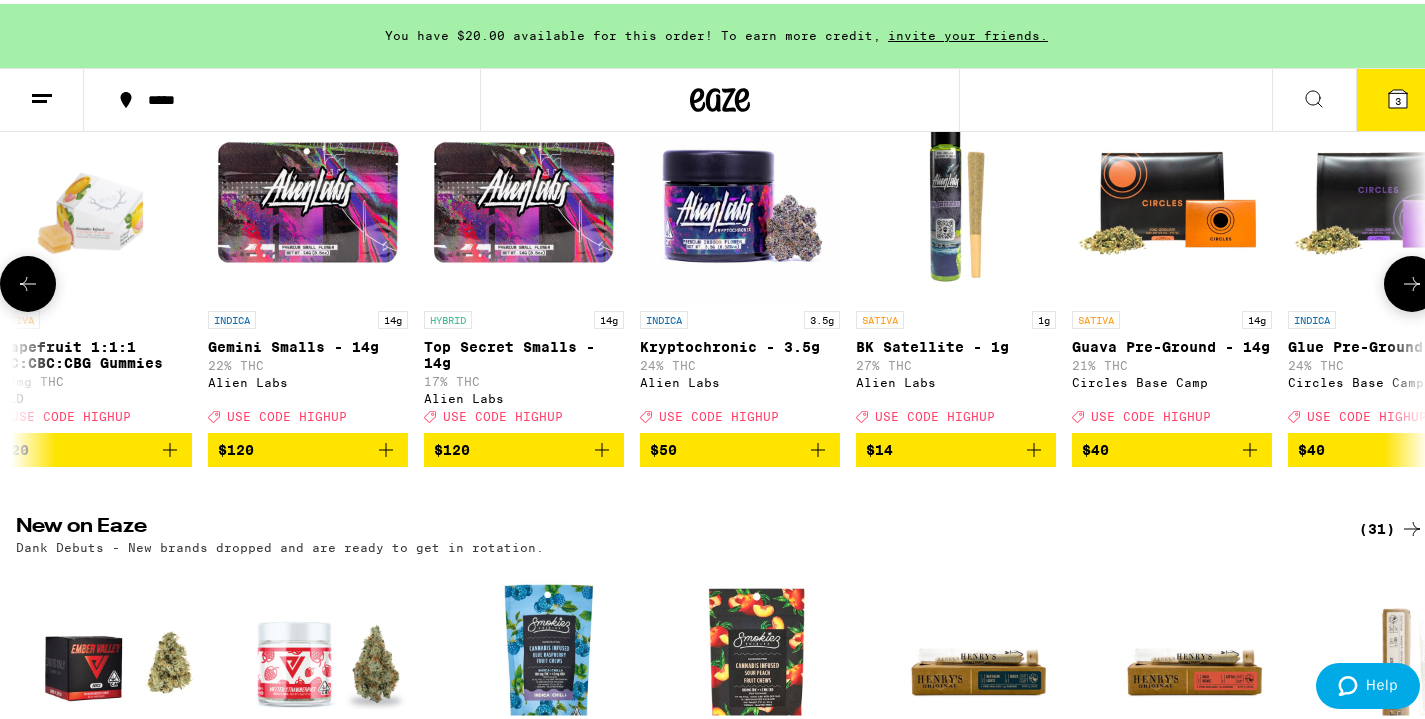 click 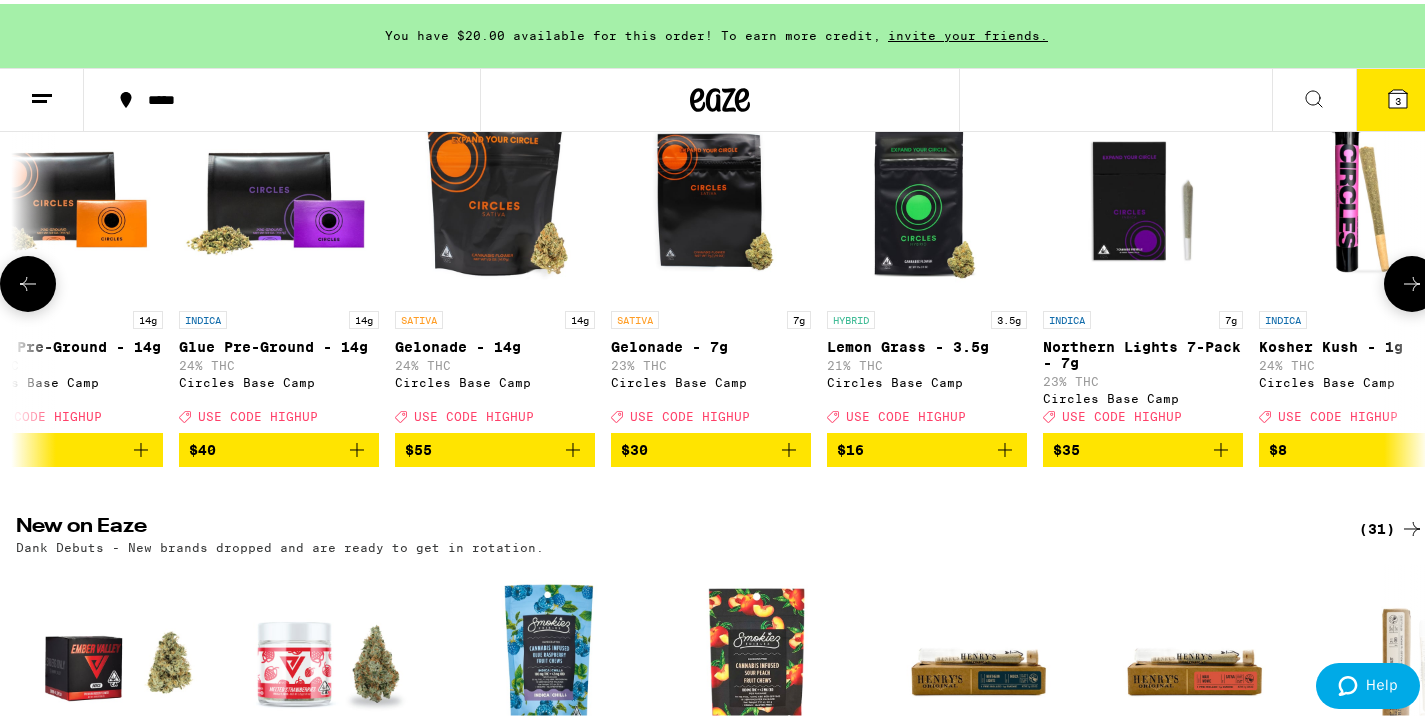 scroll, scrollTop: 0, scrollLeft: 19343, axis: horizontal 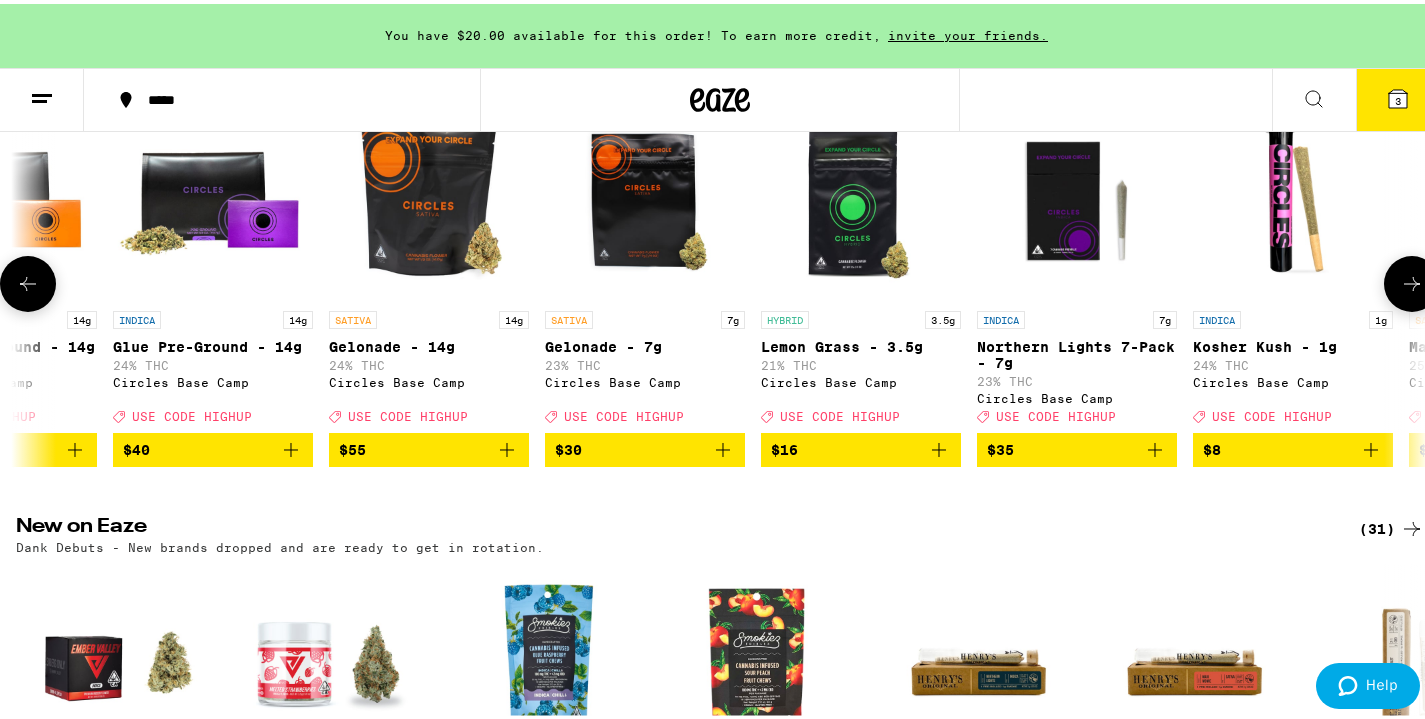 click 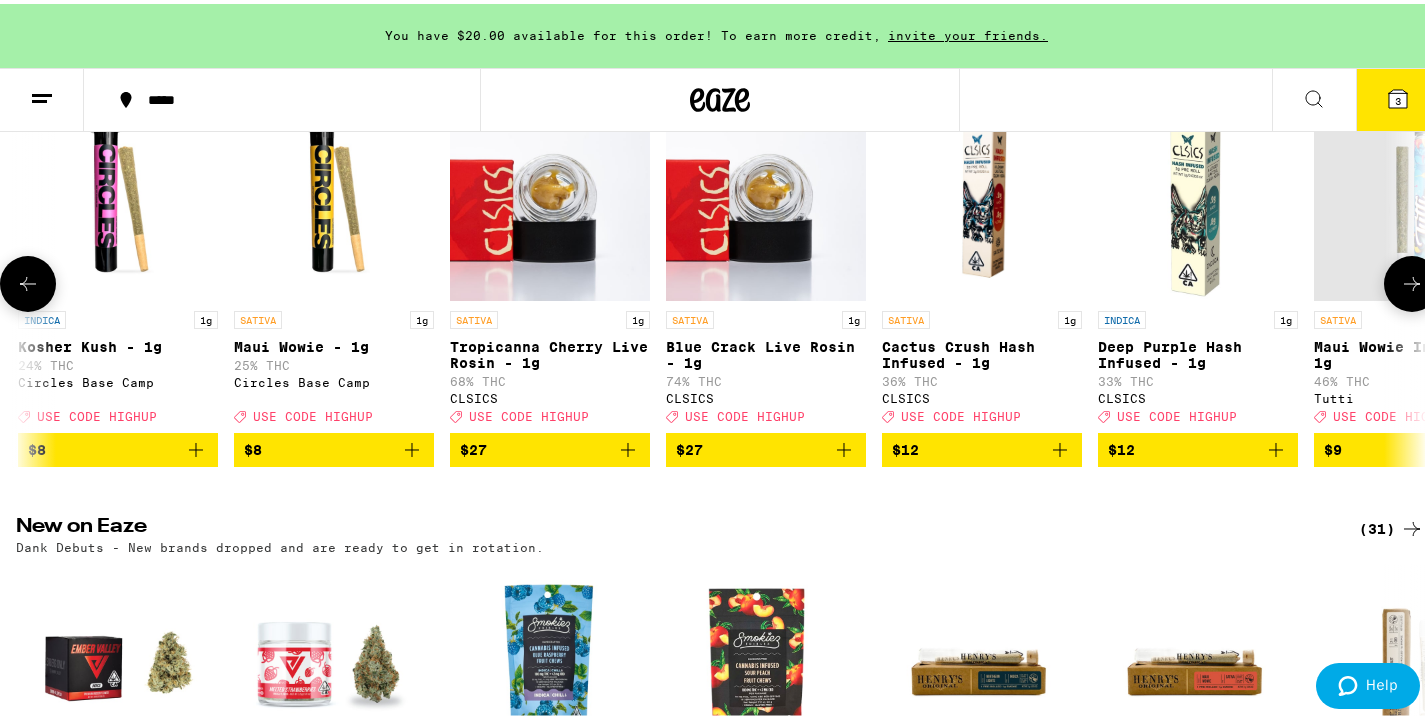 click 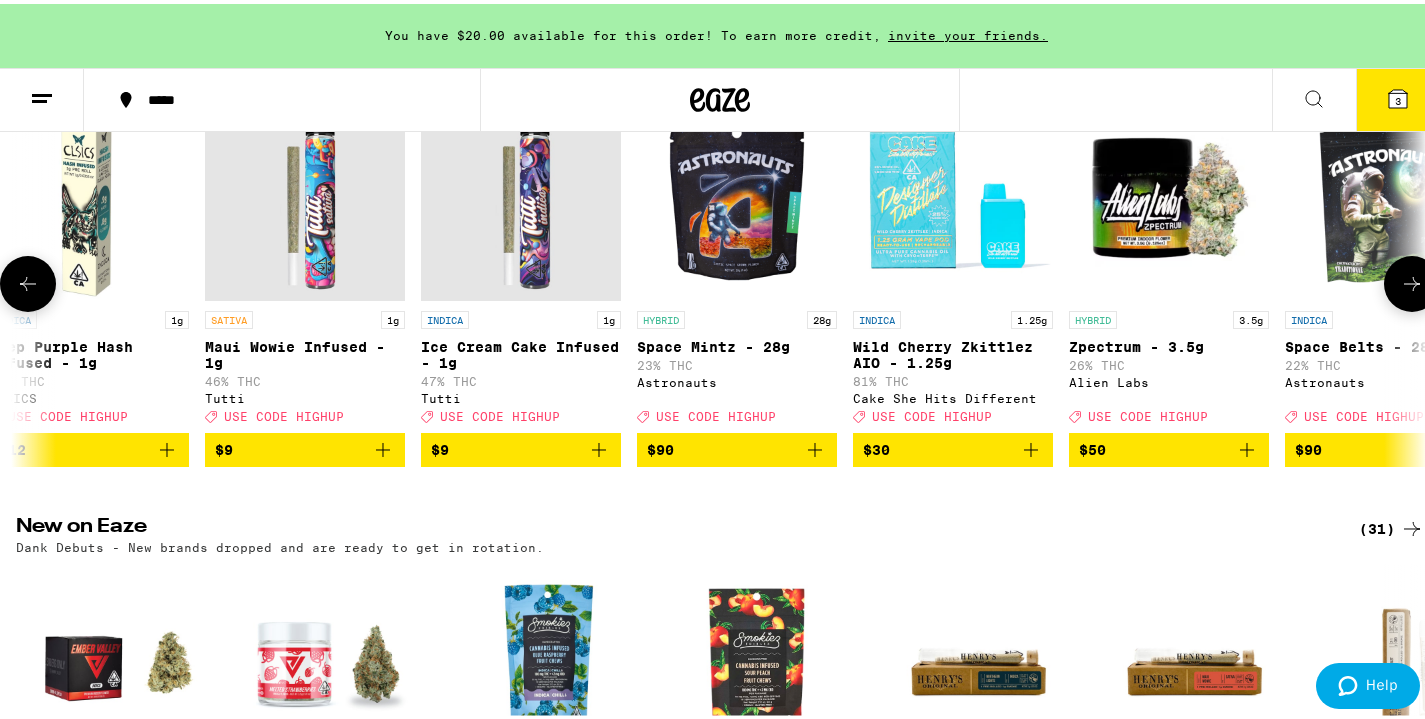 scroll, scrollTop: 0, scrollLeft: 21693, axis: horizontal 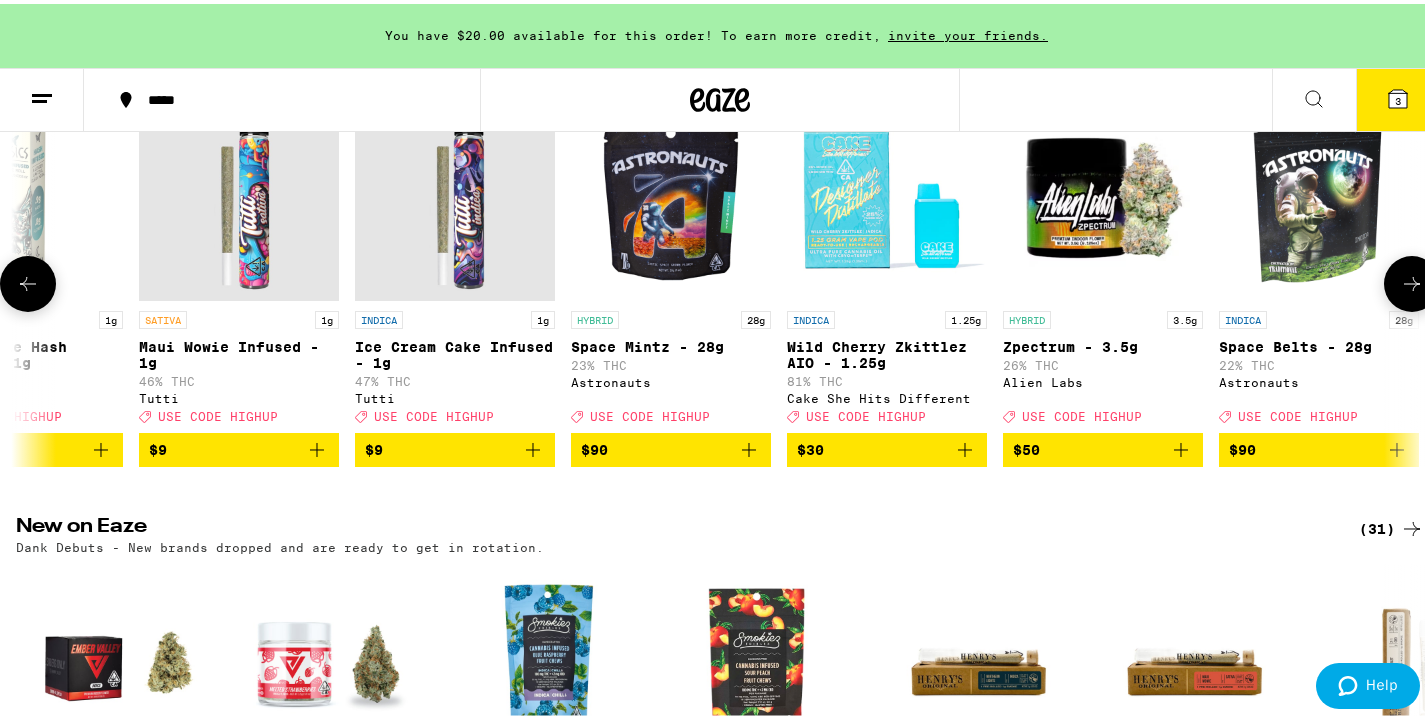click 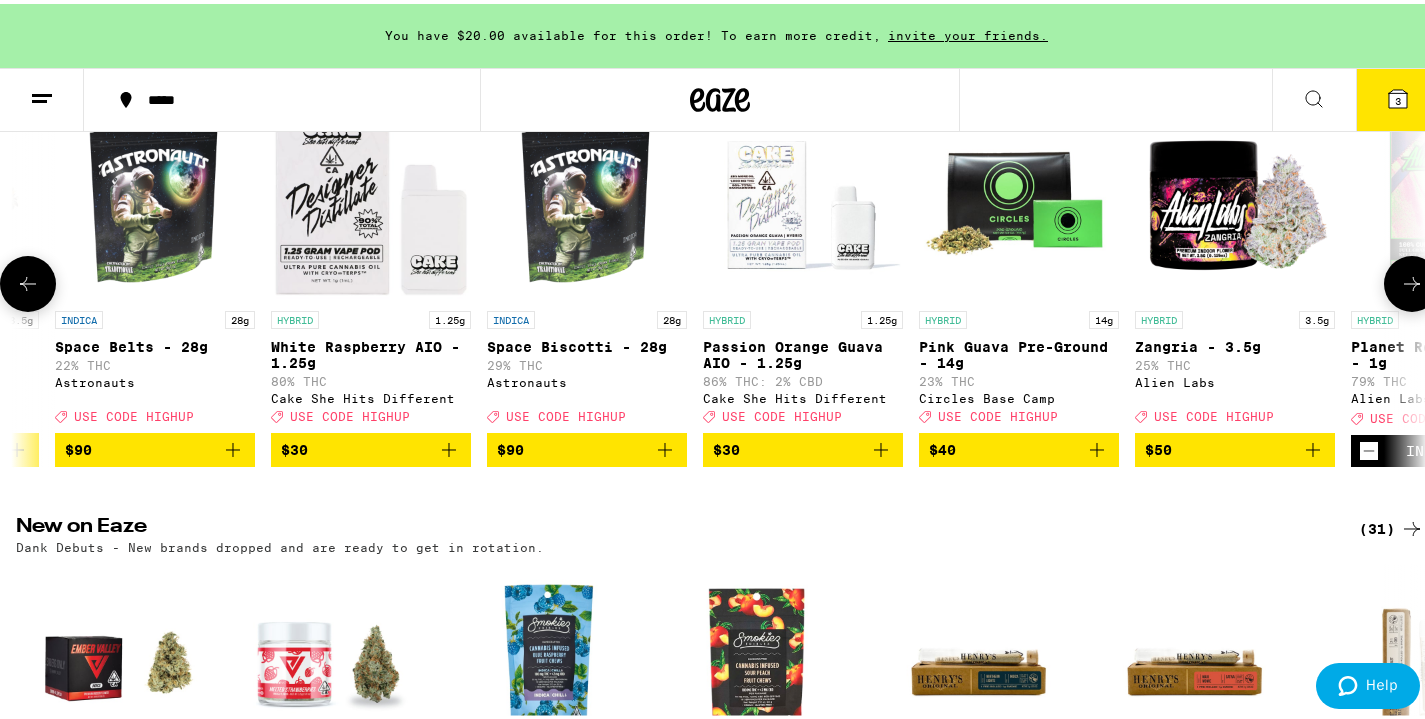 scroll, scrollTop: 0, scrollLeft: 22868, axis: horizontal 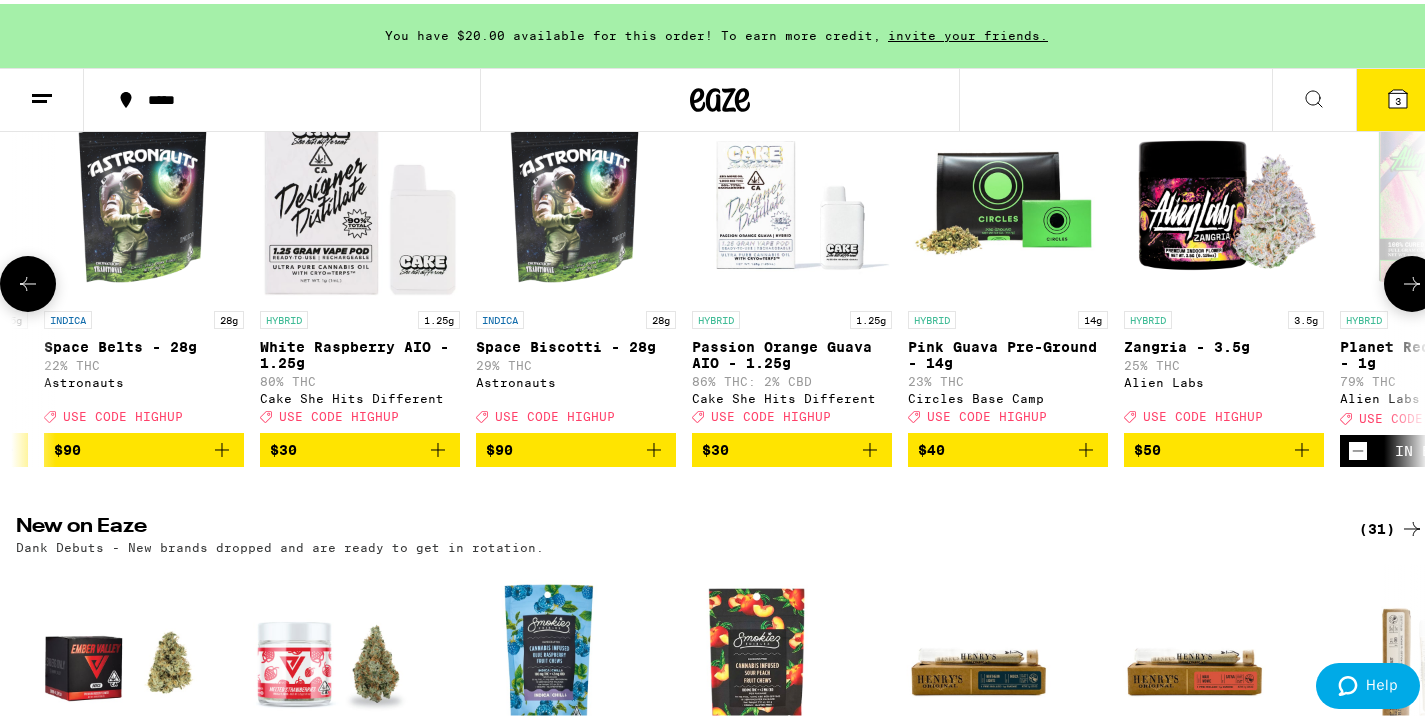 click 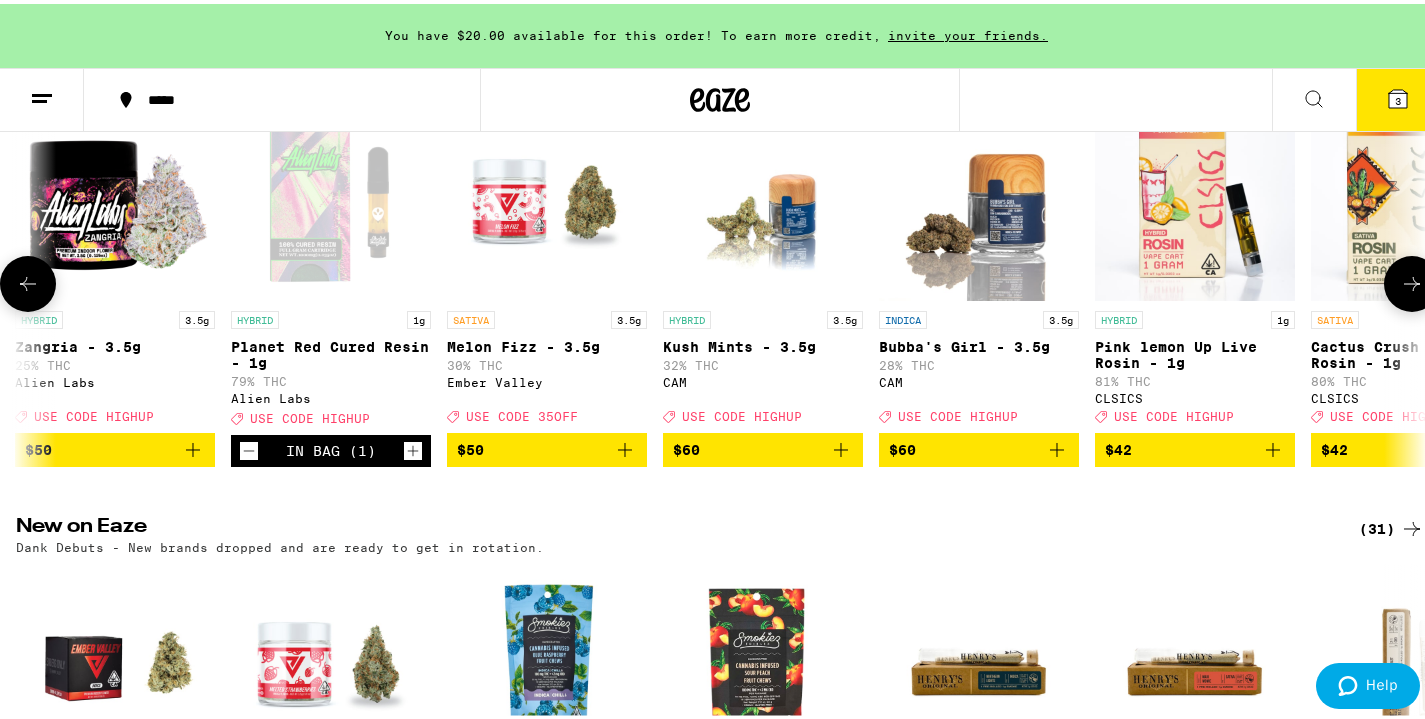scroll, scrollTop: 0, scrollLeft: 24043, axis: horizontal 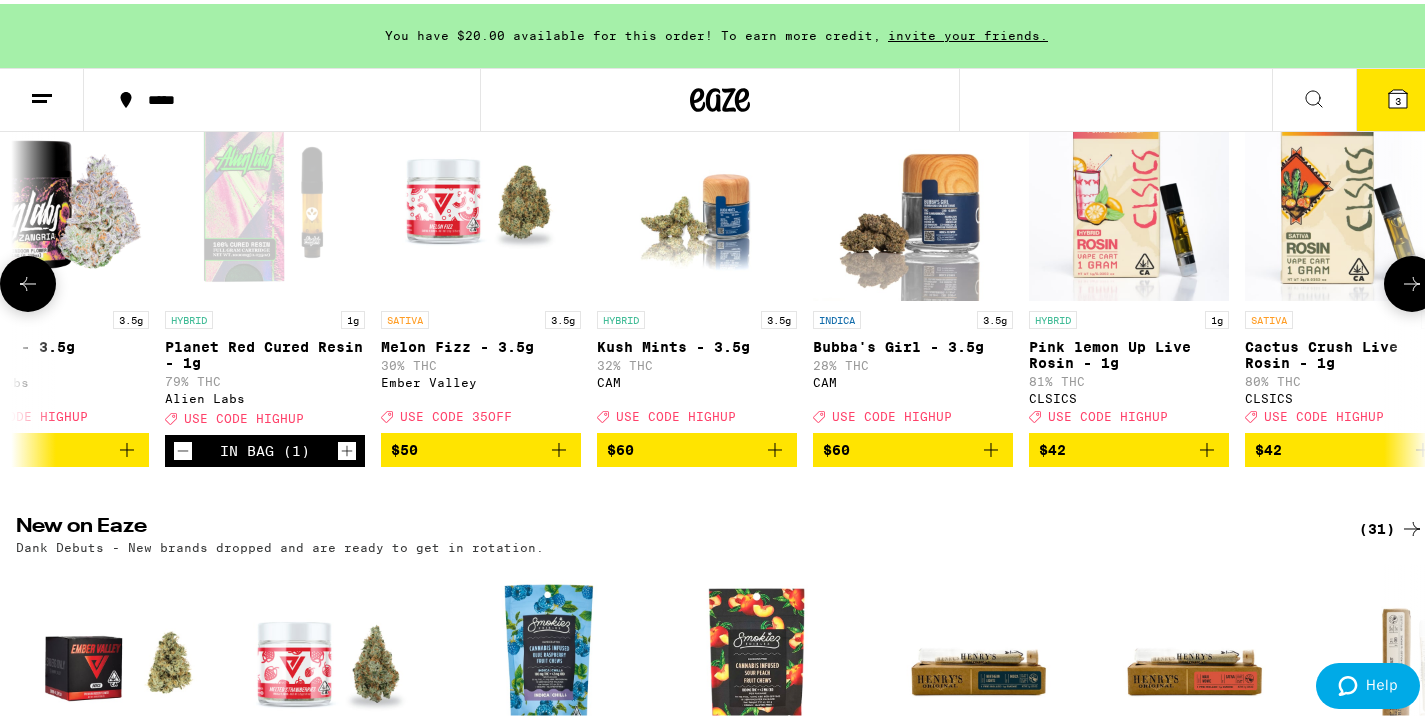 click 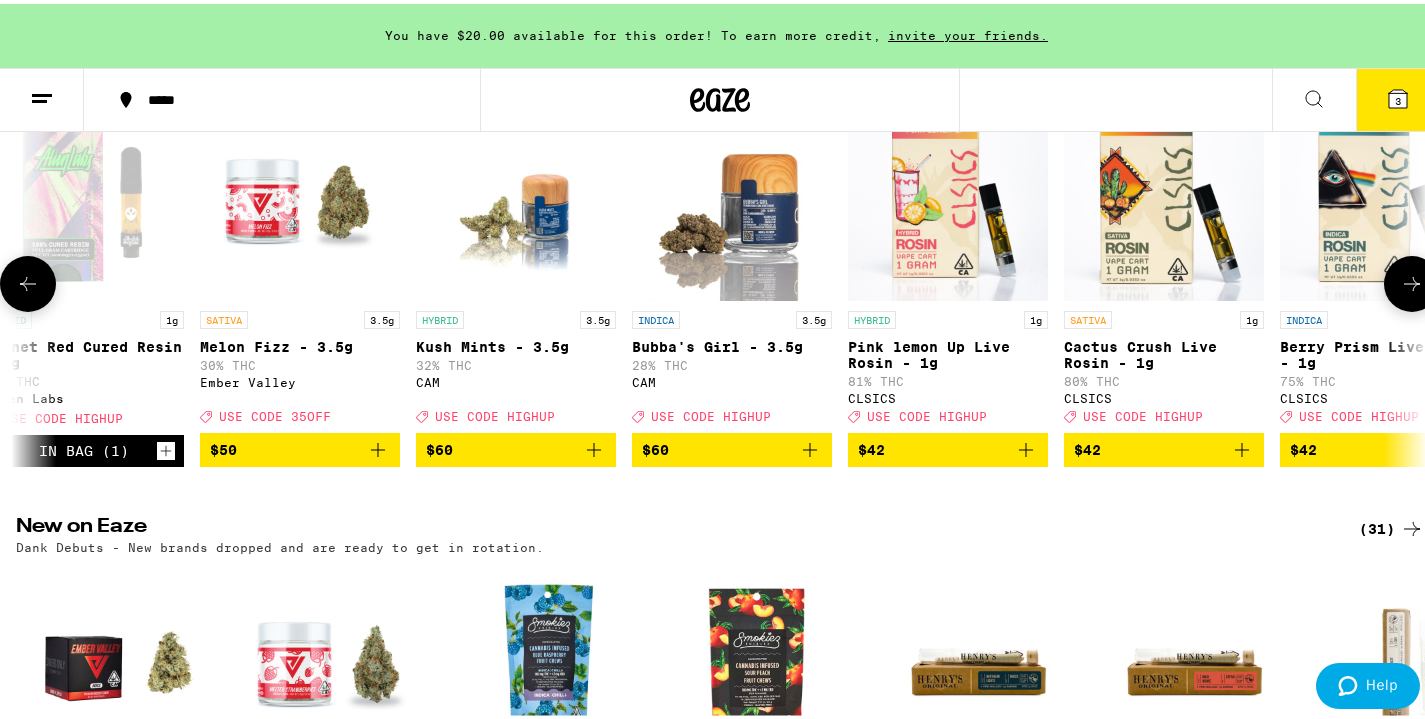 scroll, scrollTop: 0, scrollLeft: 24311, axis: horizontal 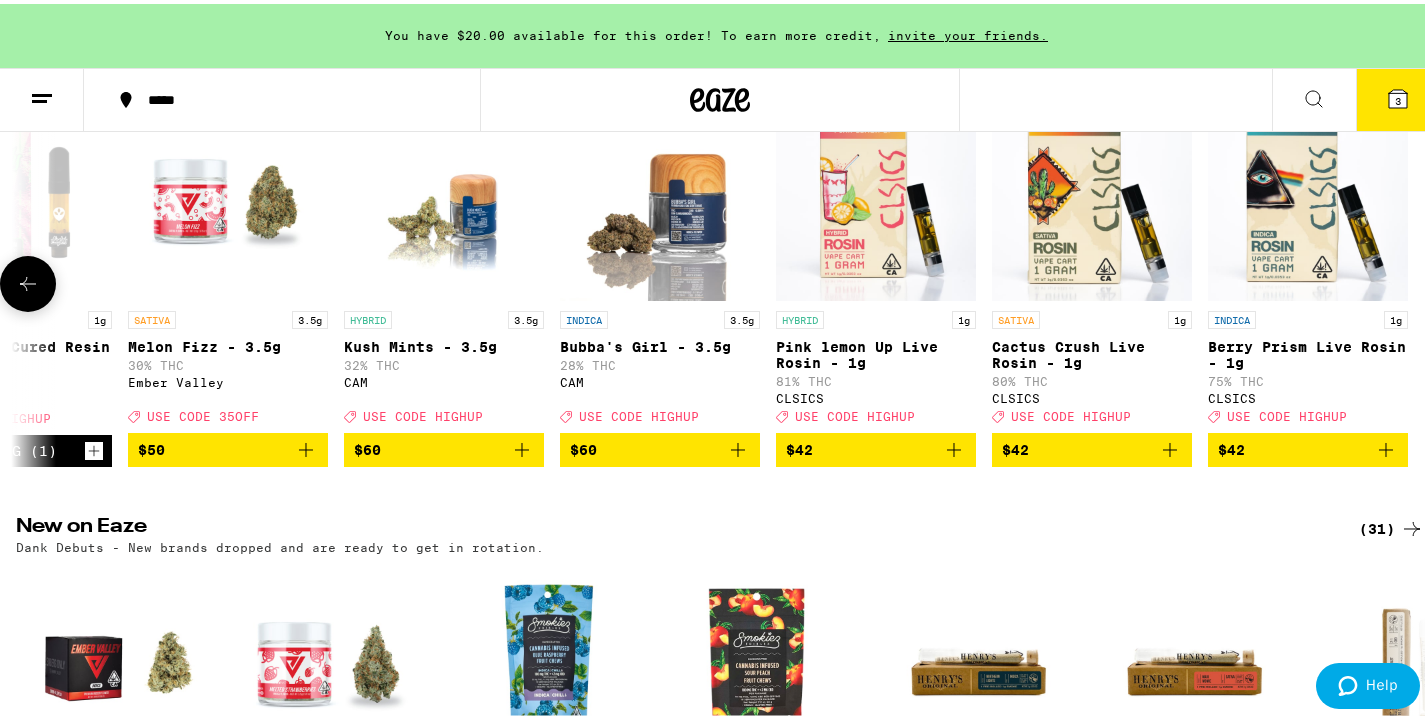 click 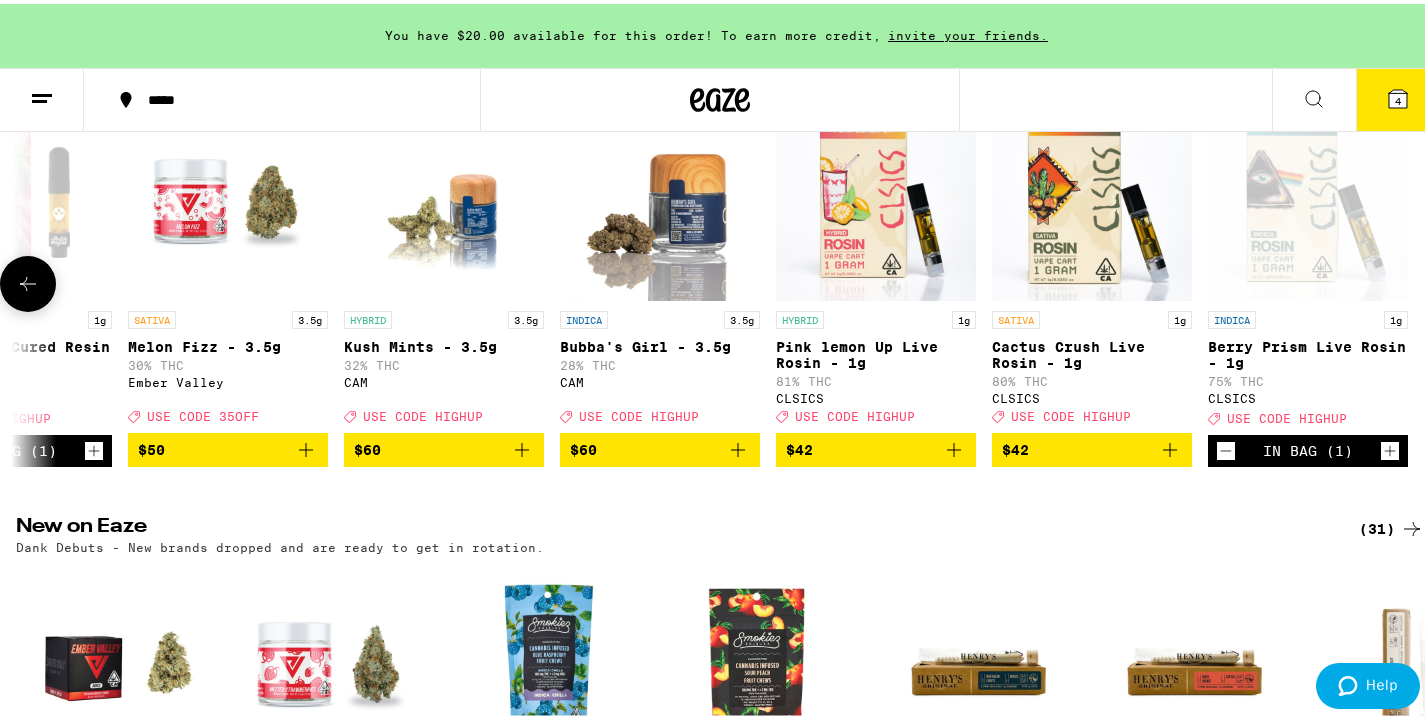 click 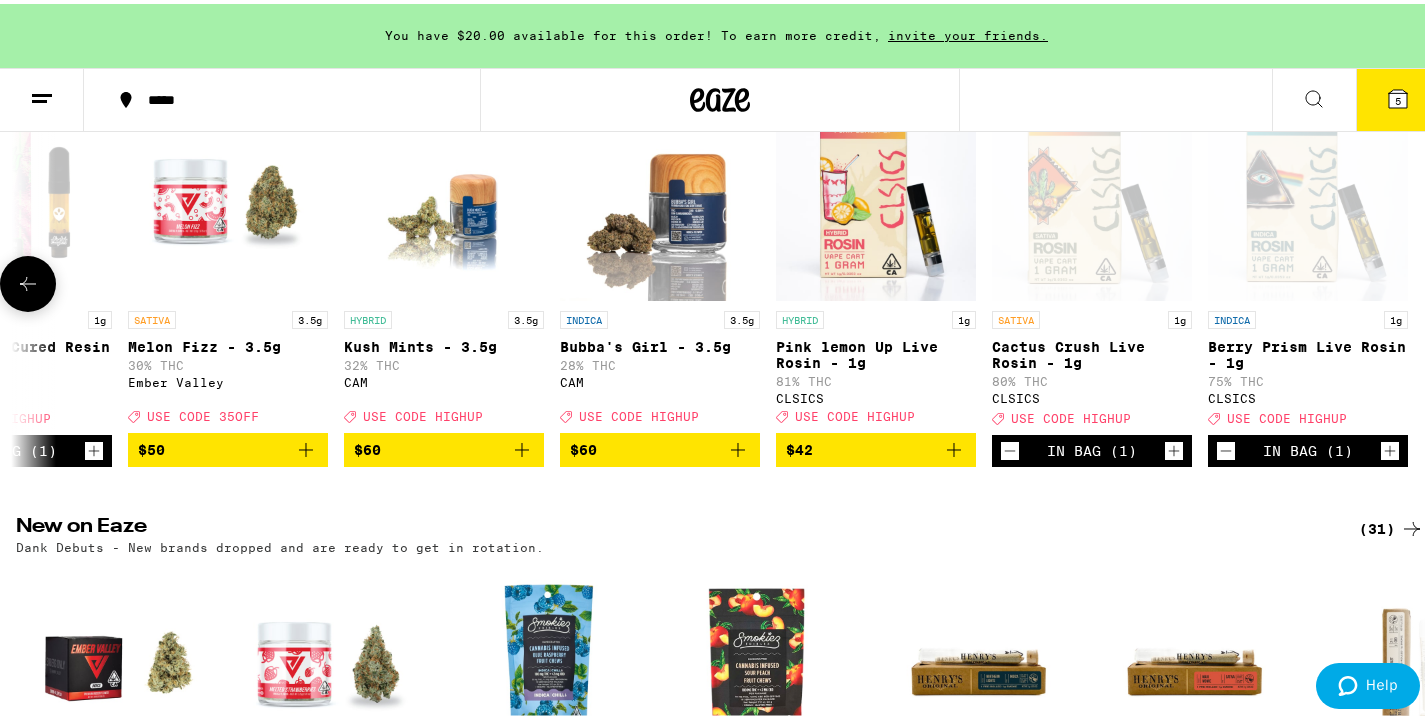 click 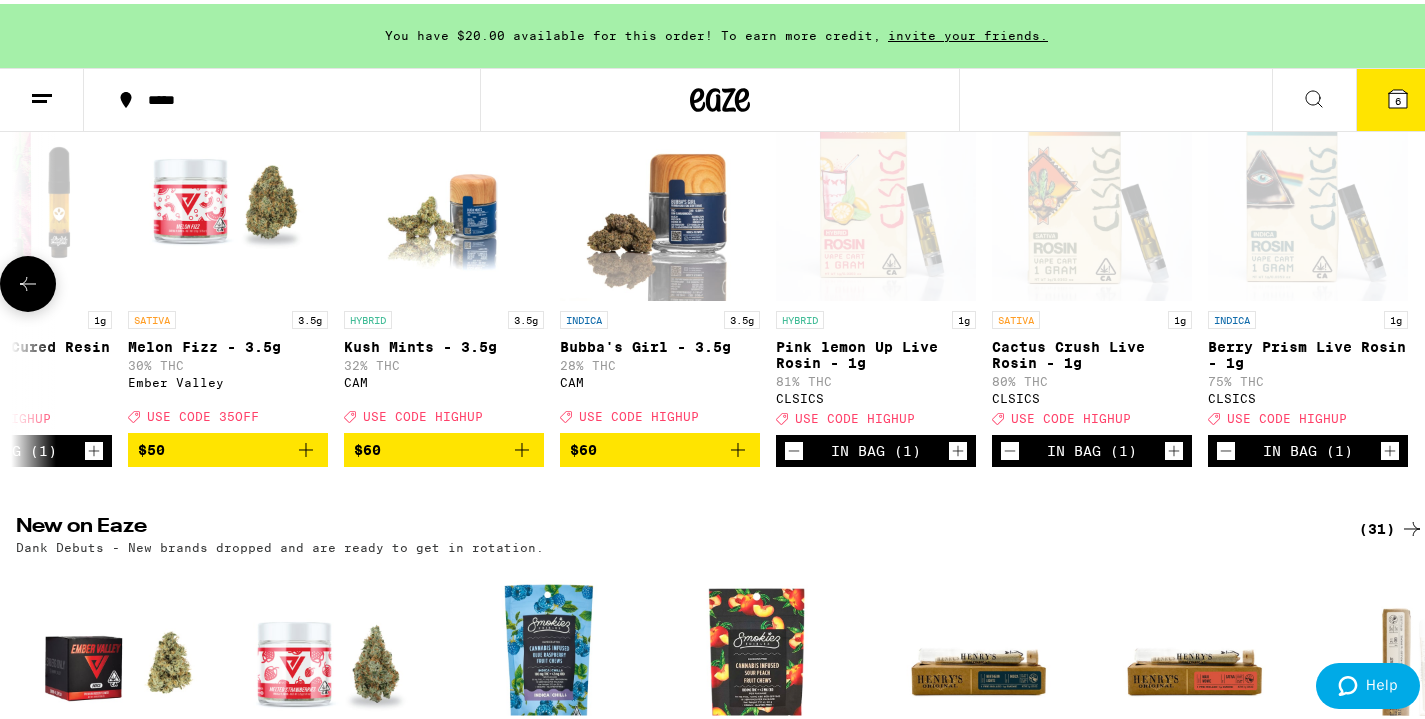click 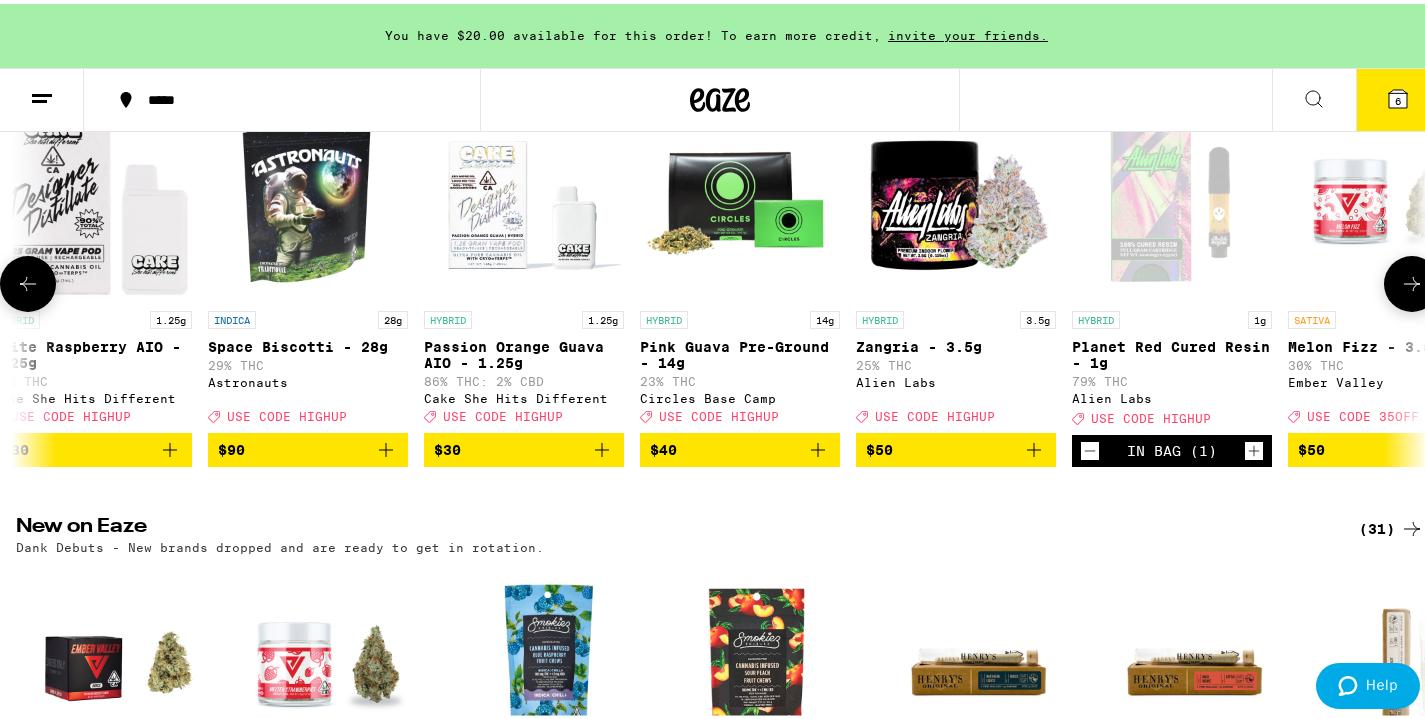 click 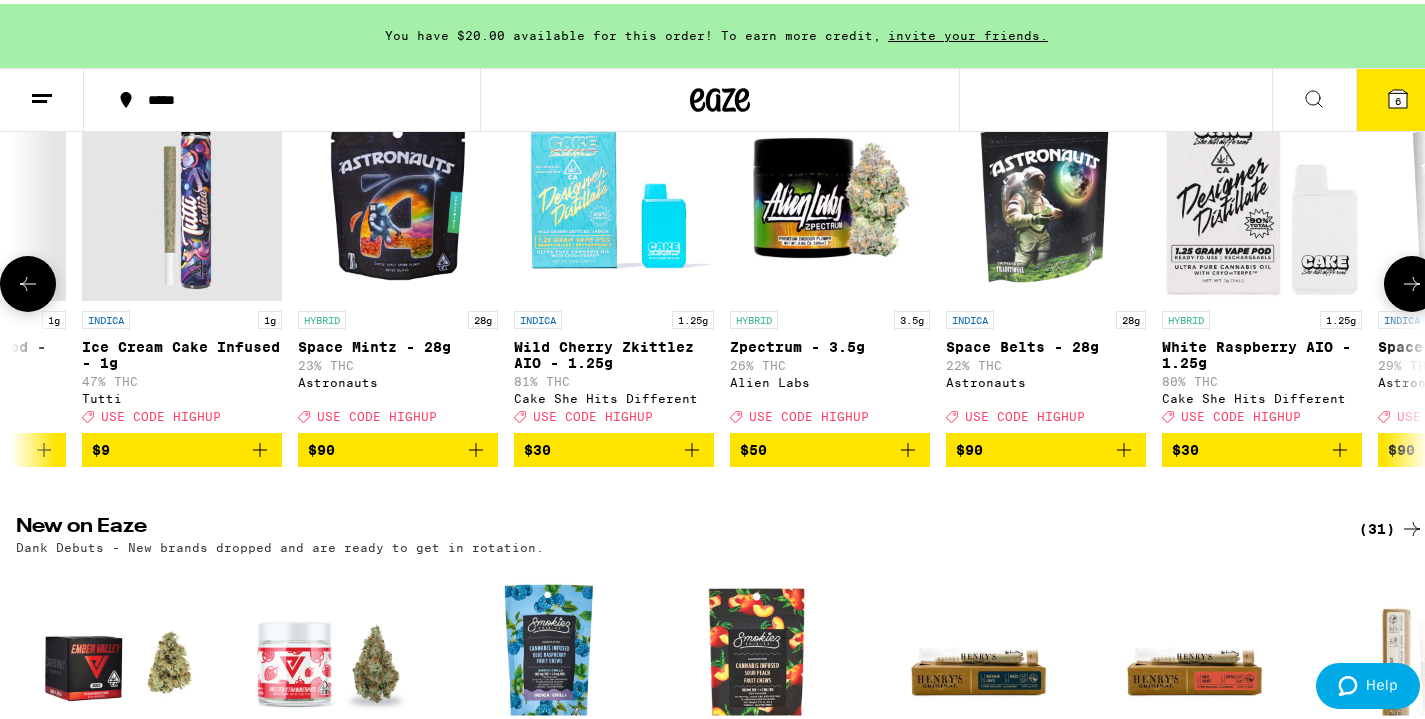 scroll, scrollTop: 0, scrollLeft: 21961, axis: horizontal 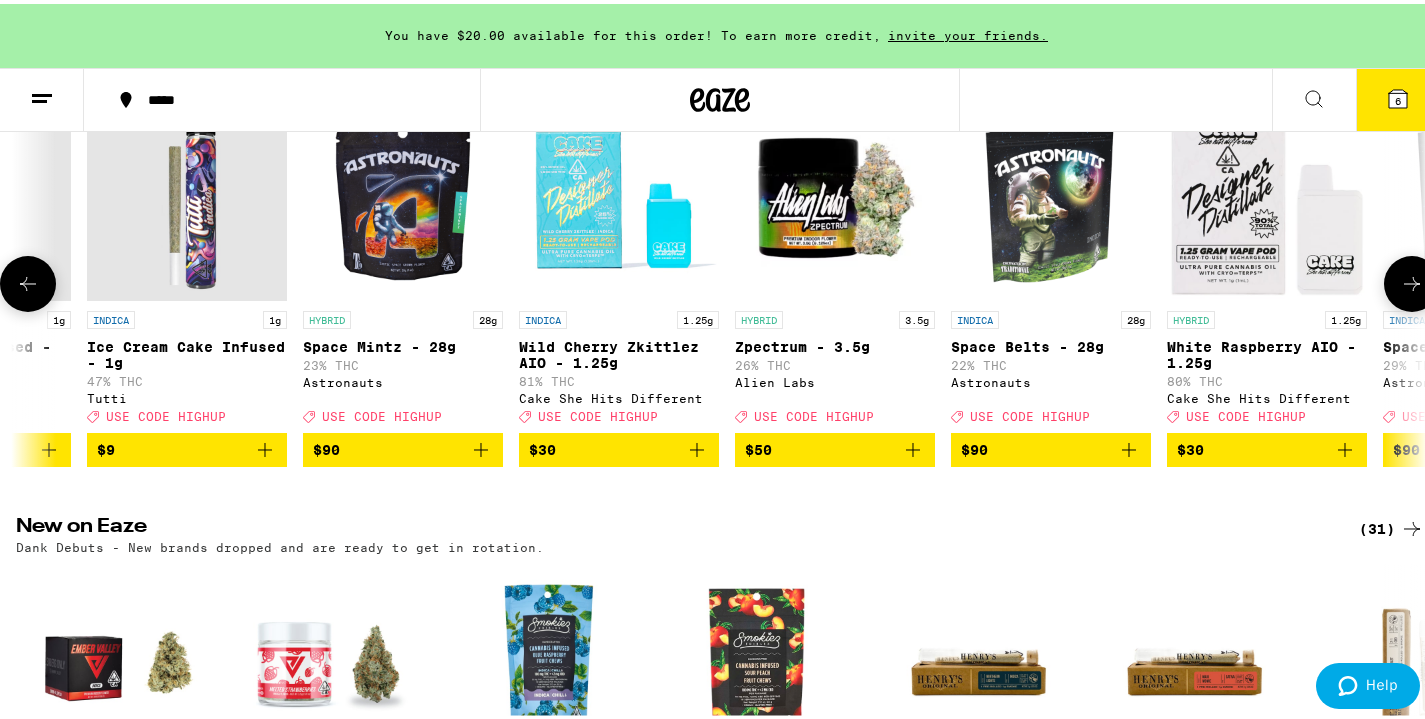 click 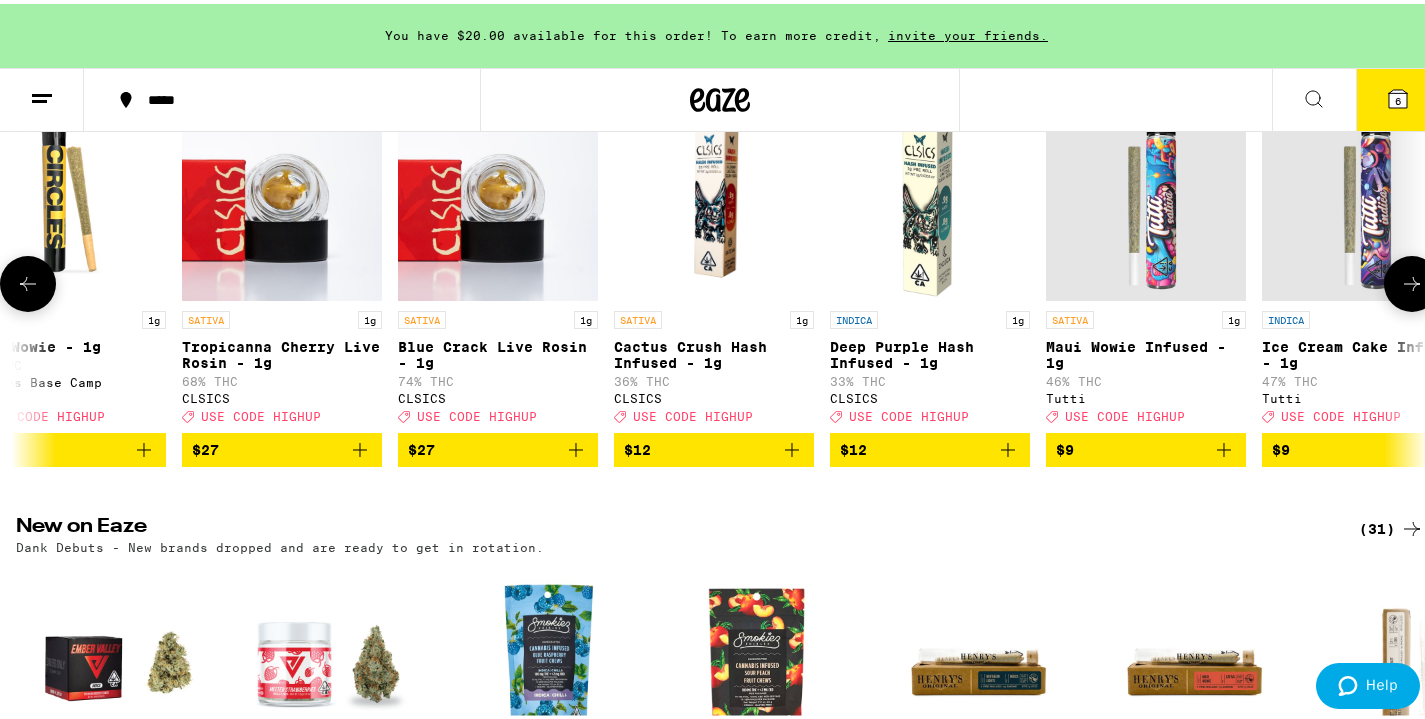 click 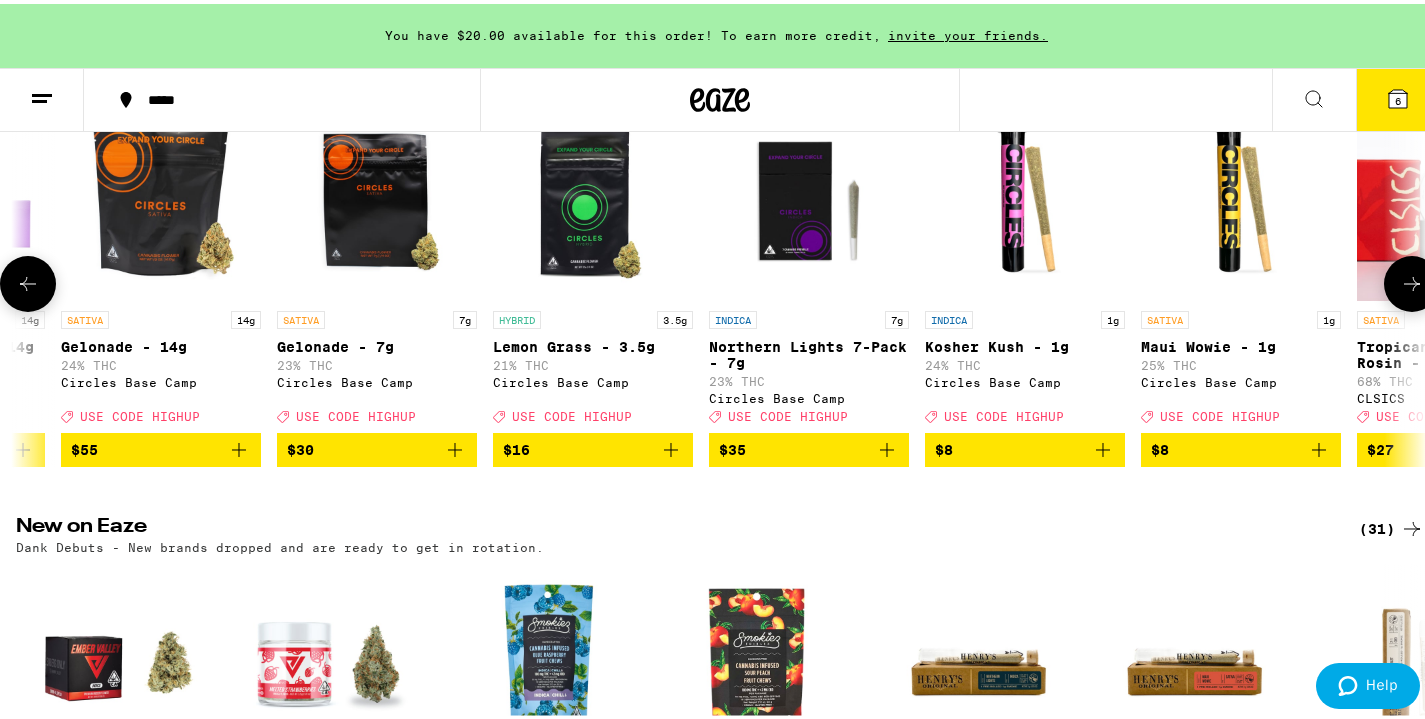 click 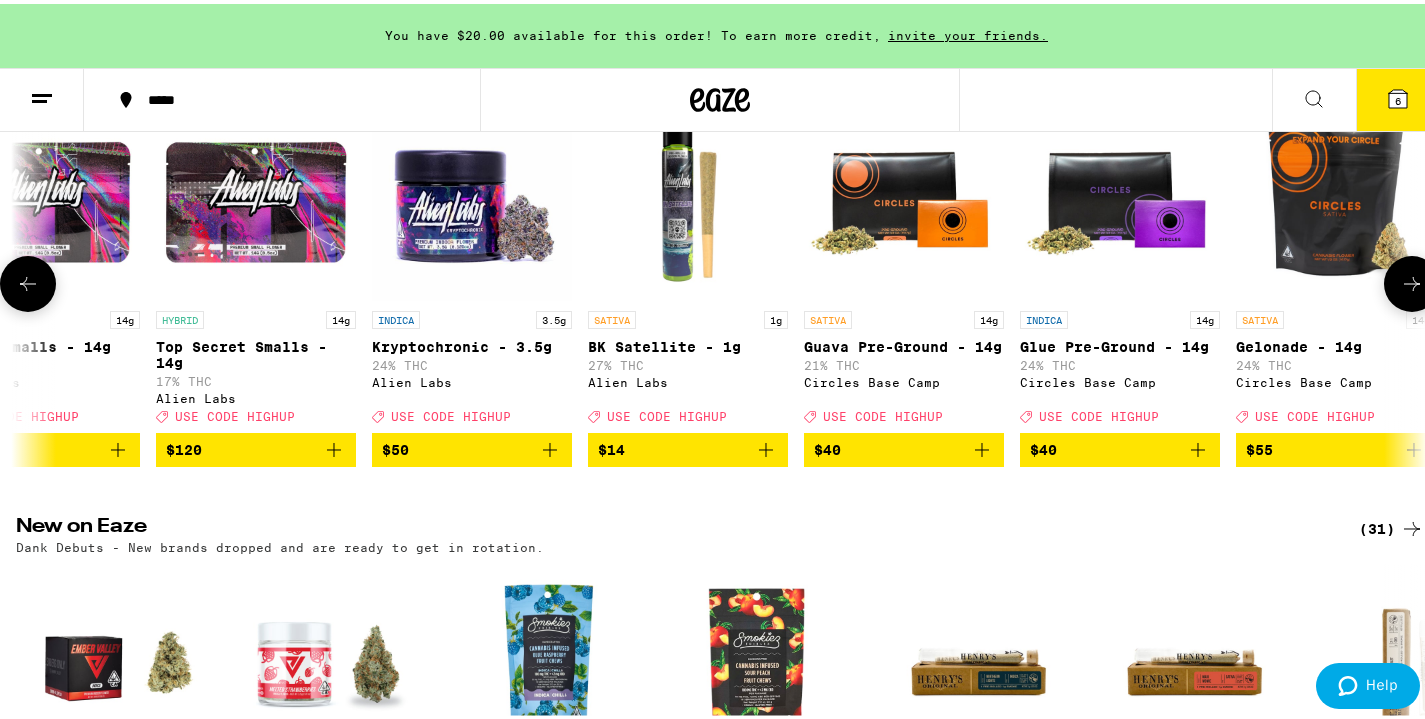 click 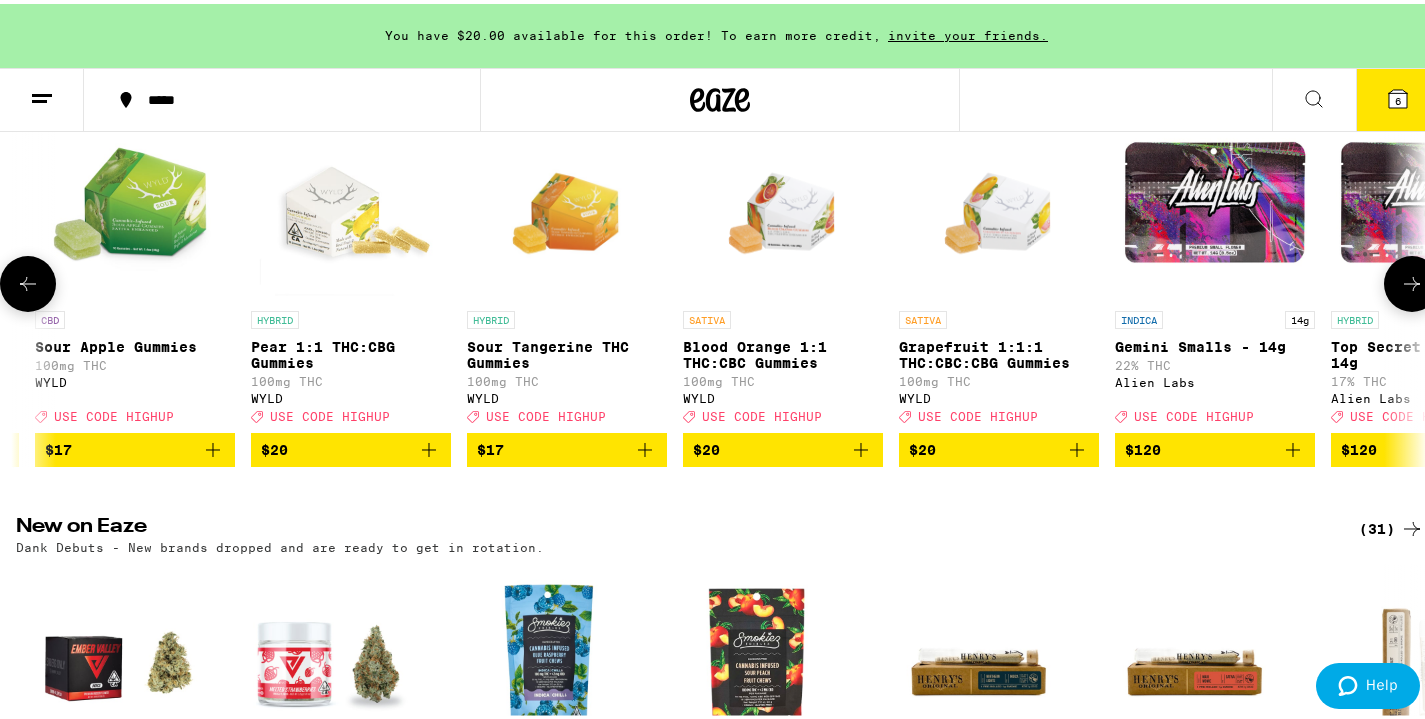 click 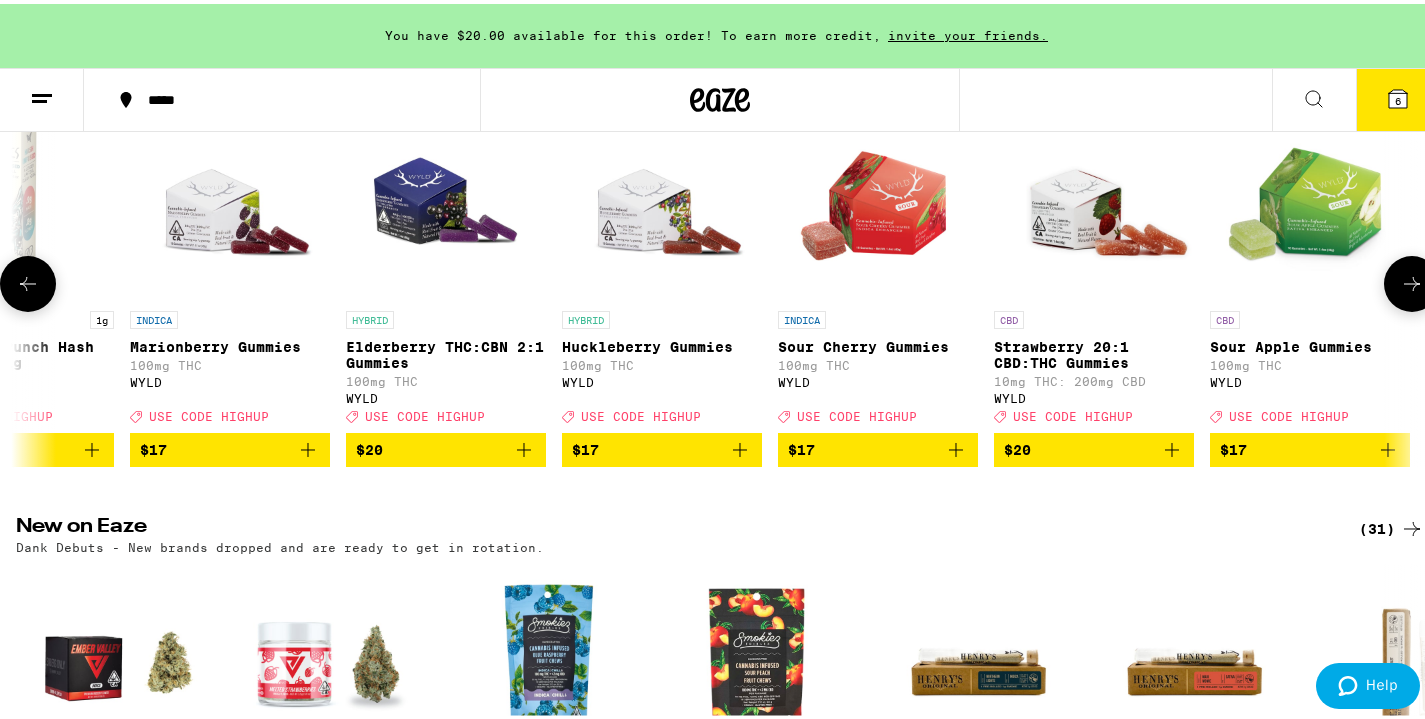 click 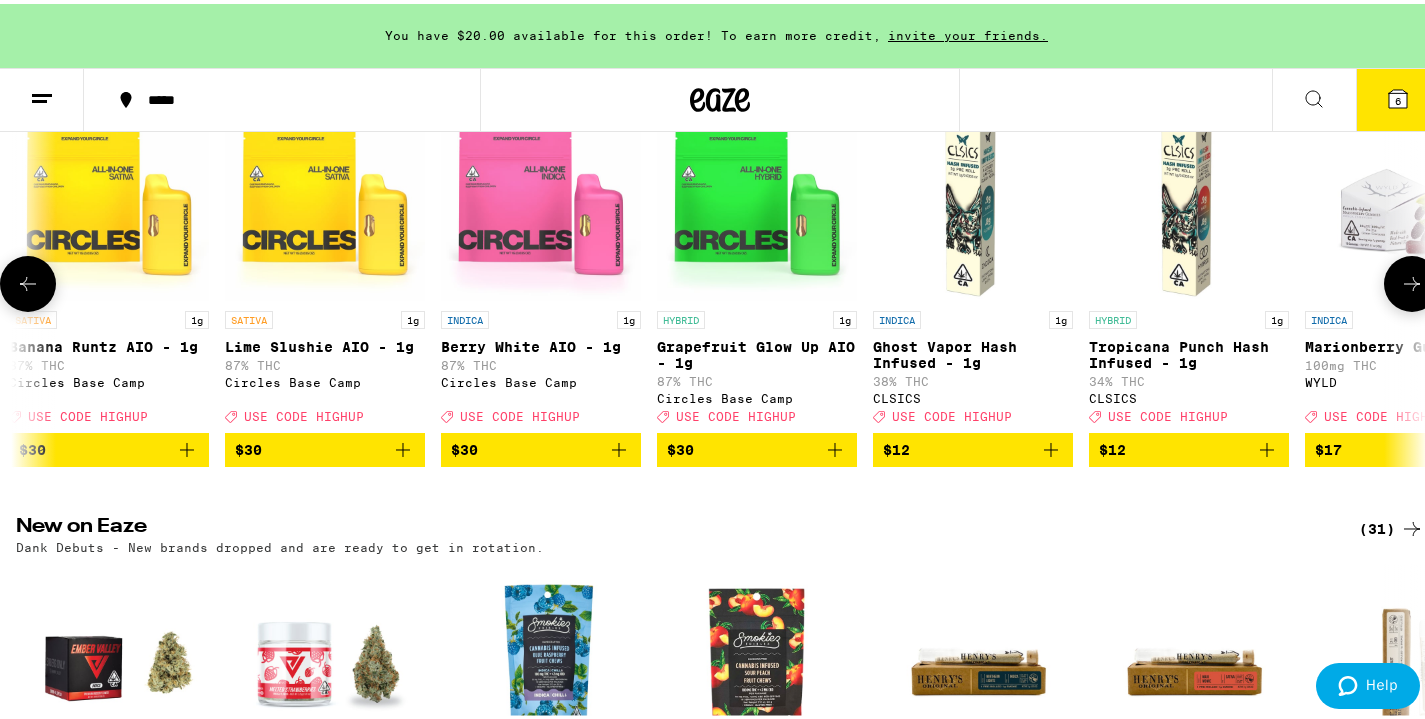 click 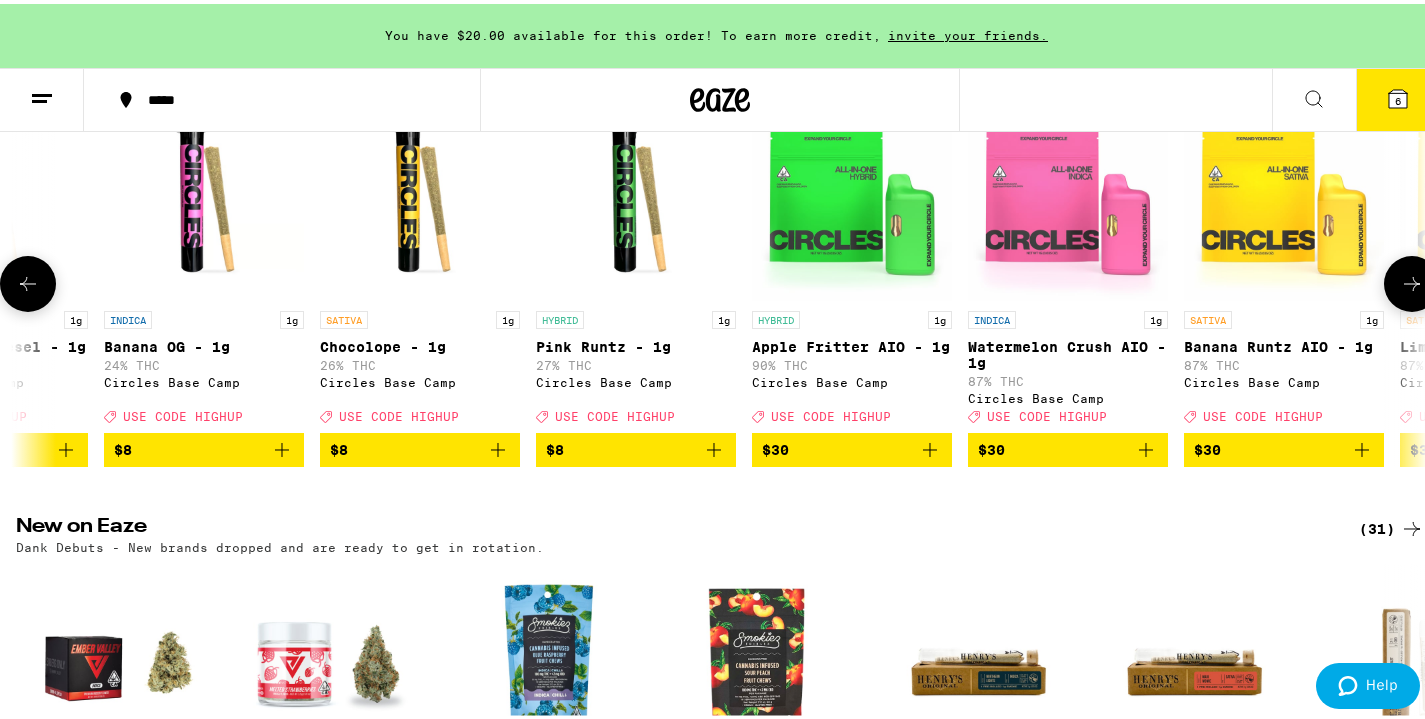 click 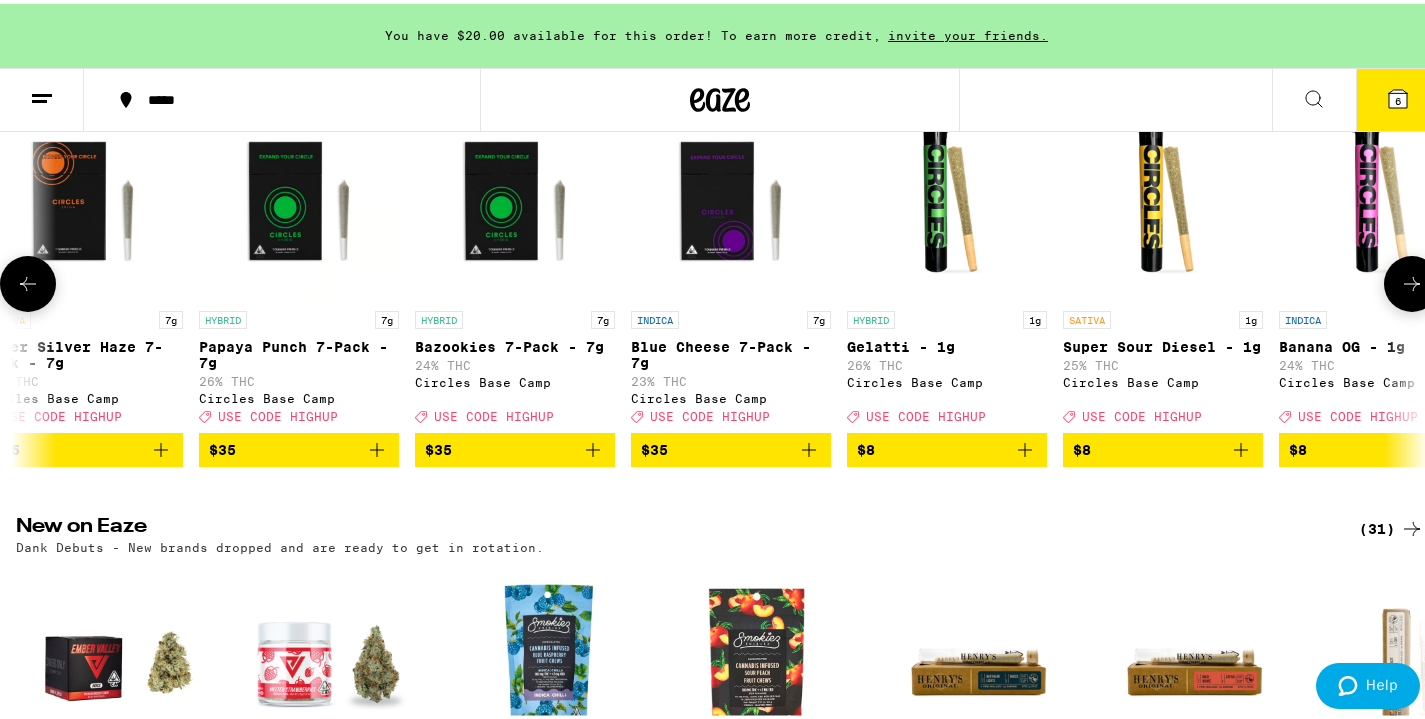 click 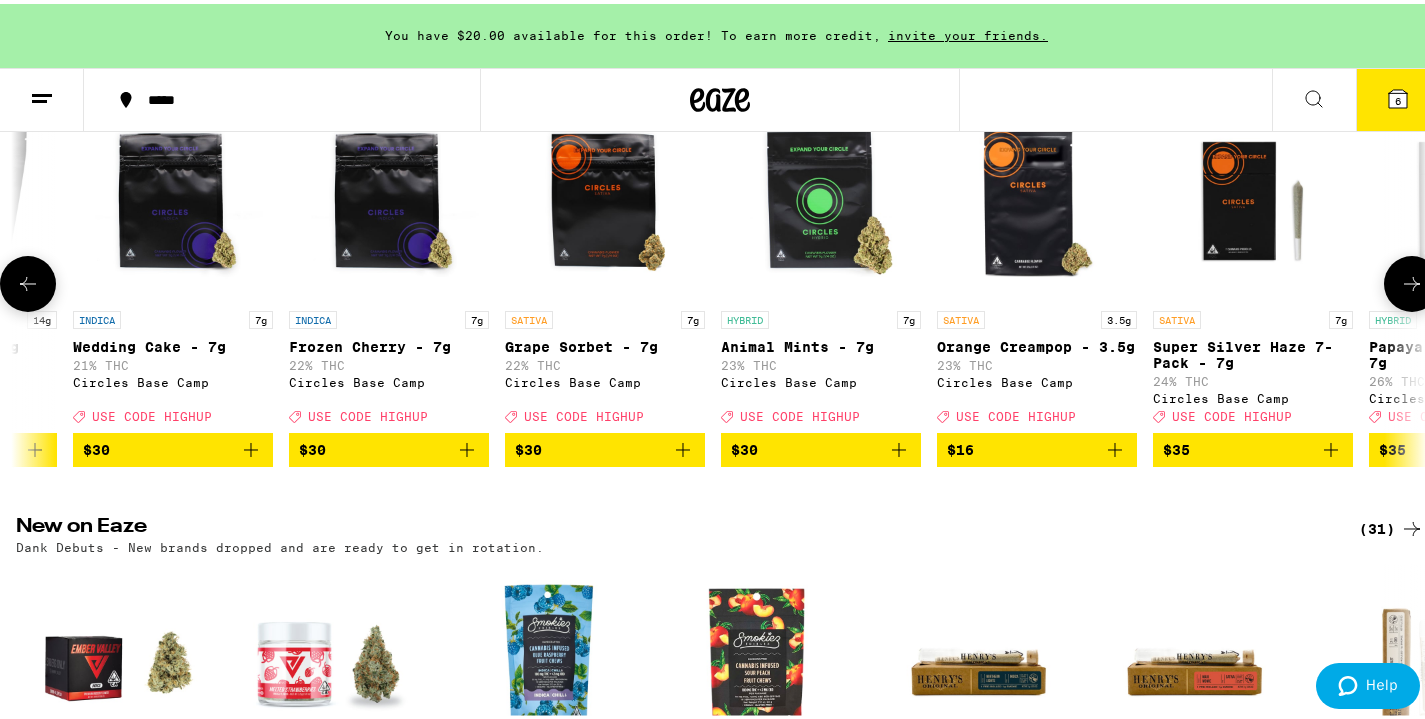 click 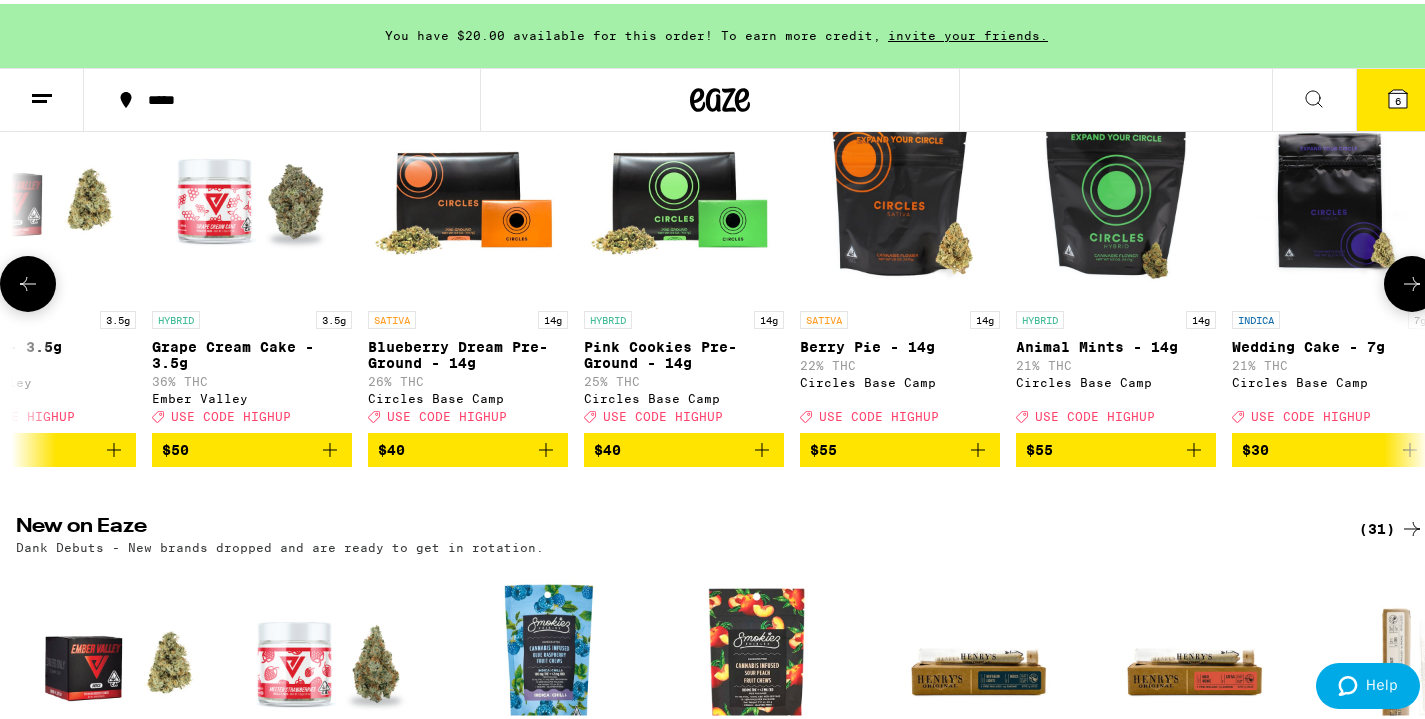 click 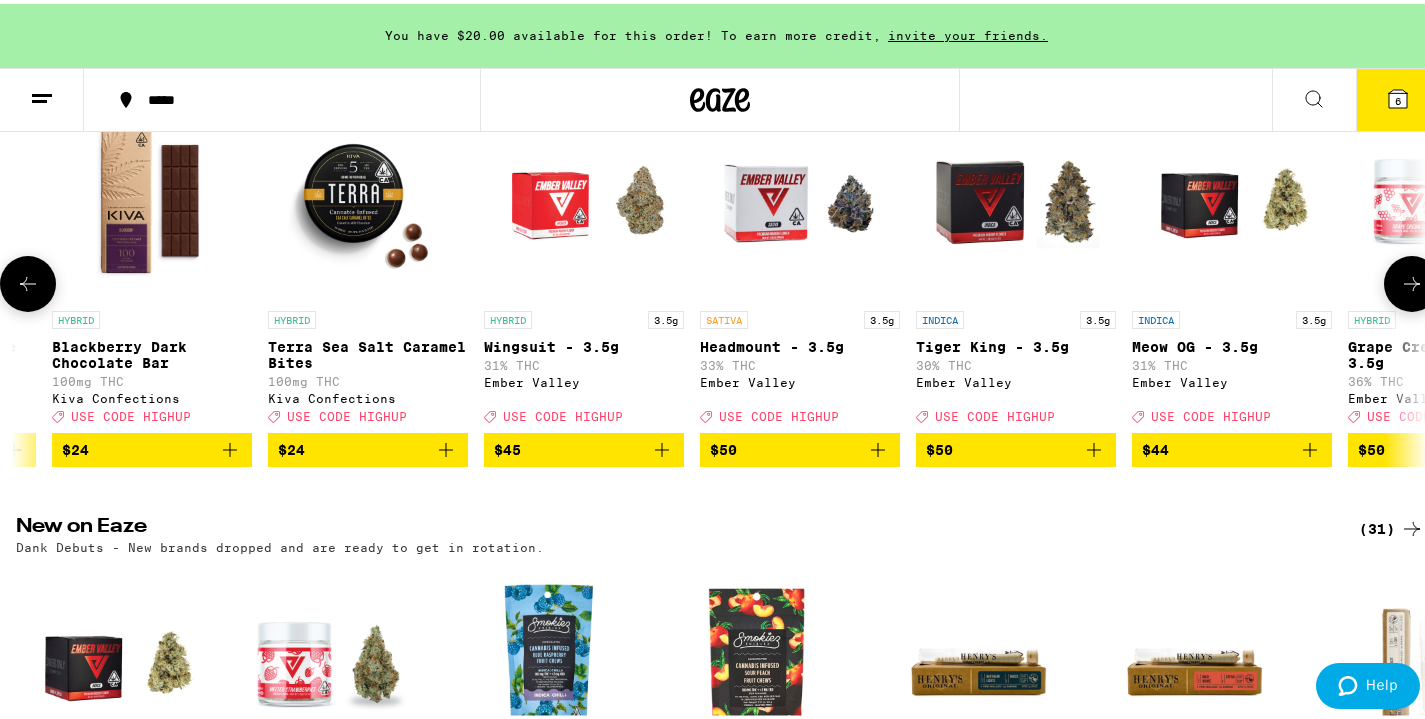click 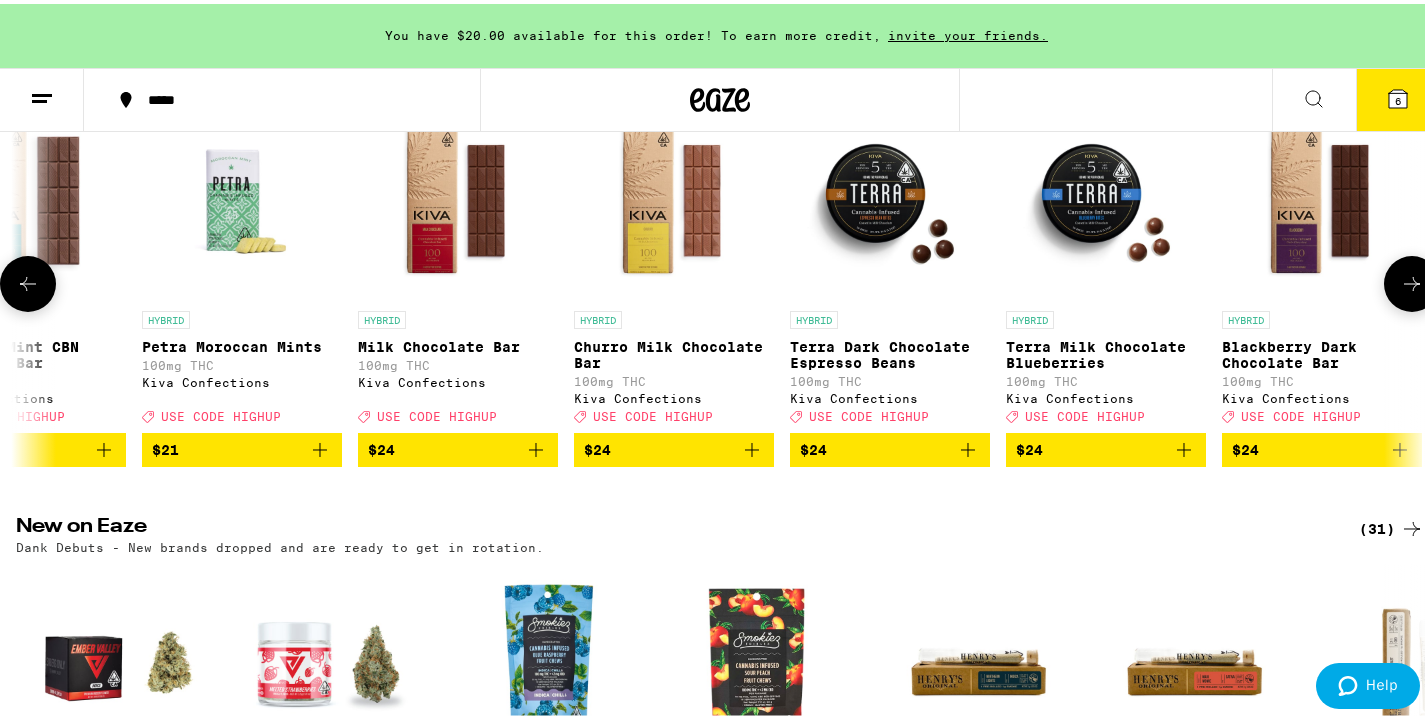click 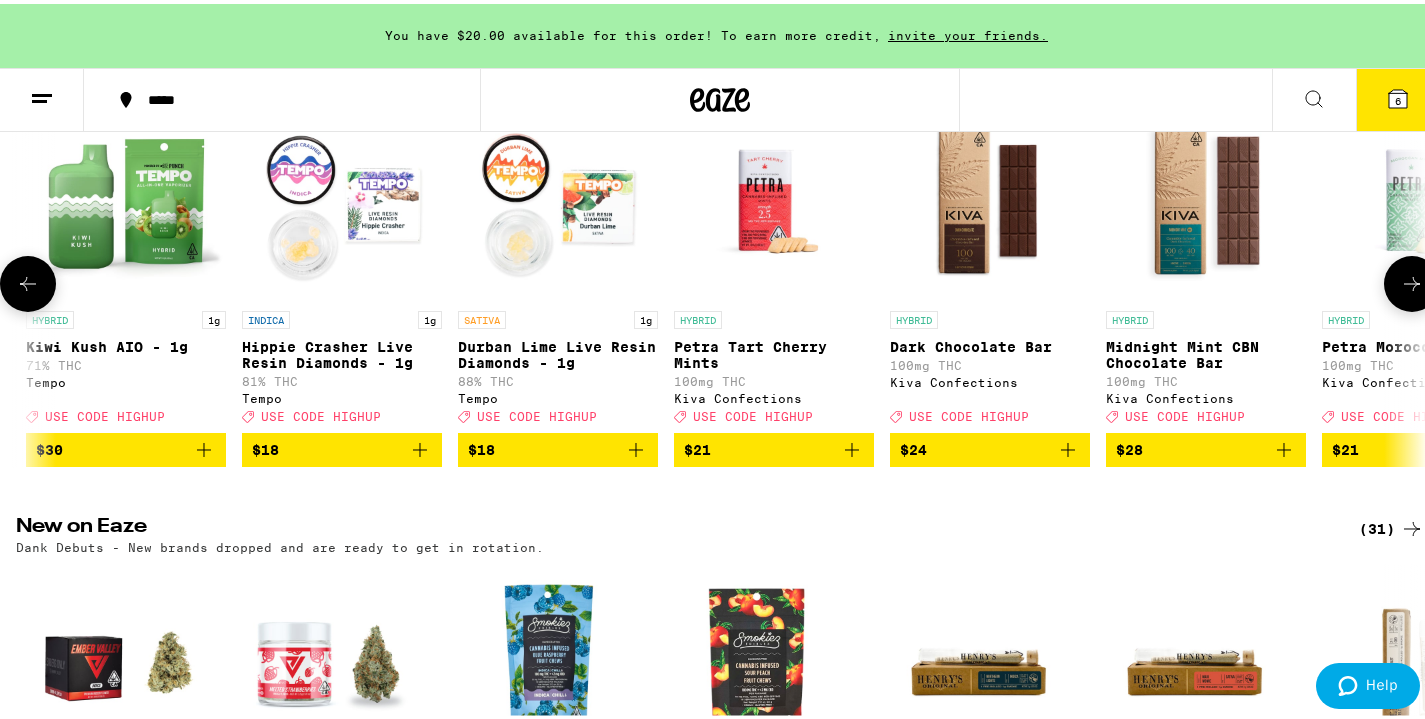 click 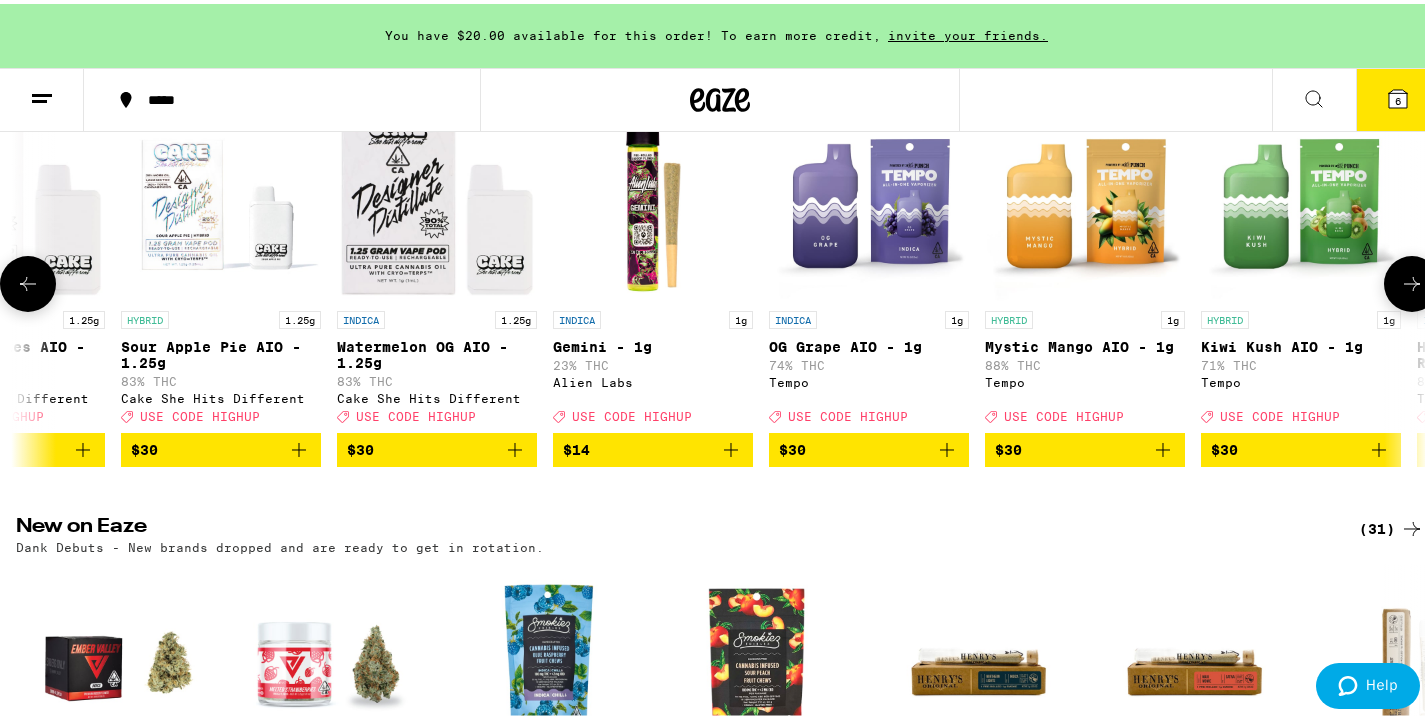 click 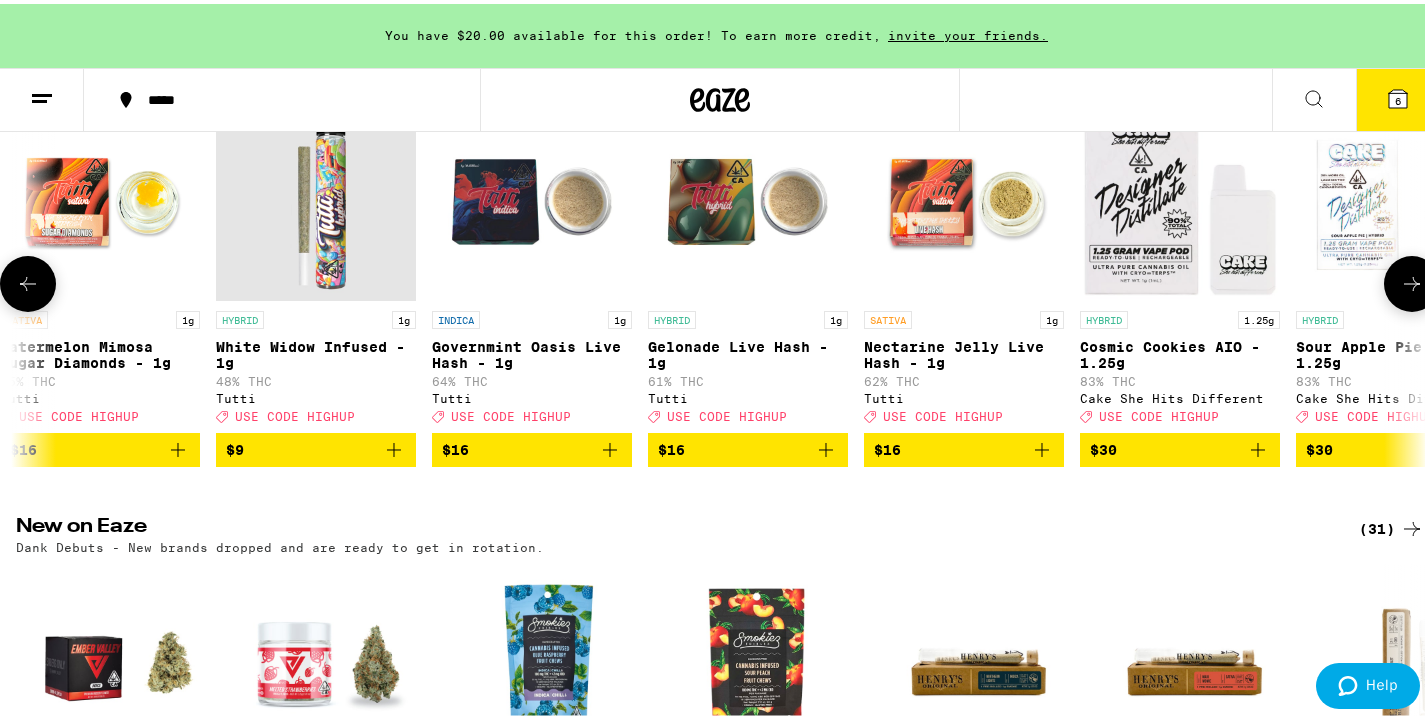 click 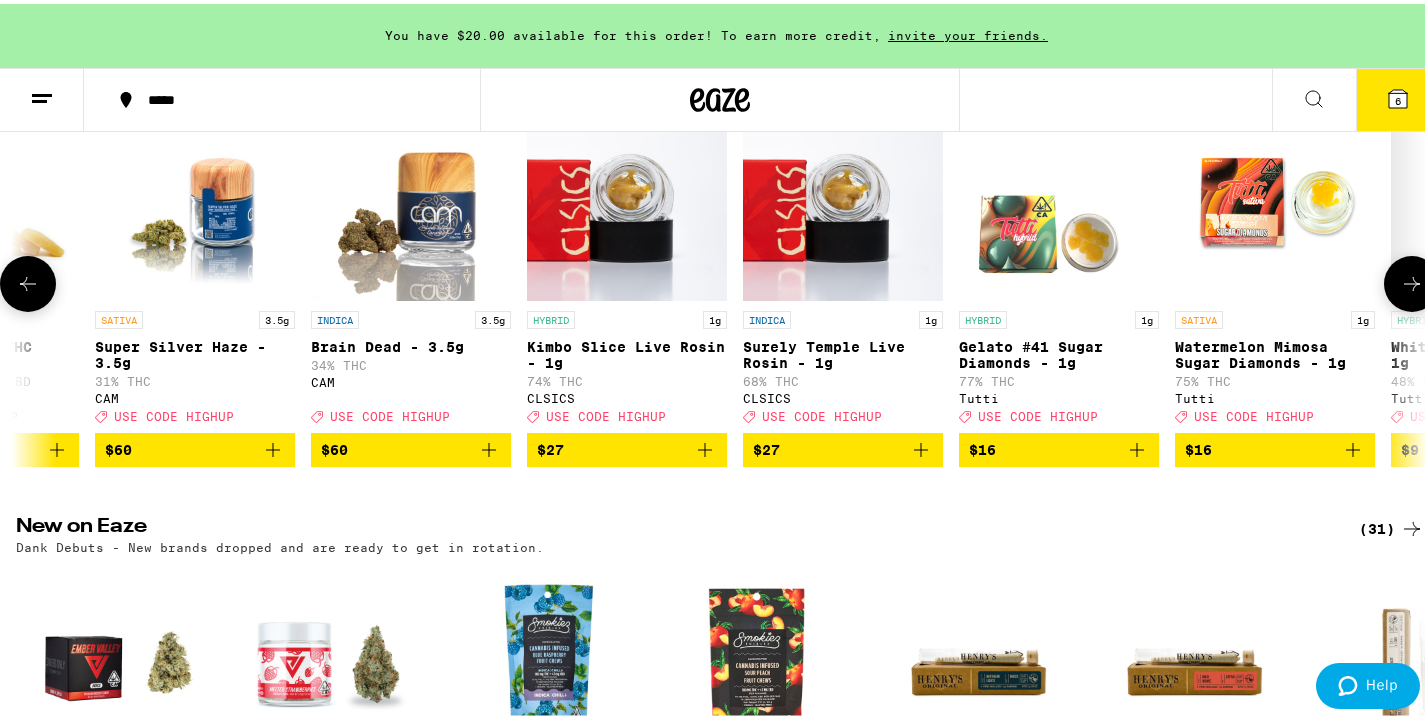 click 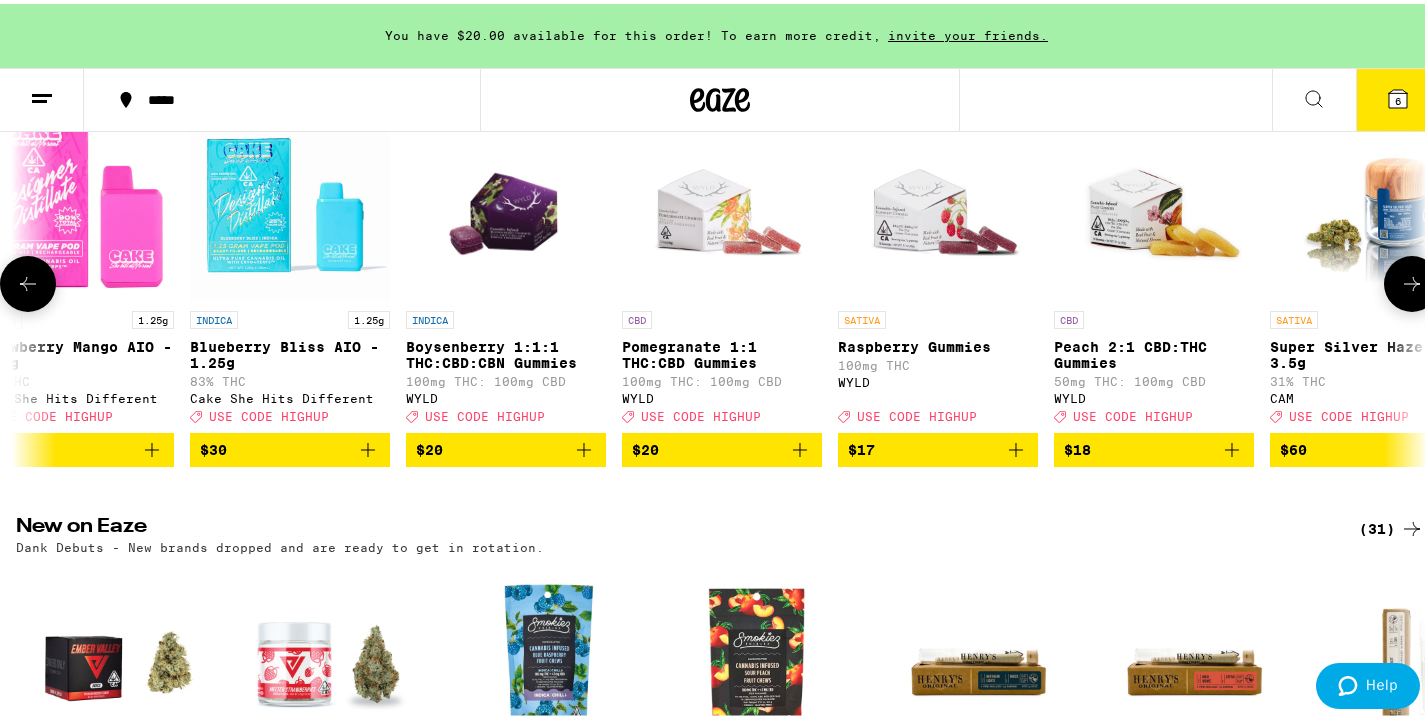 click 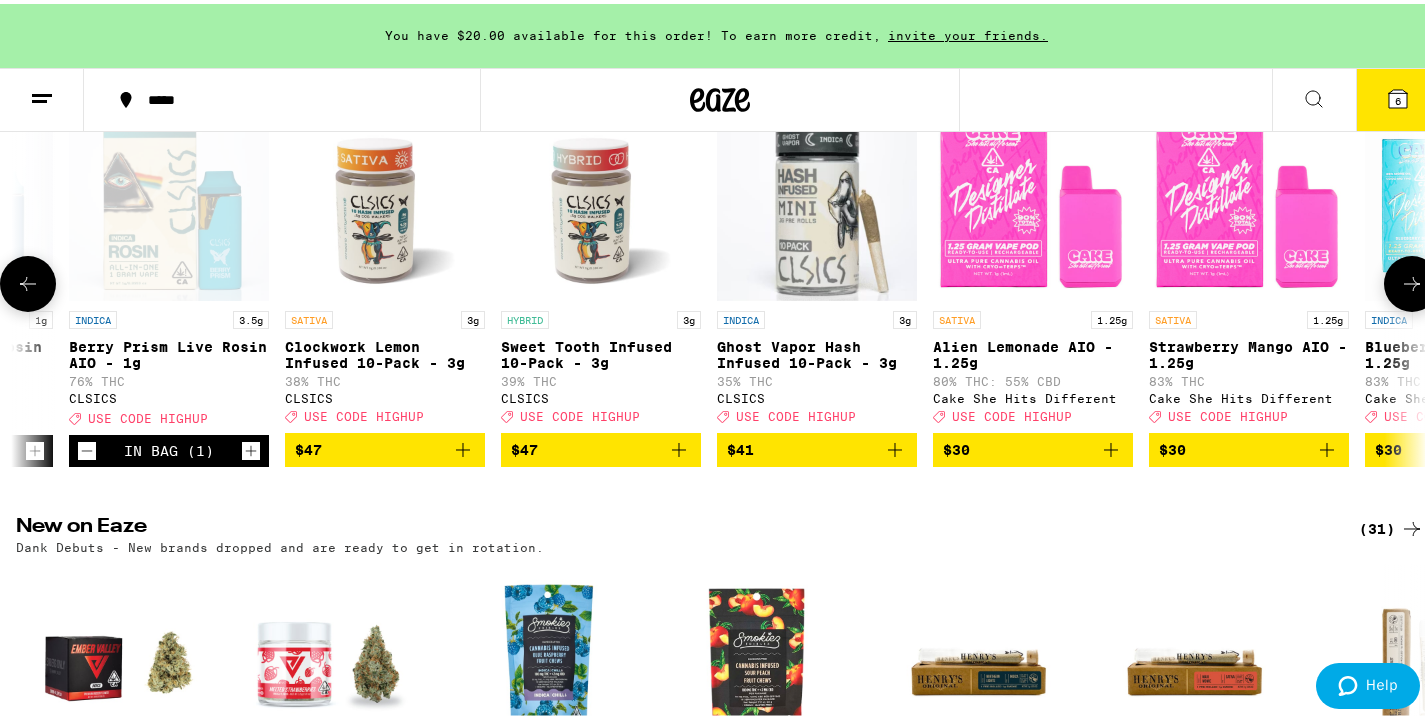 click 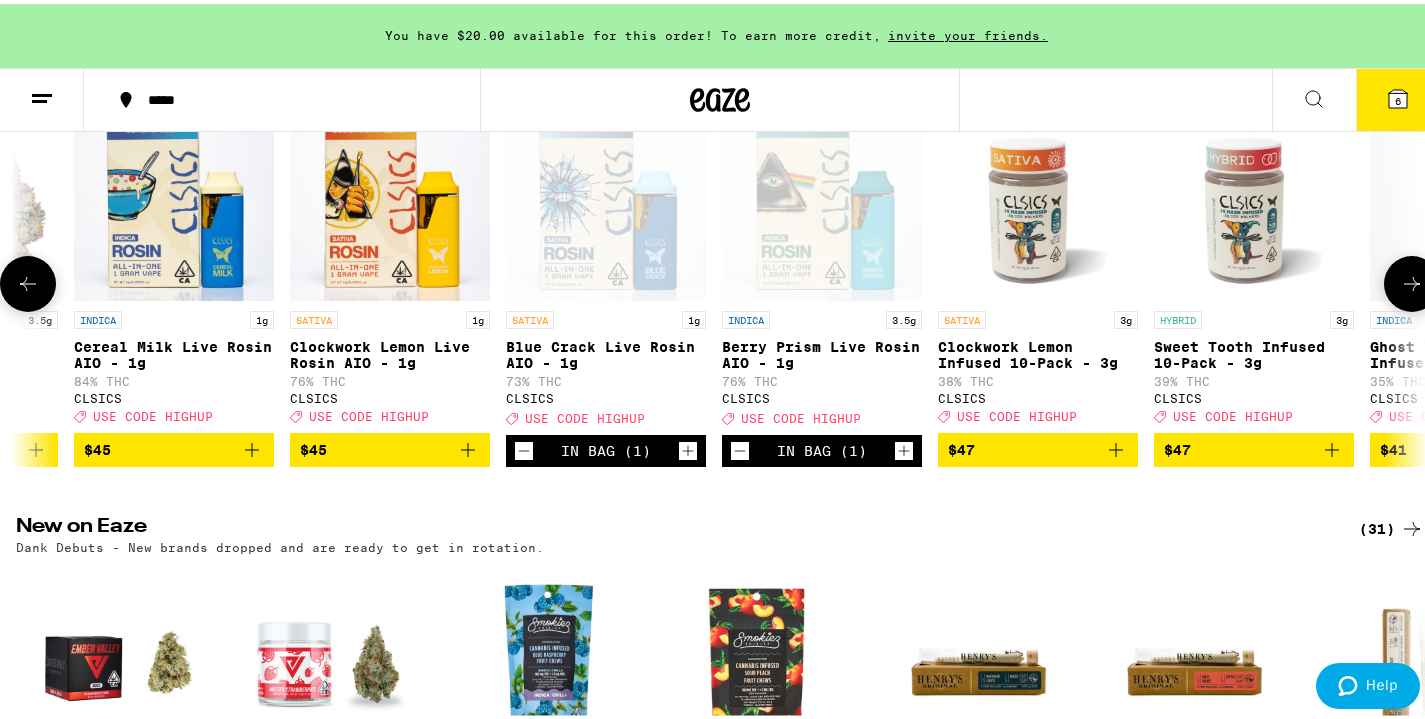 scroll, scrollTop: 0, scrollLeft: 0, axis: both 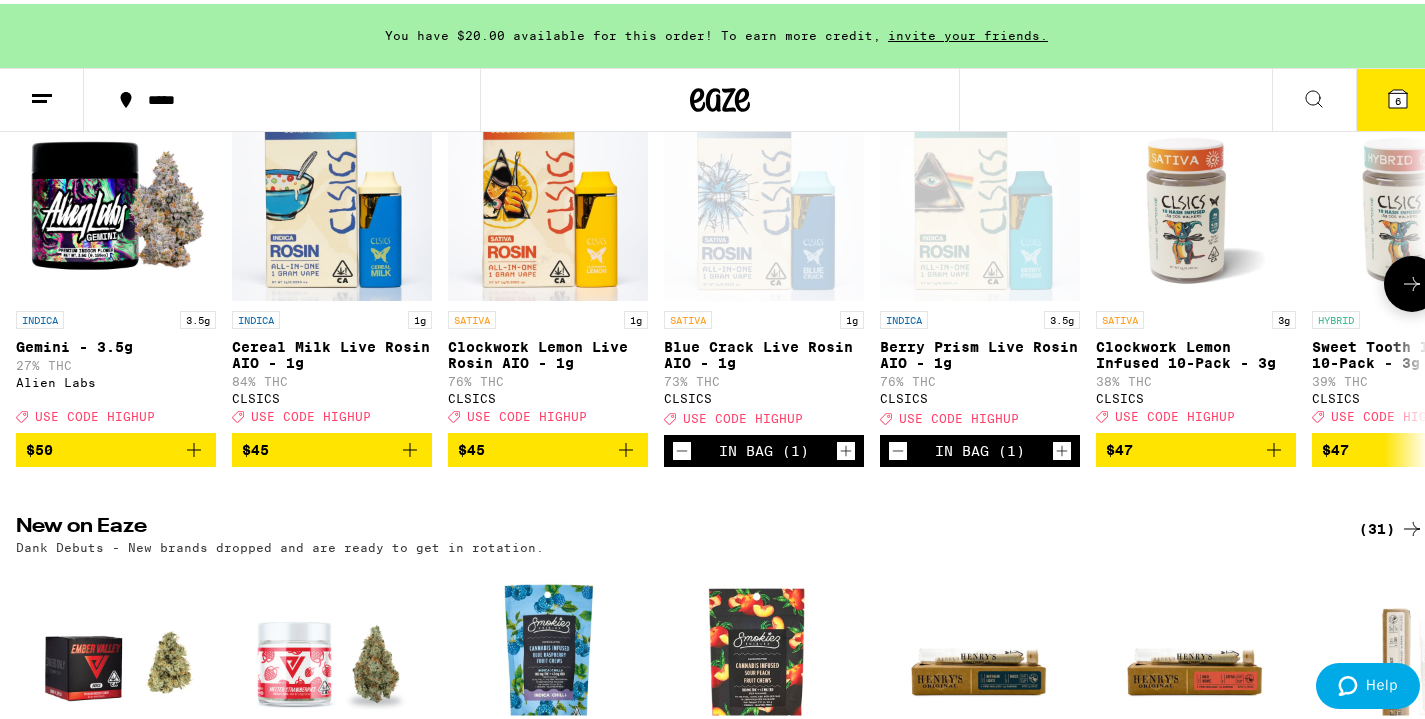 click 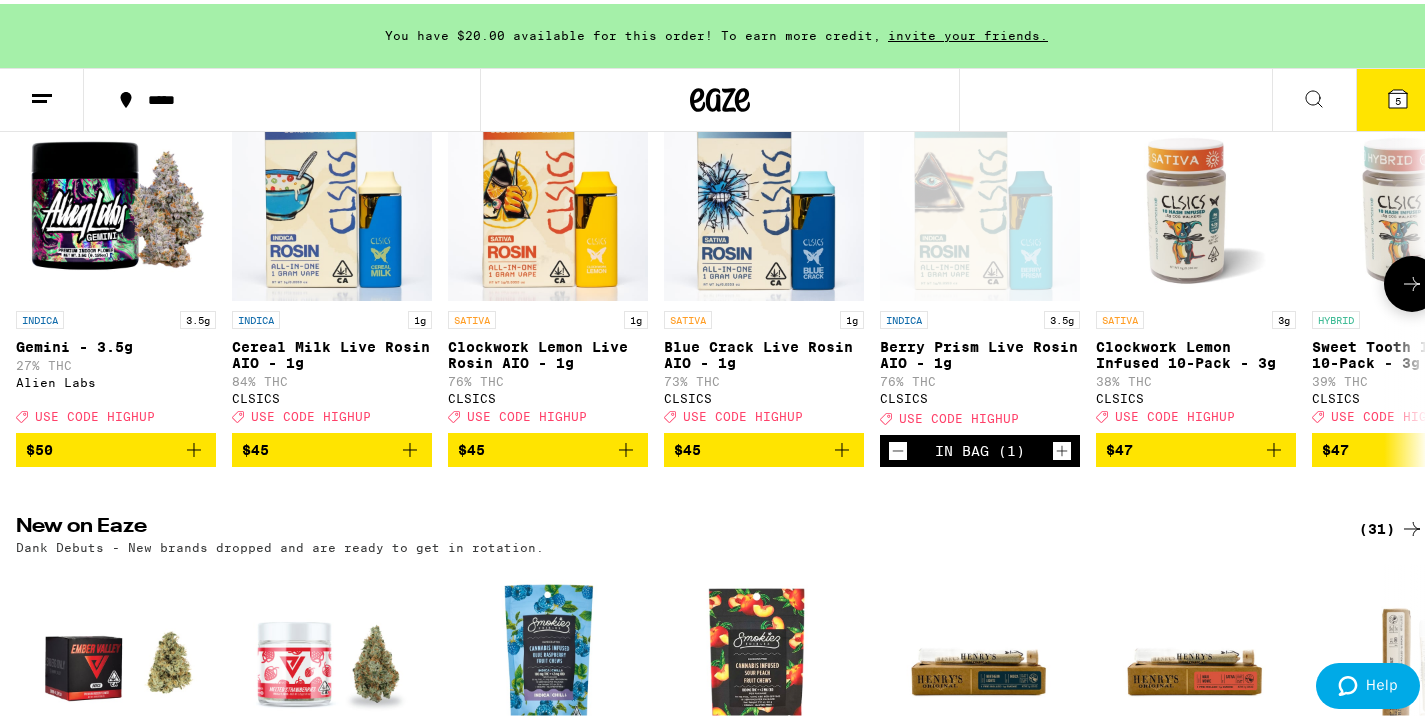 click 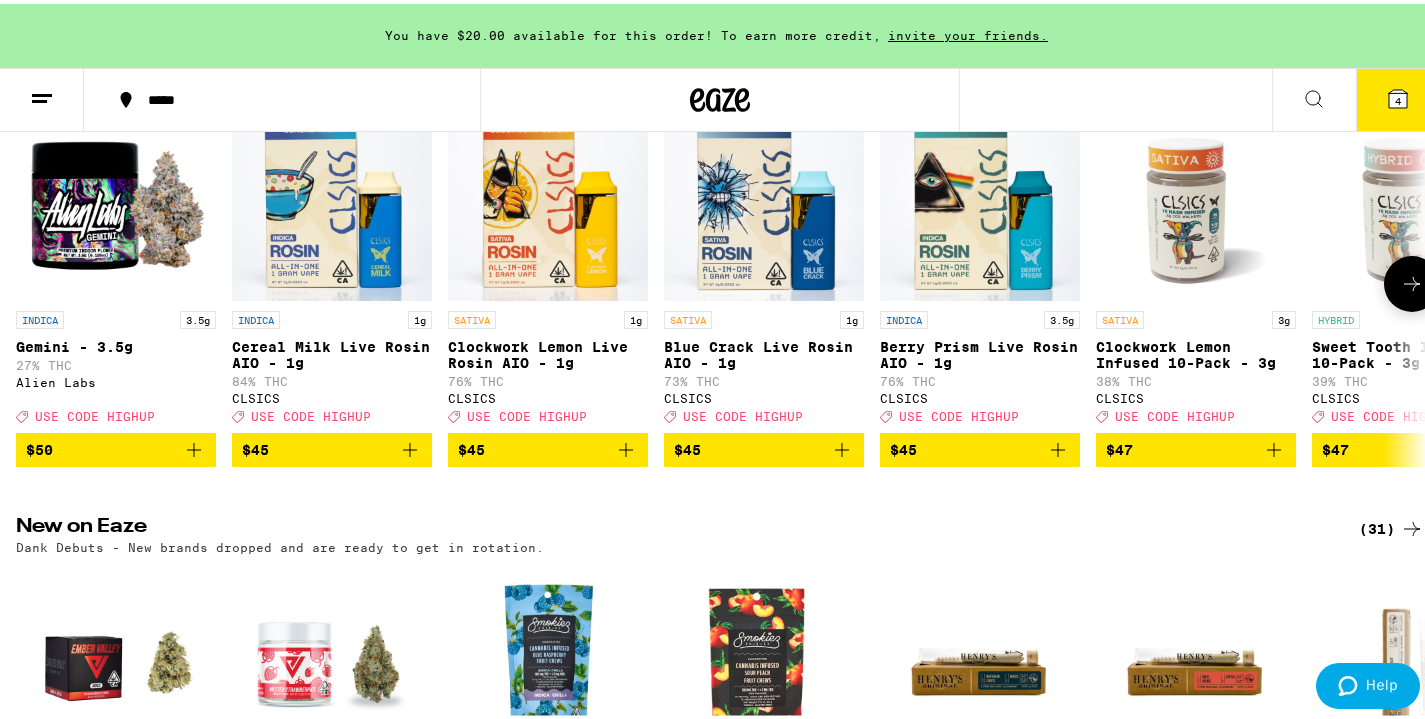 click 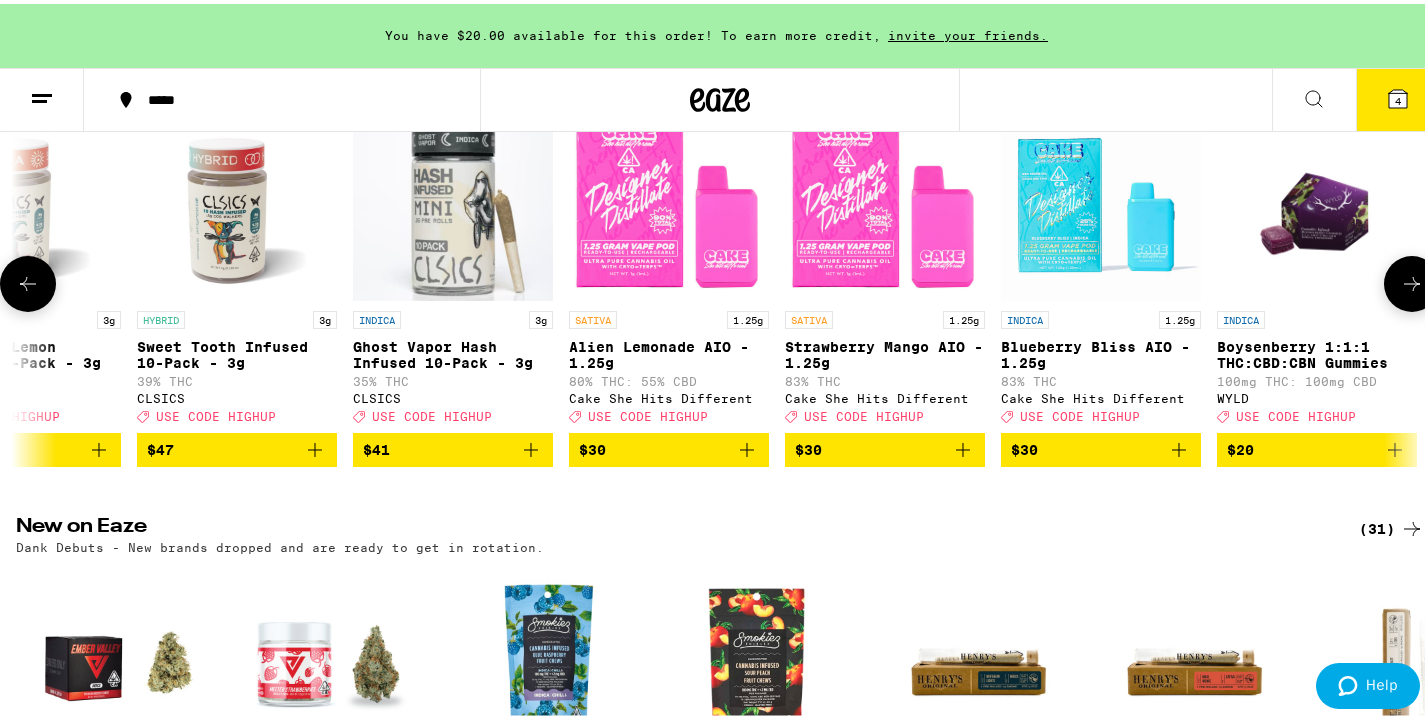 click 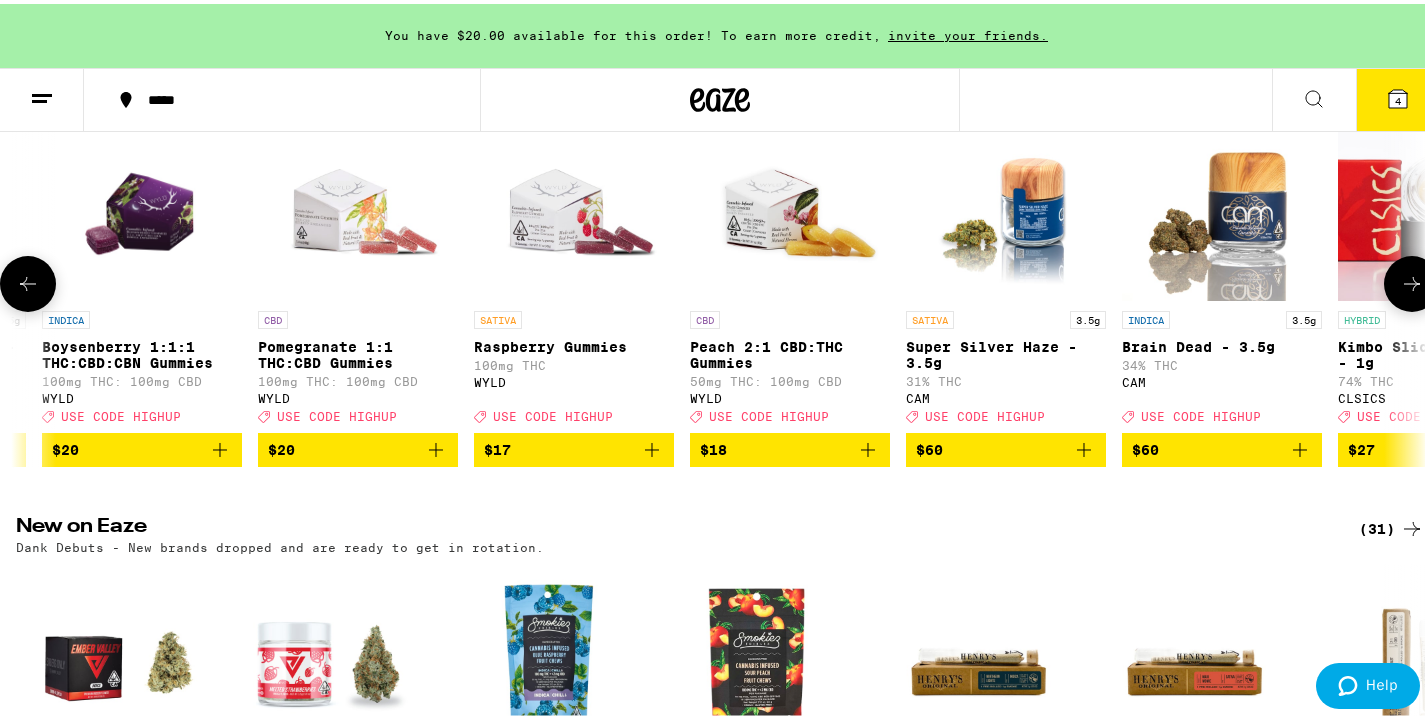 click 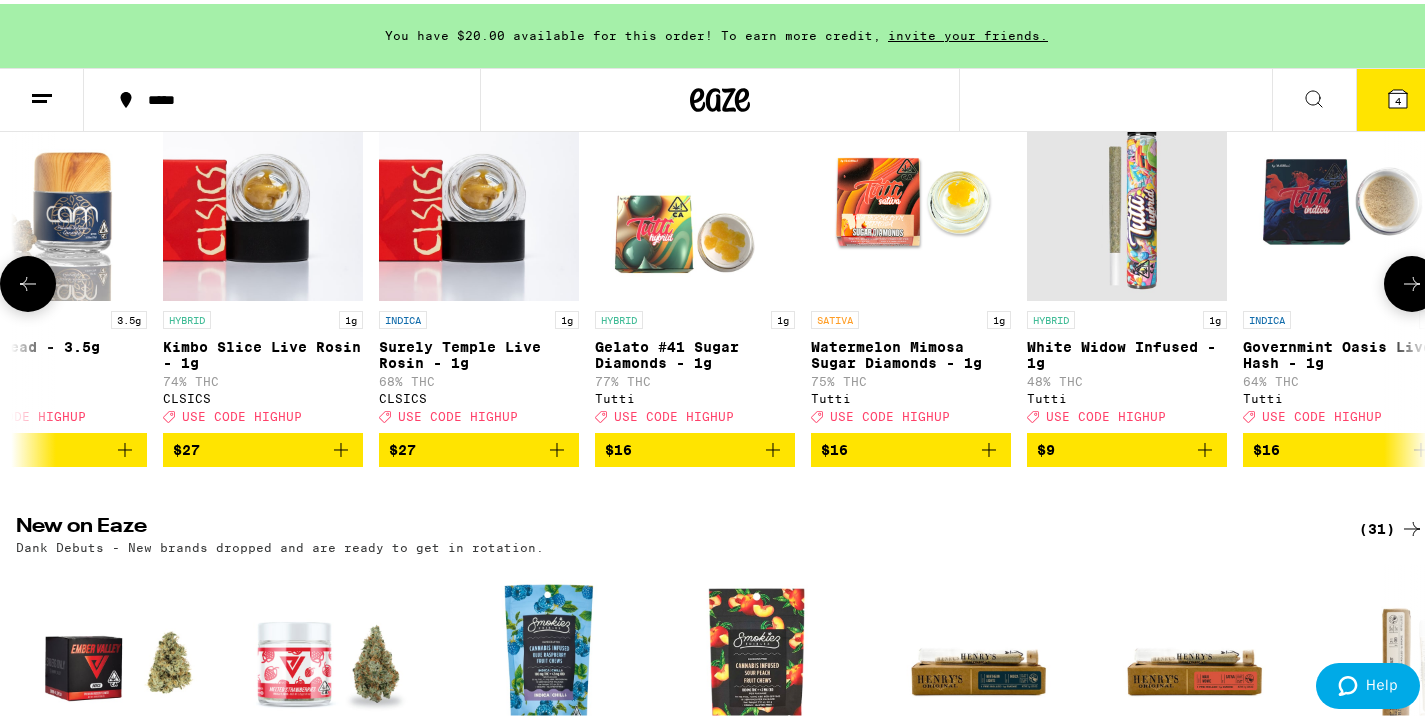 click 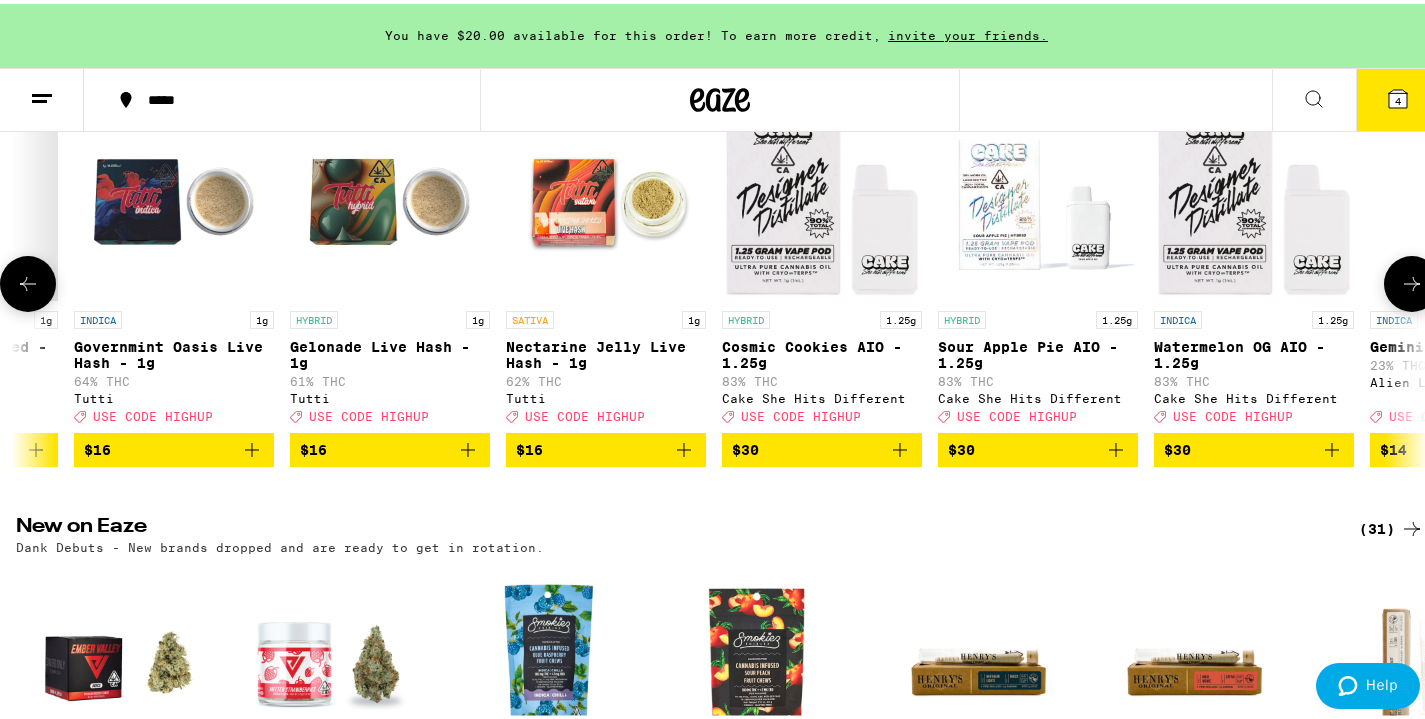 scroll, scrollTop: 0, scrollLeft: 4700, axis: horizontal 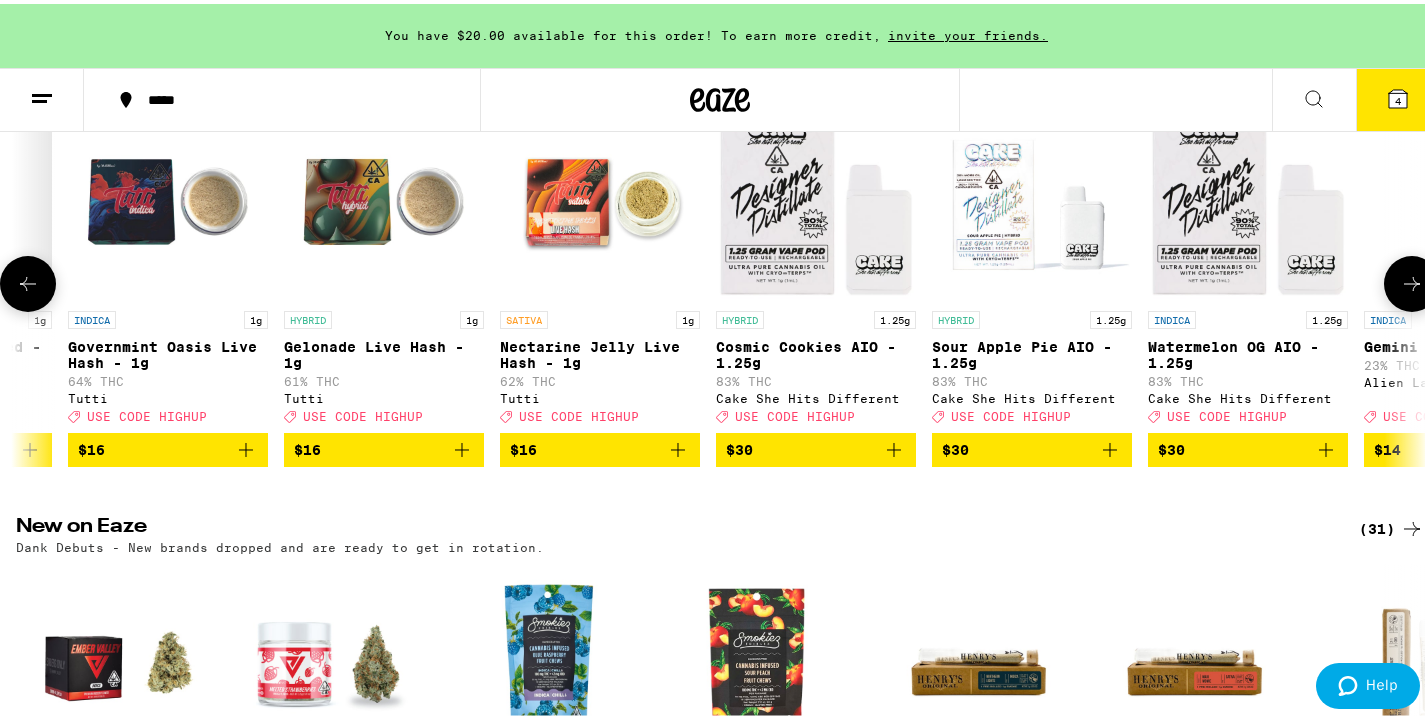 click 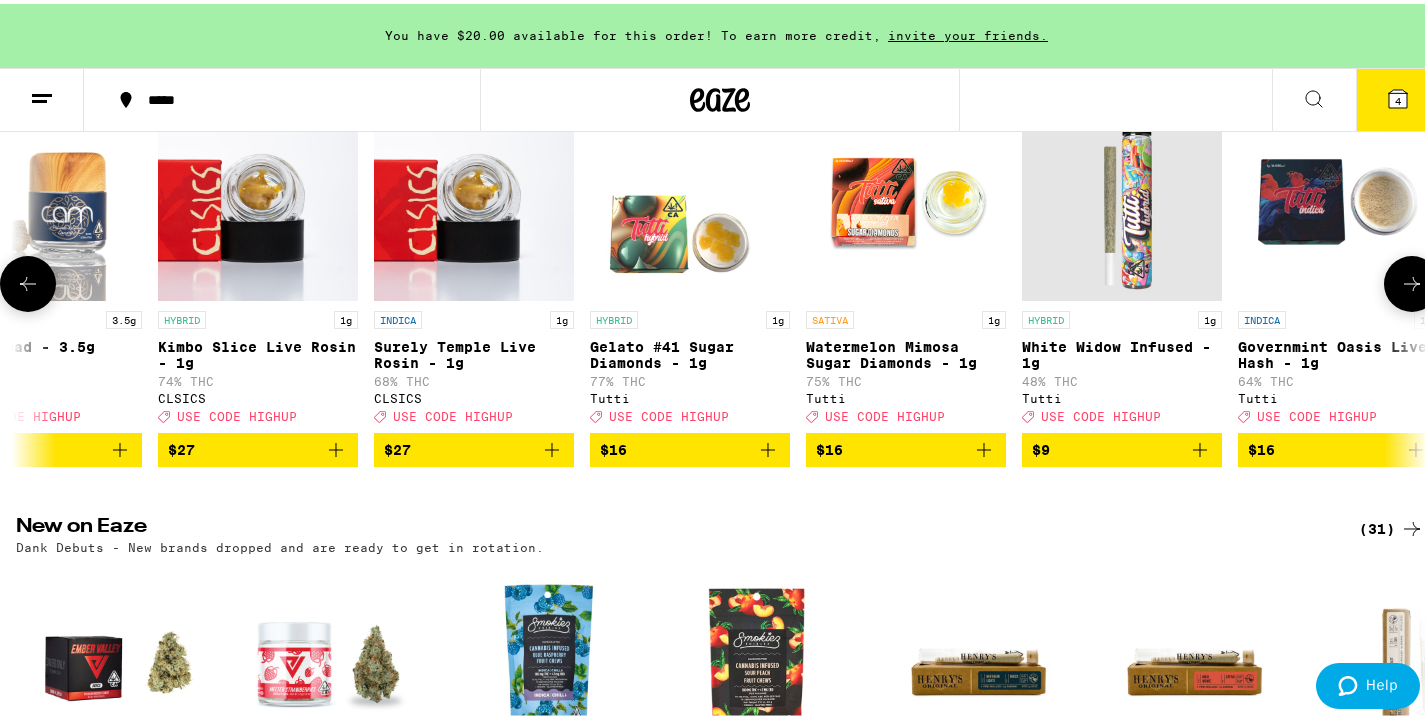 scroll, scrollTop: 0, scrollLeft: 3525, axis: horizontal 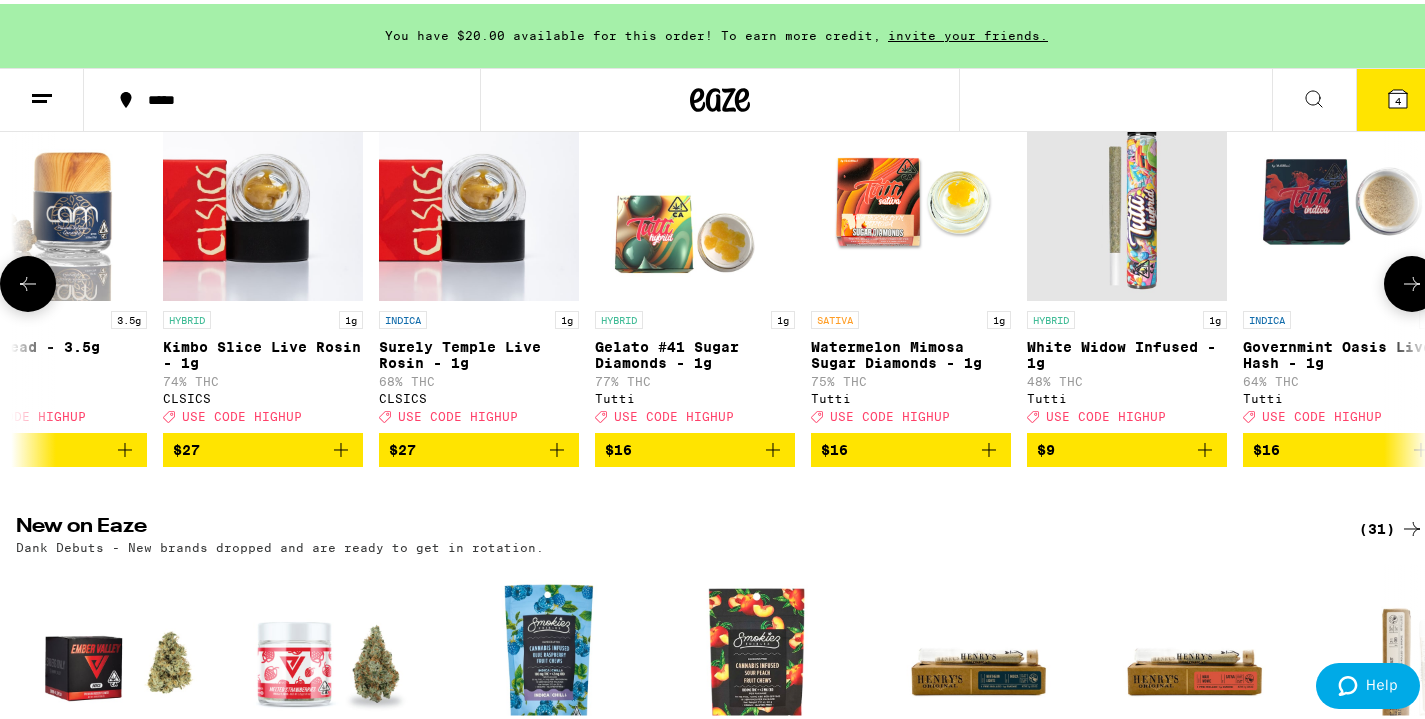 click 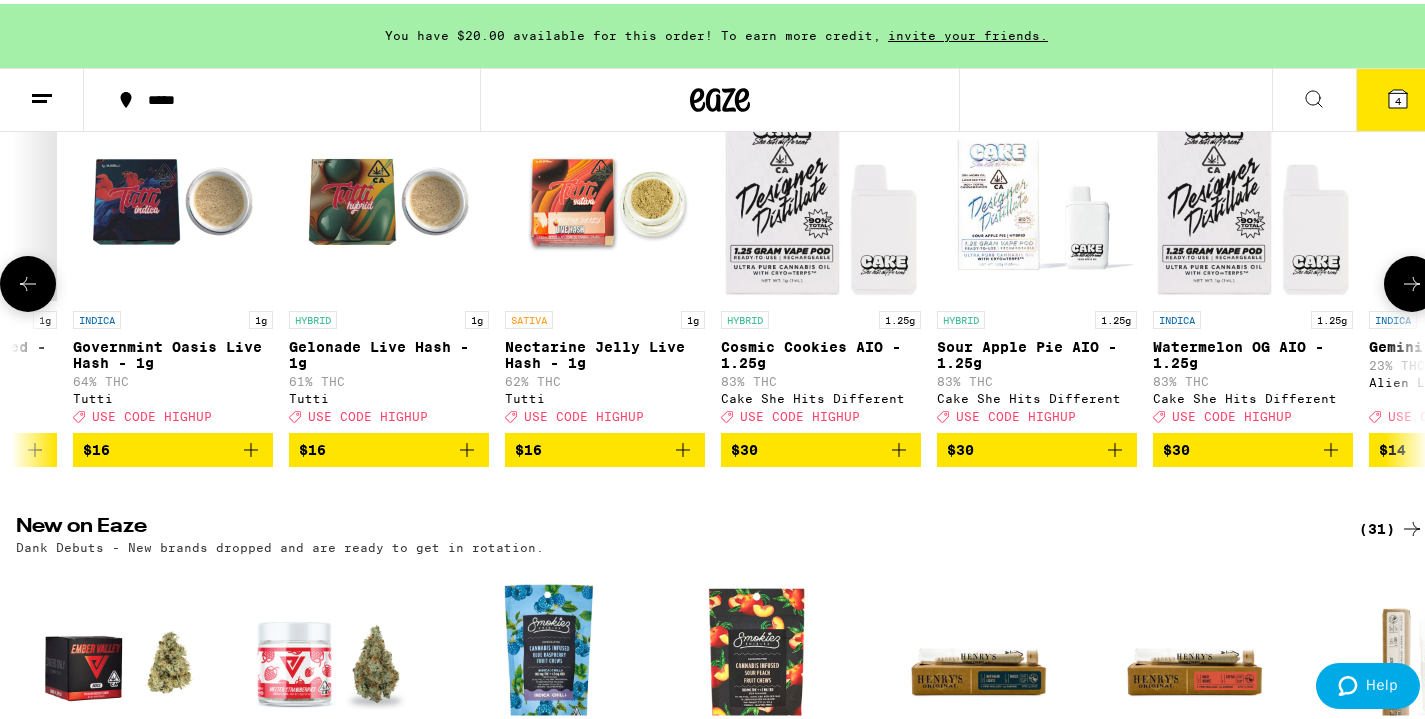 scroll, scrollTop: 0, scrollLeft: 4700, axis: horizontal 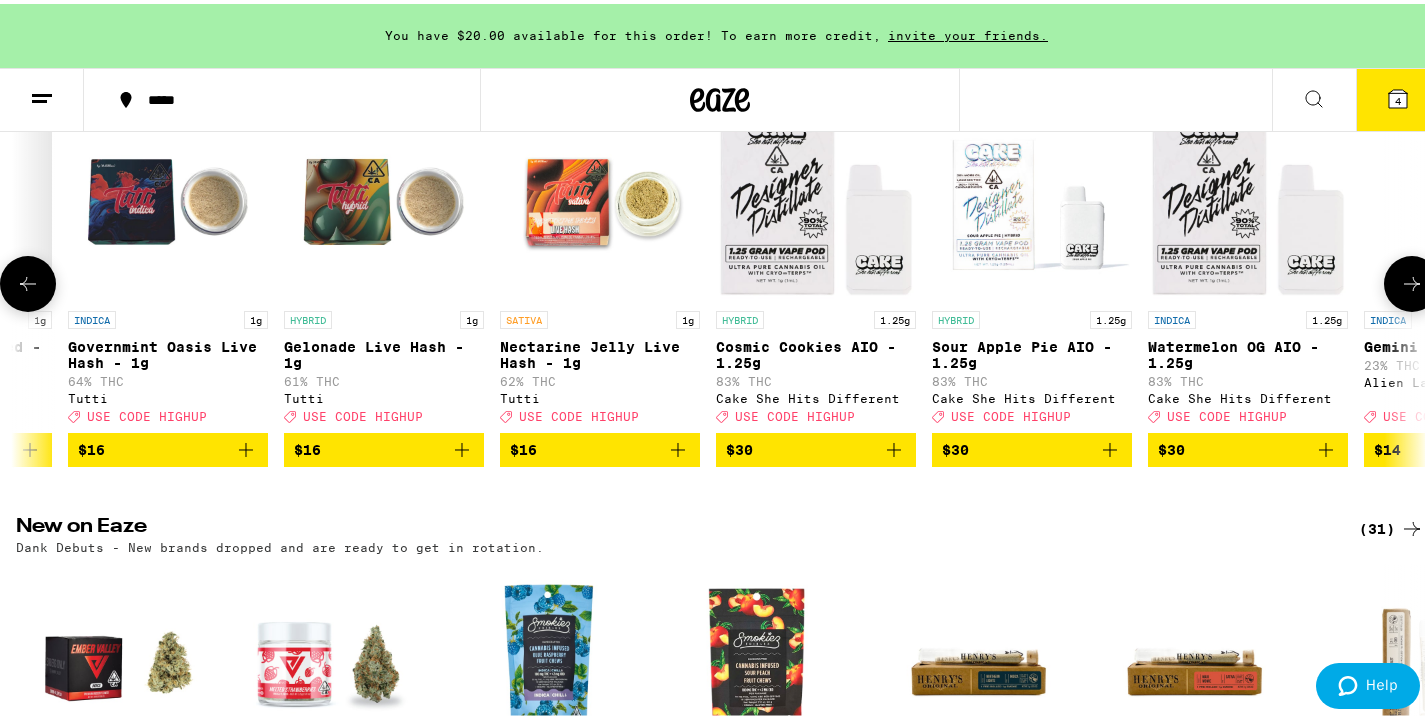 click 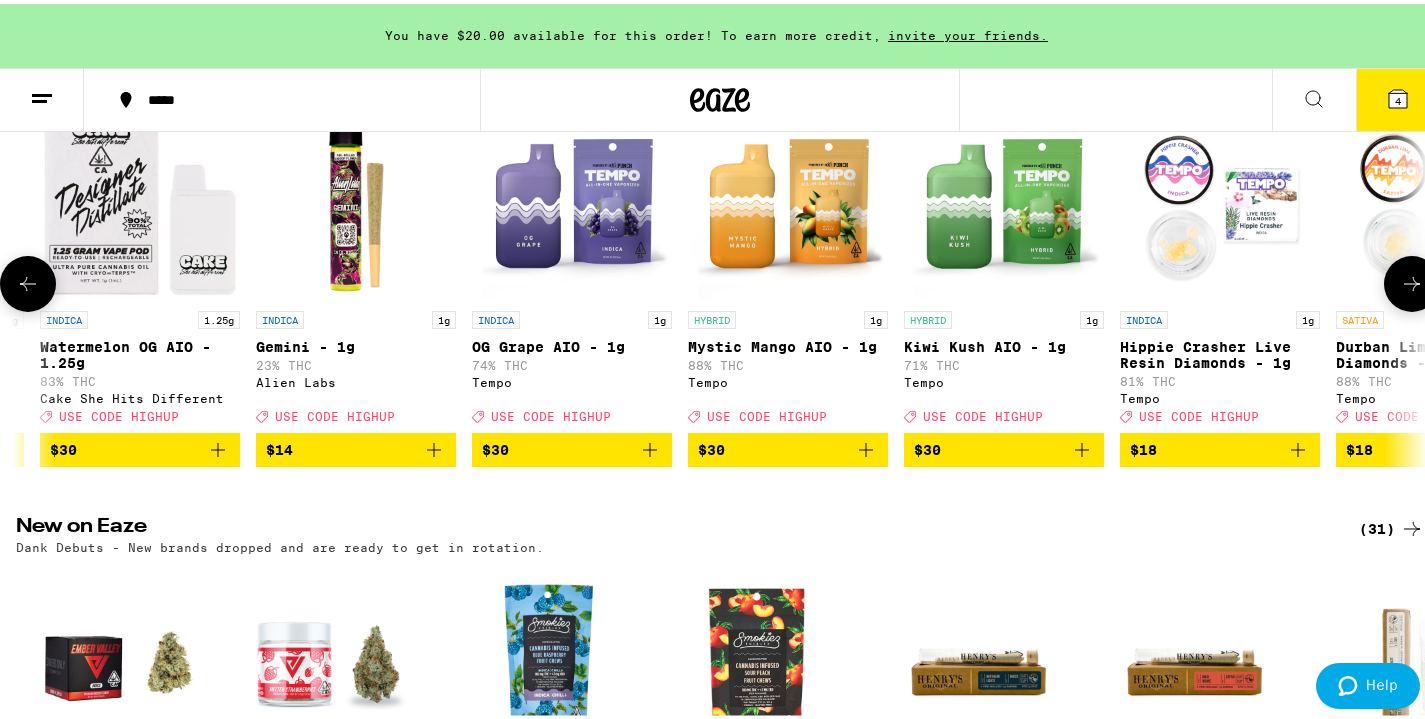 scroll, scrollTop: 0, scrollLeft: 5875, axis: horizontal 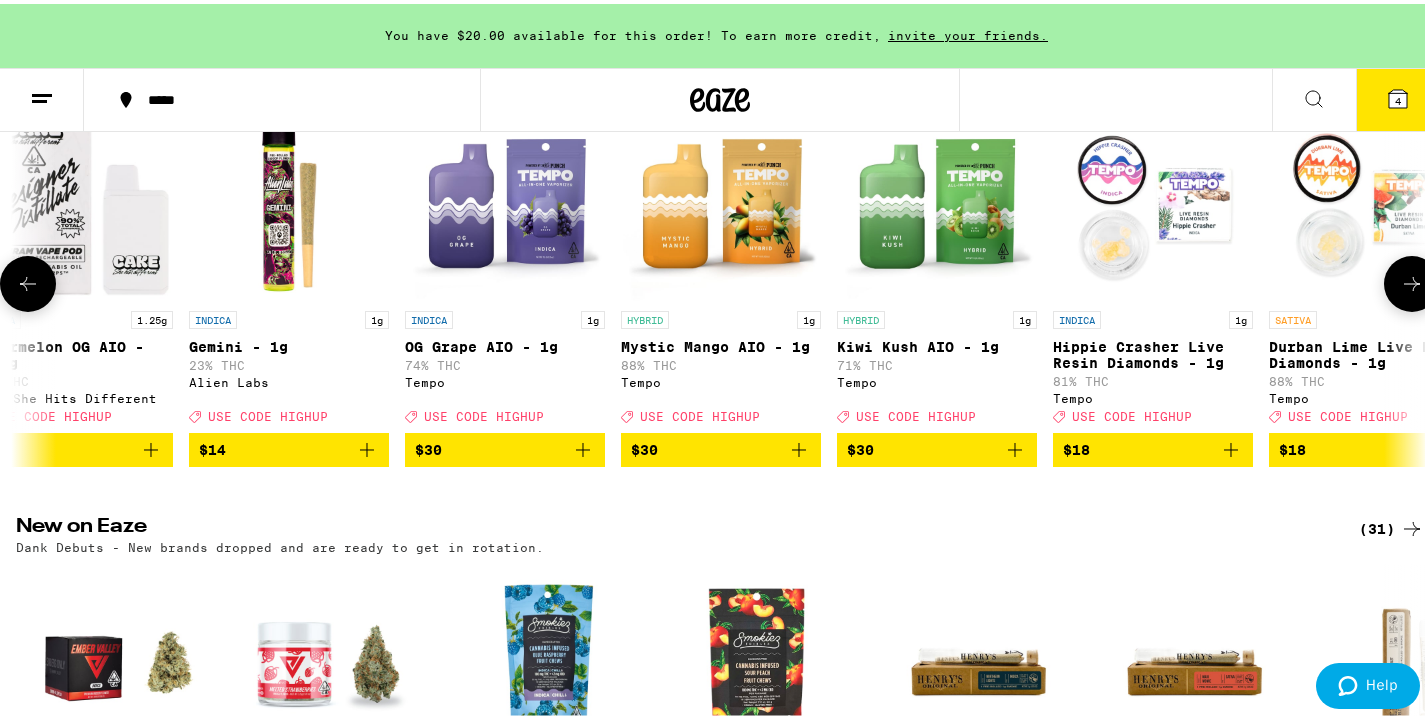 click 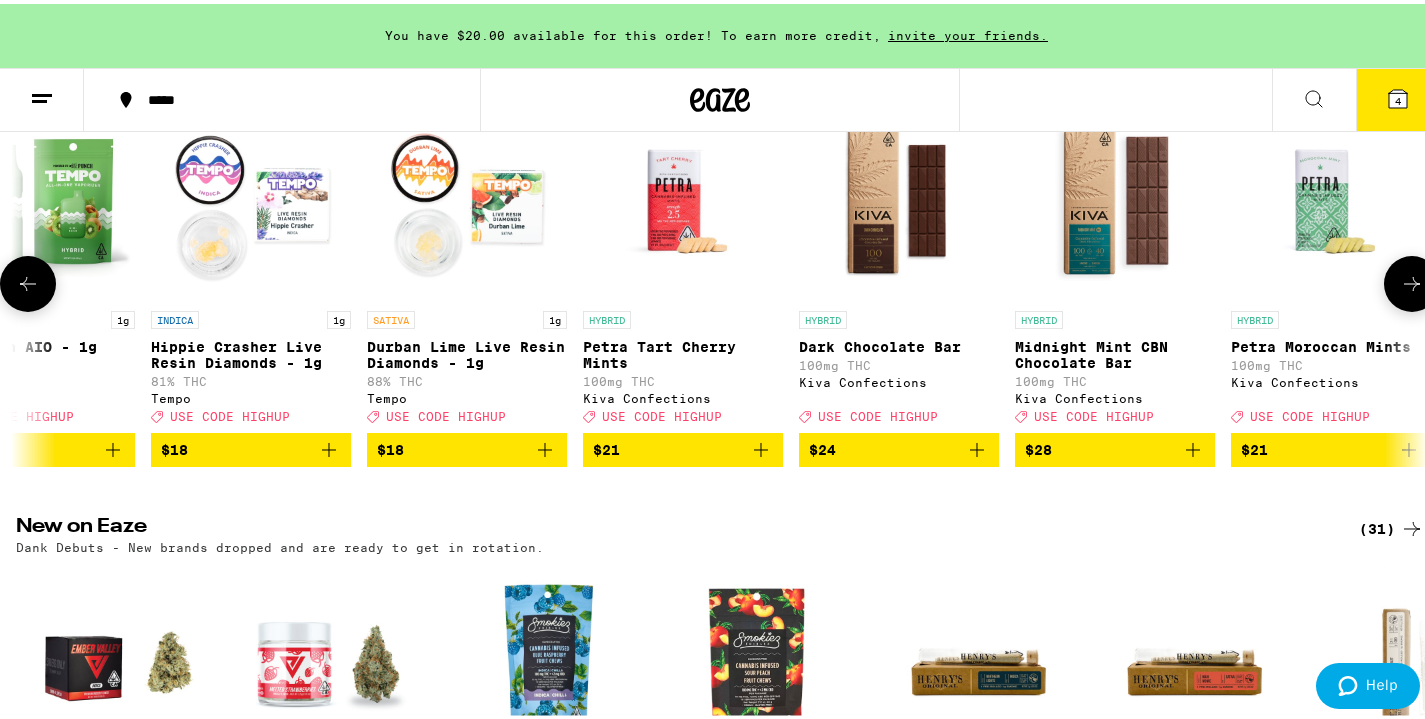 scroll, scrollTop: 0, scrollLeft: 7050, axis: horizontal 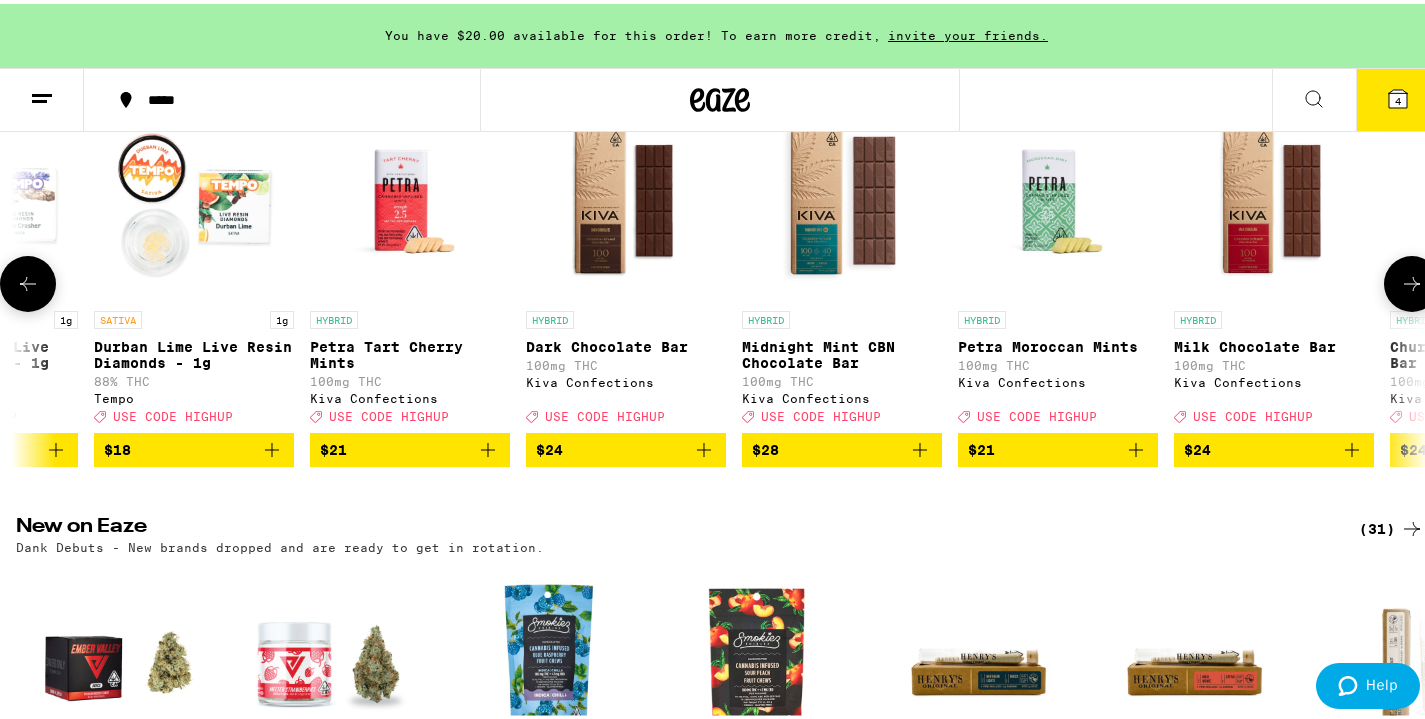 click 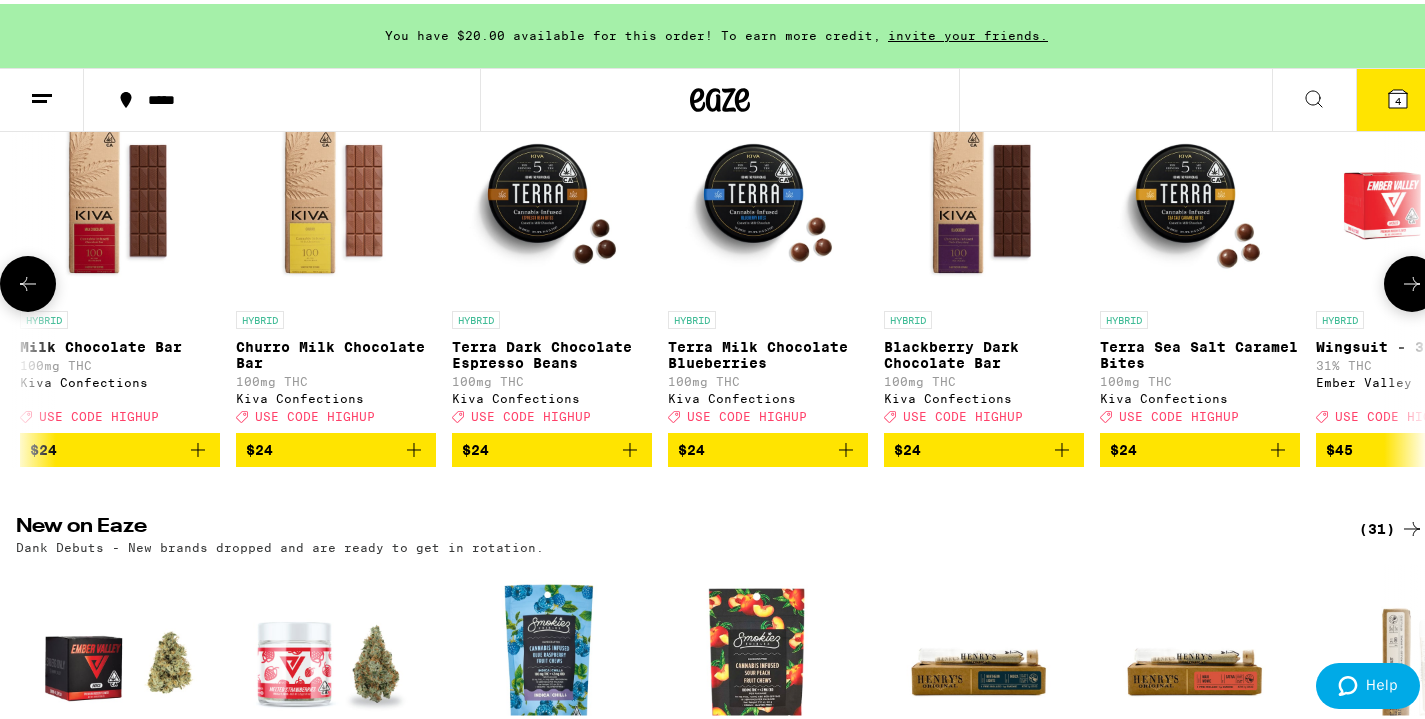 scroll, scrollTop: 0, scrollLeft: 8225, axis: horizontal 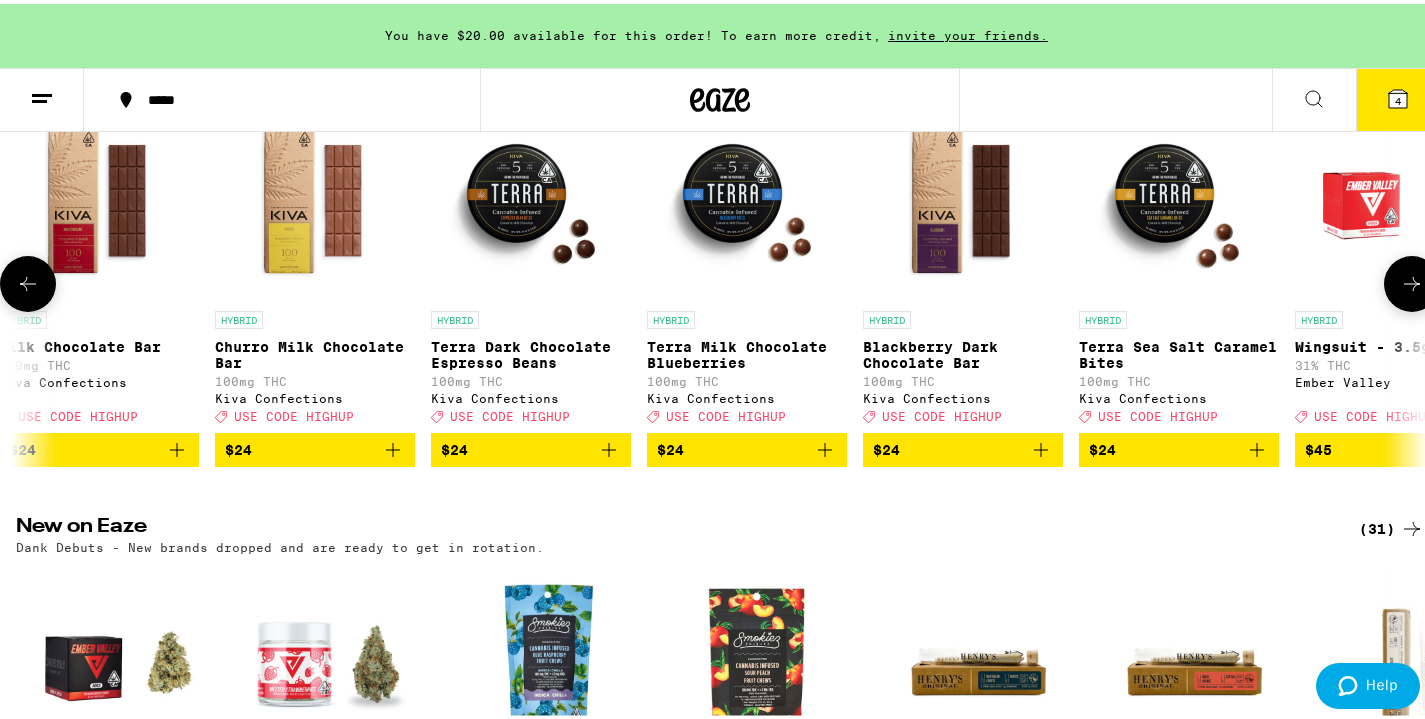 click 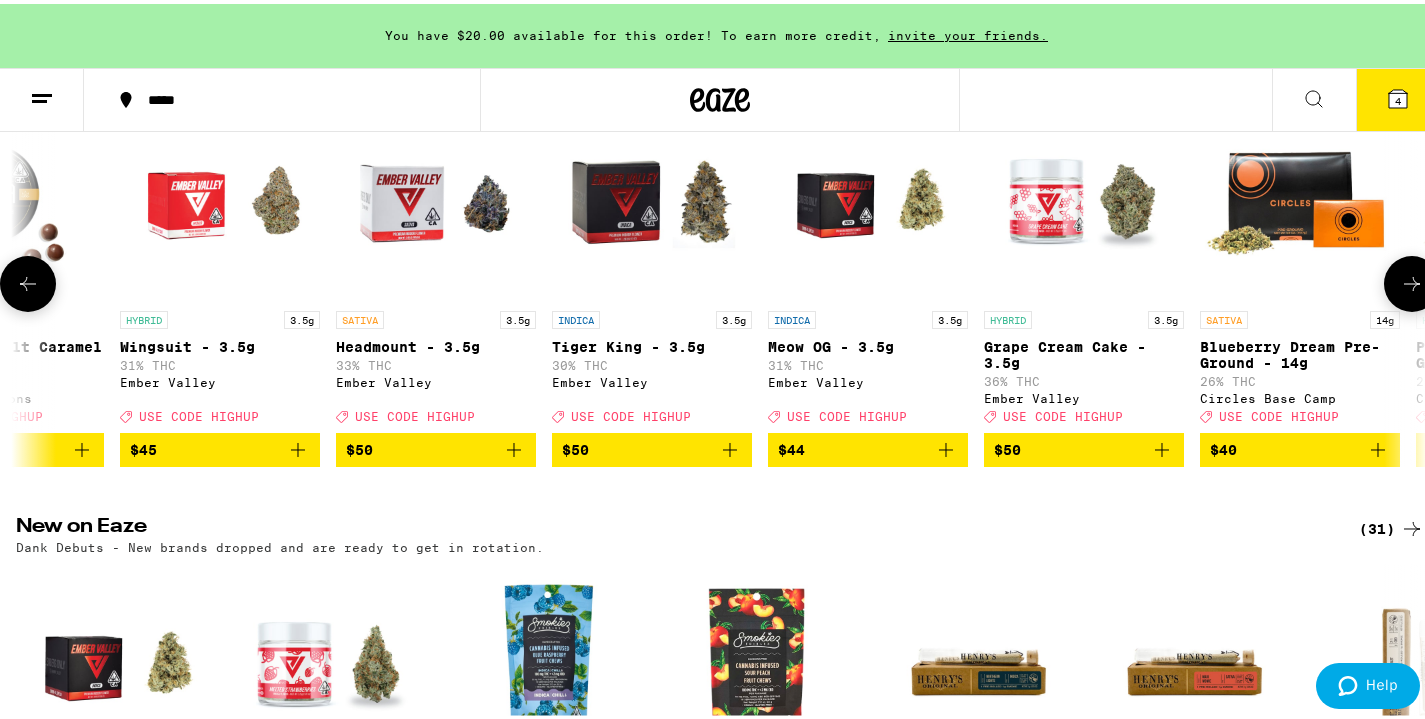 click 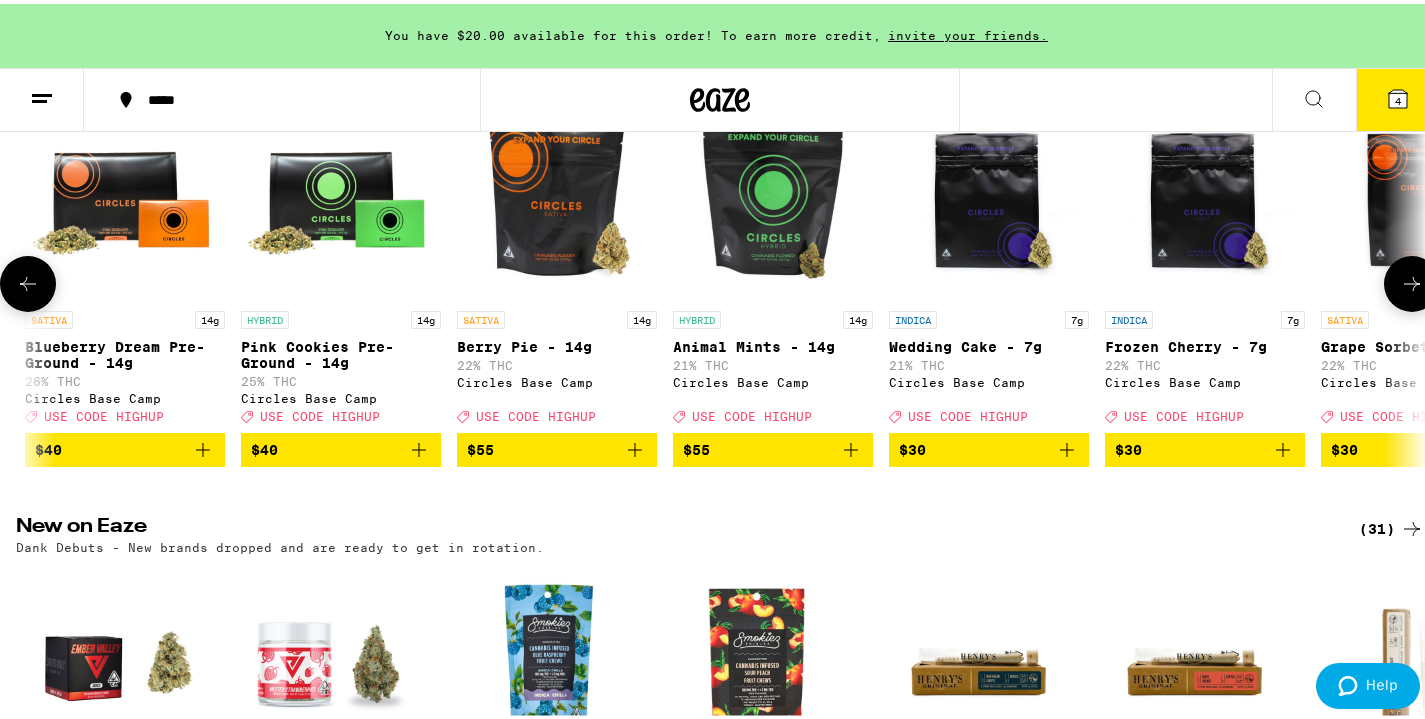 click 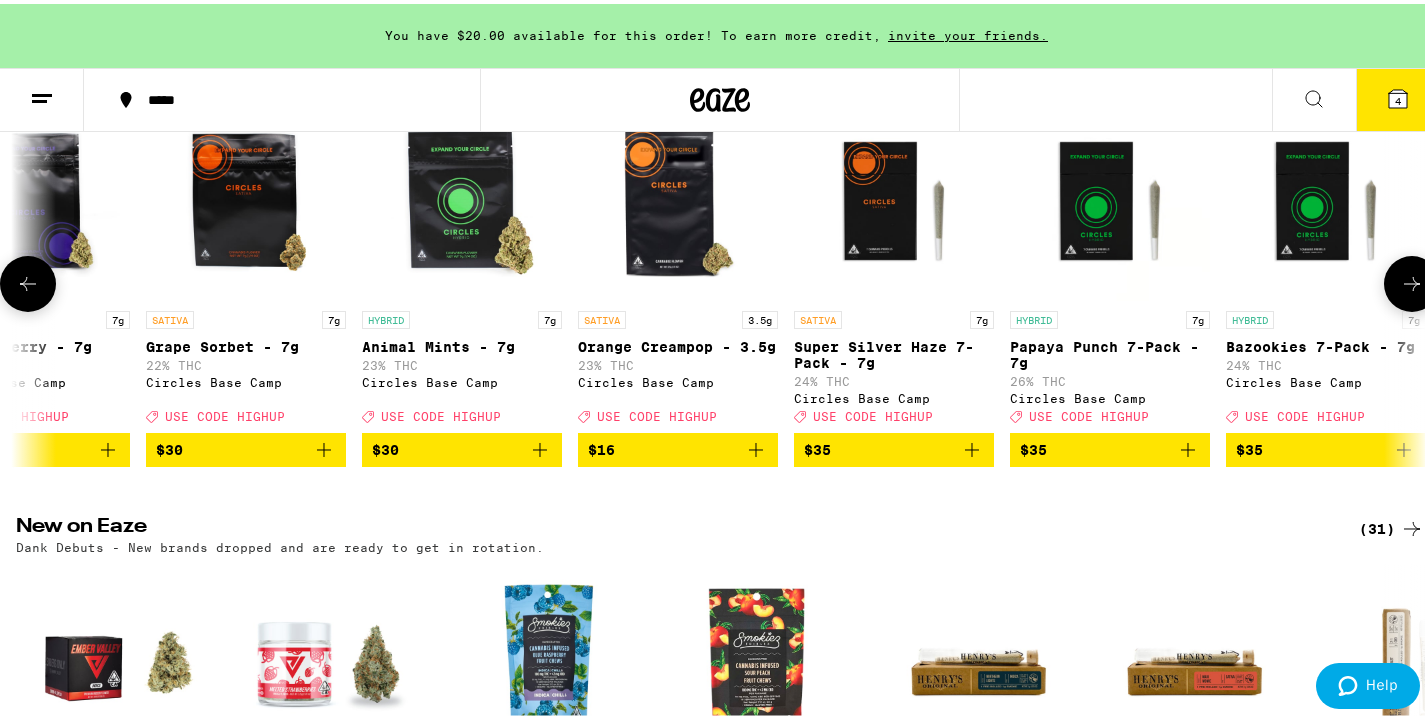 click 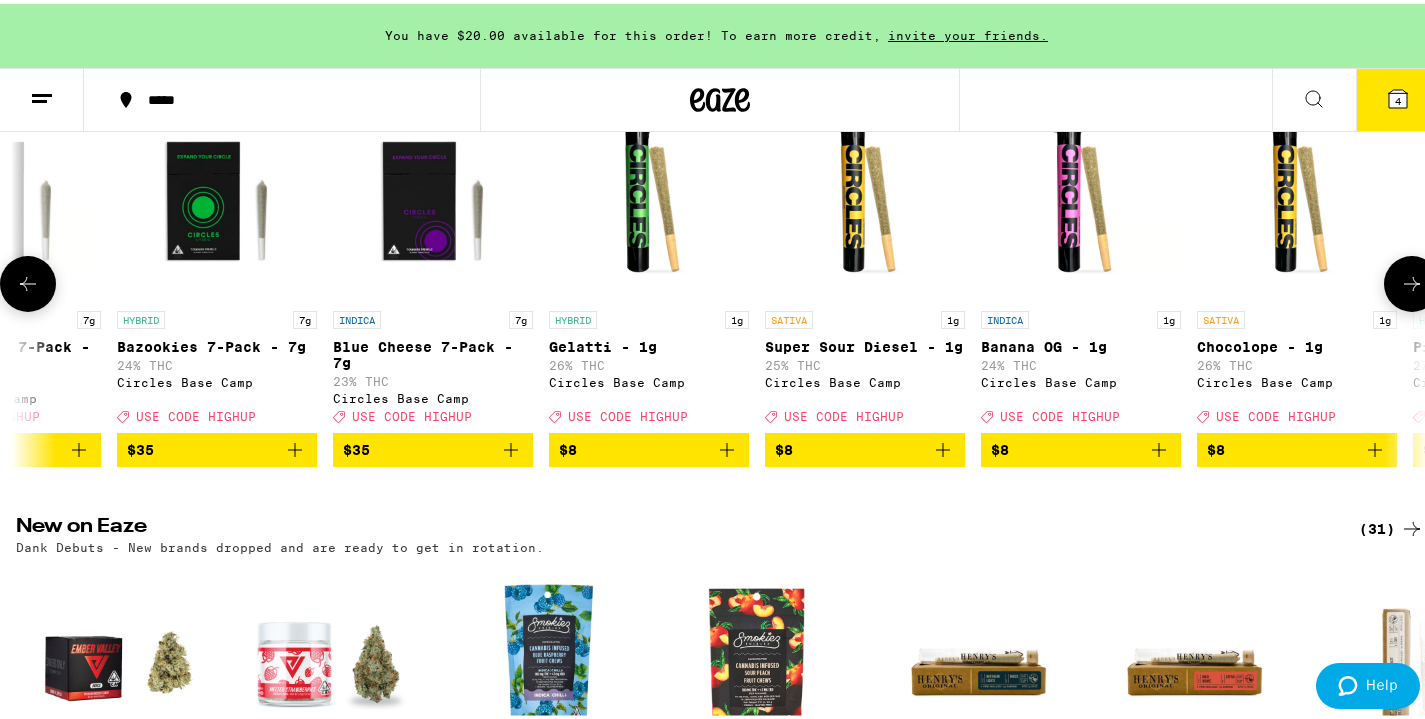 scroll, scrollTop: 0, scrollLeft: 12925, axis: horizontal 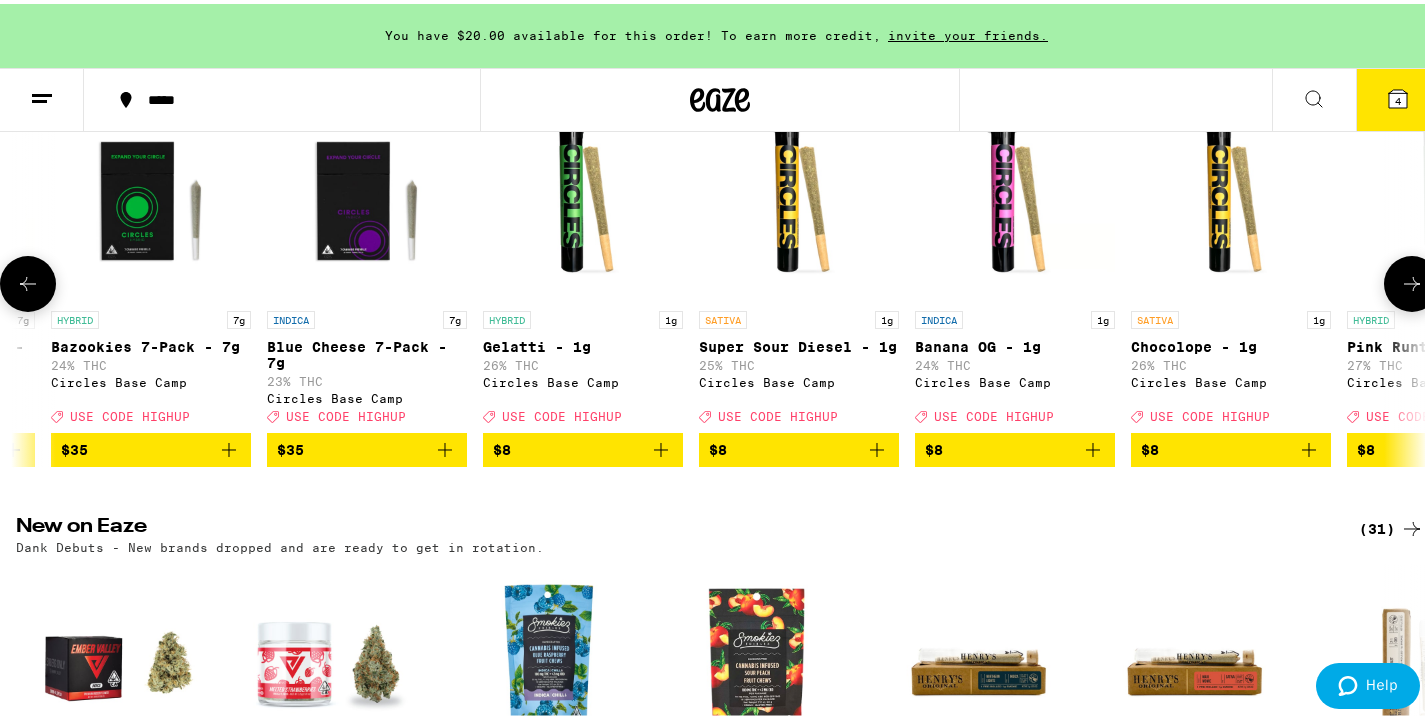 click 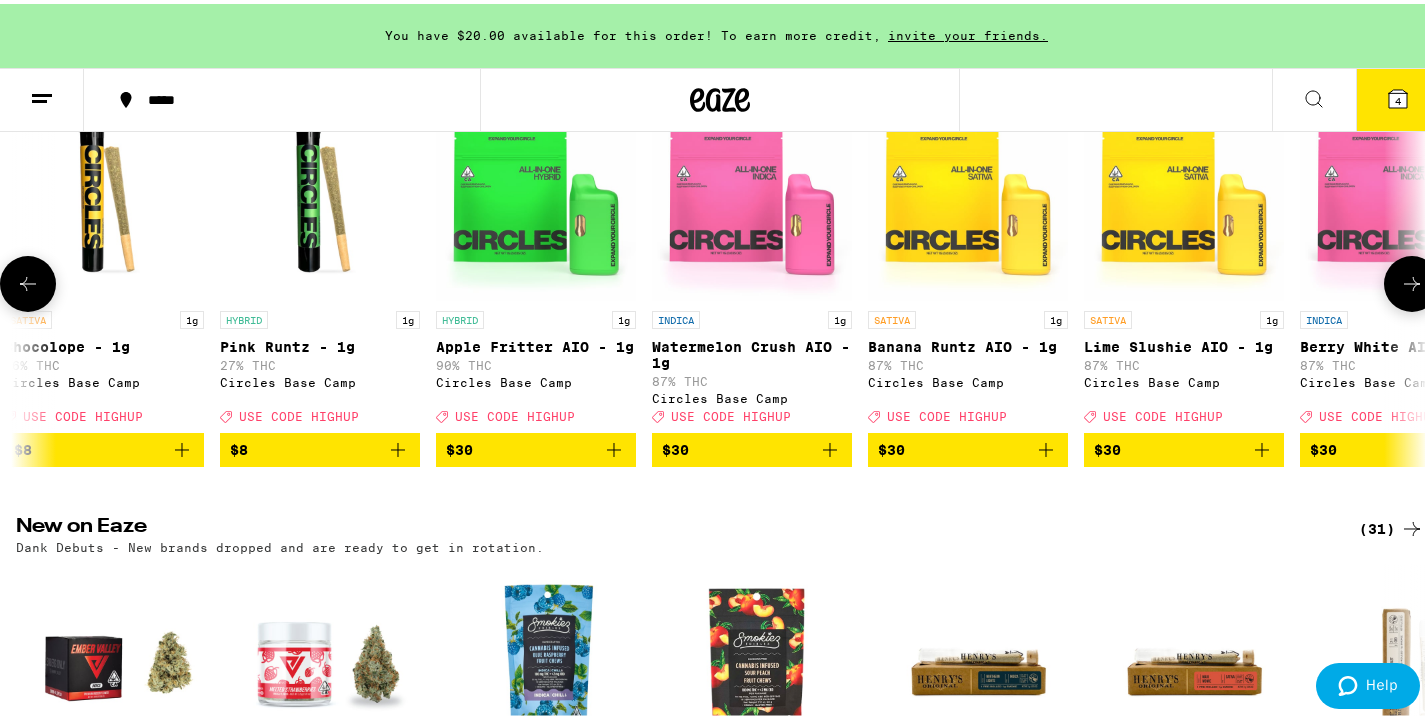 scroll, scrollTop: 0, scrollLeft: 14100, axis: horizontal 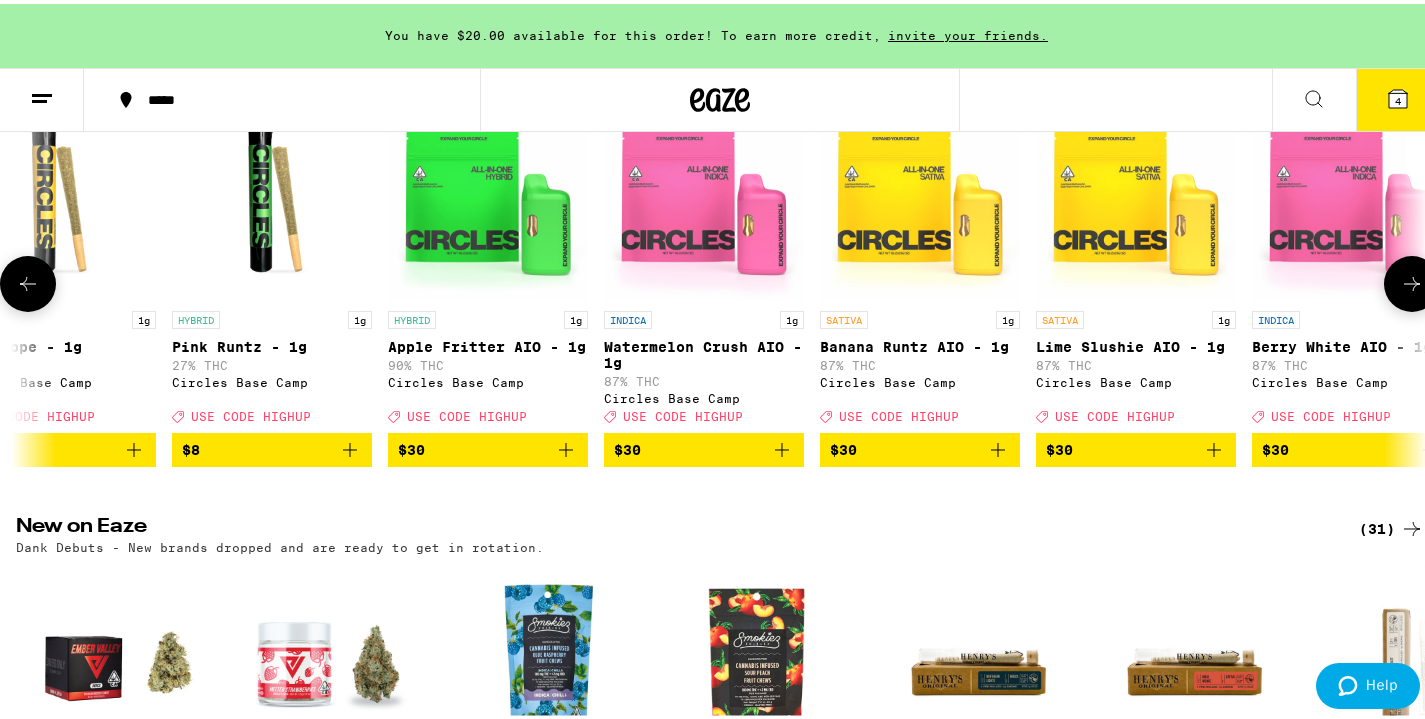 click 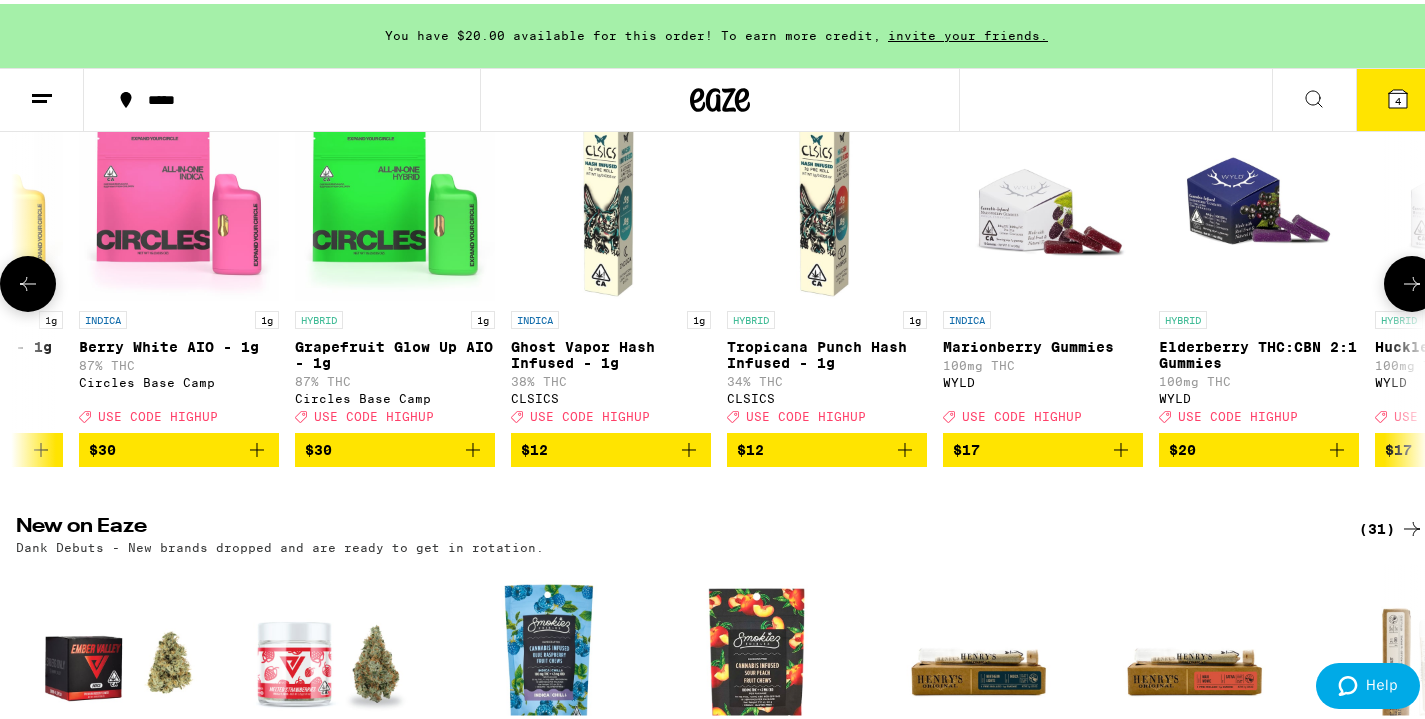 scroll, scrollTop: 0, scrollLeft: 15275, axis: horizontal 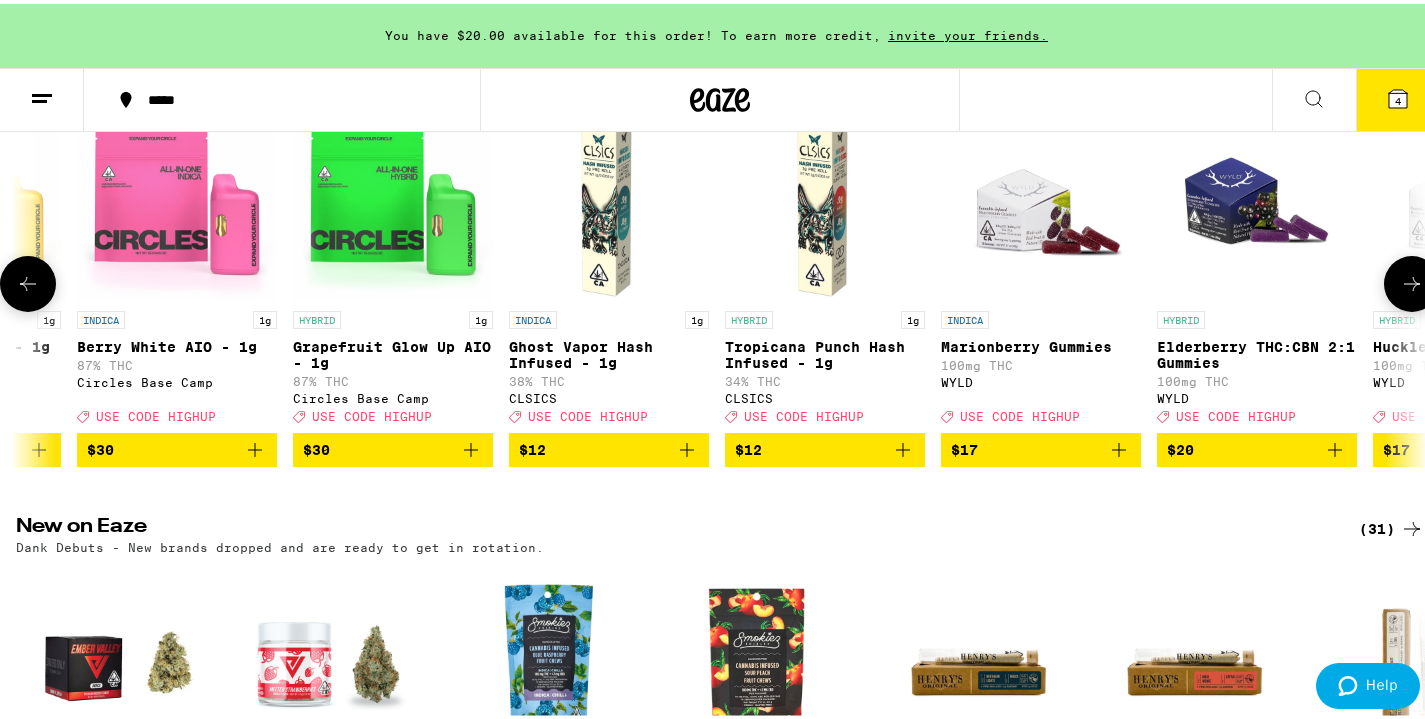click 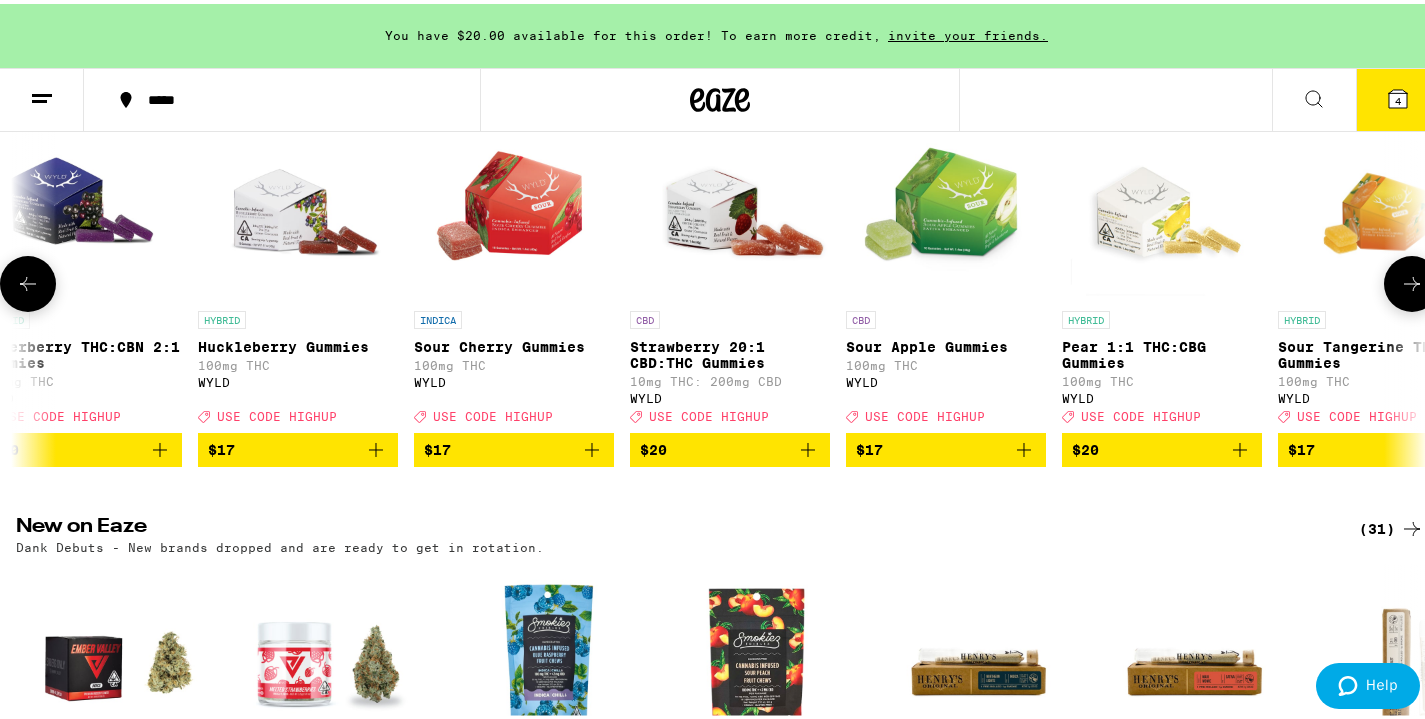 click 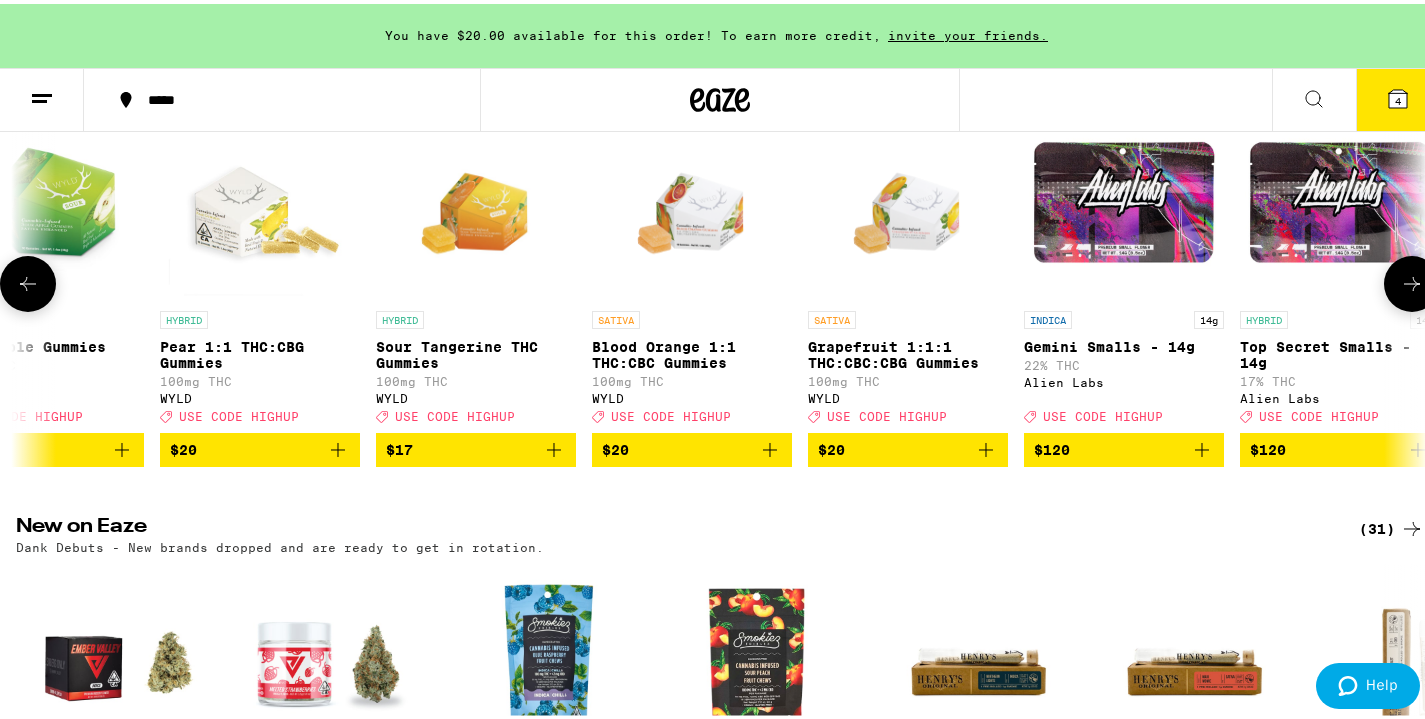 scroll, scrollTop: 0, scrollLeft: 17625, axis: horizontal 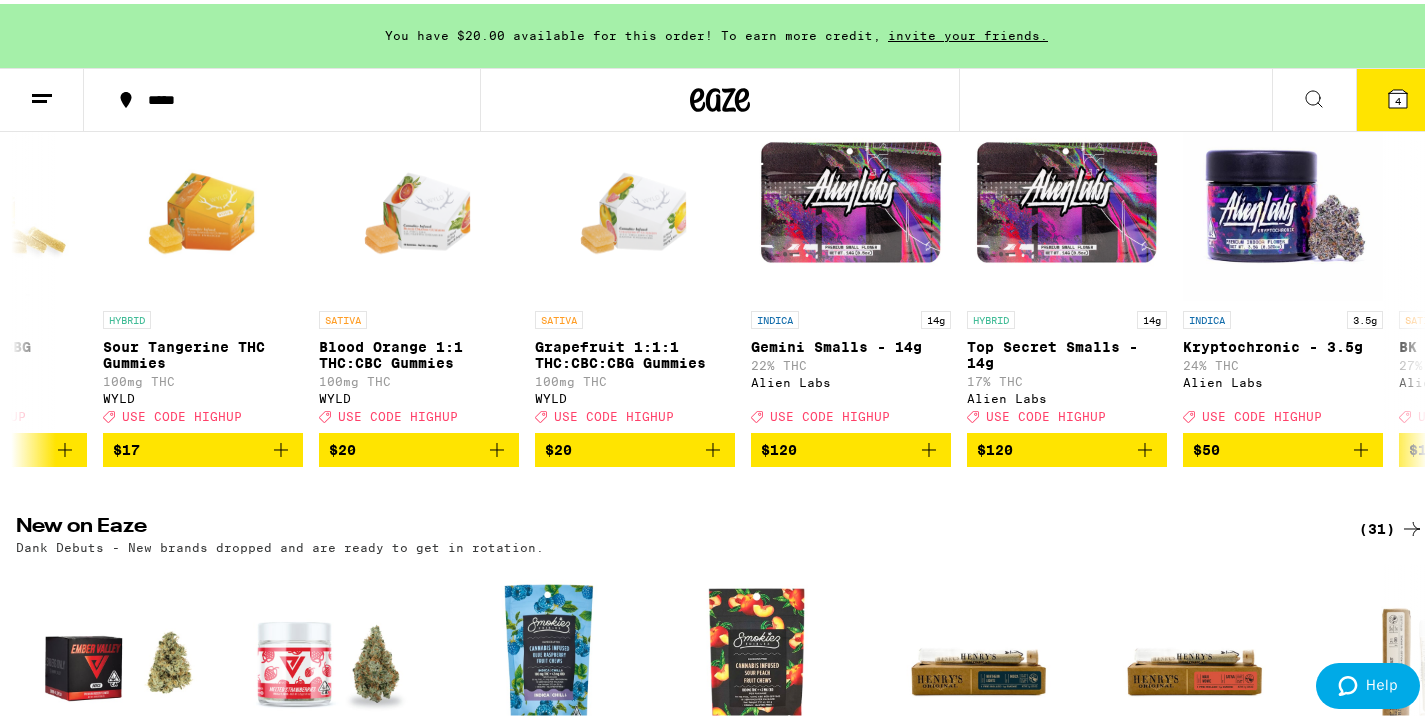 click on "4" at bounding box center [1398, 96] 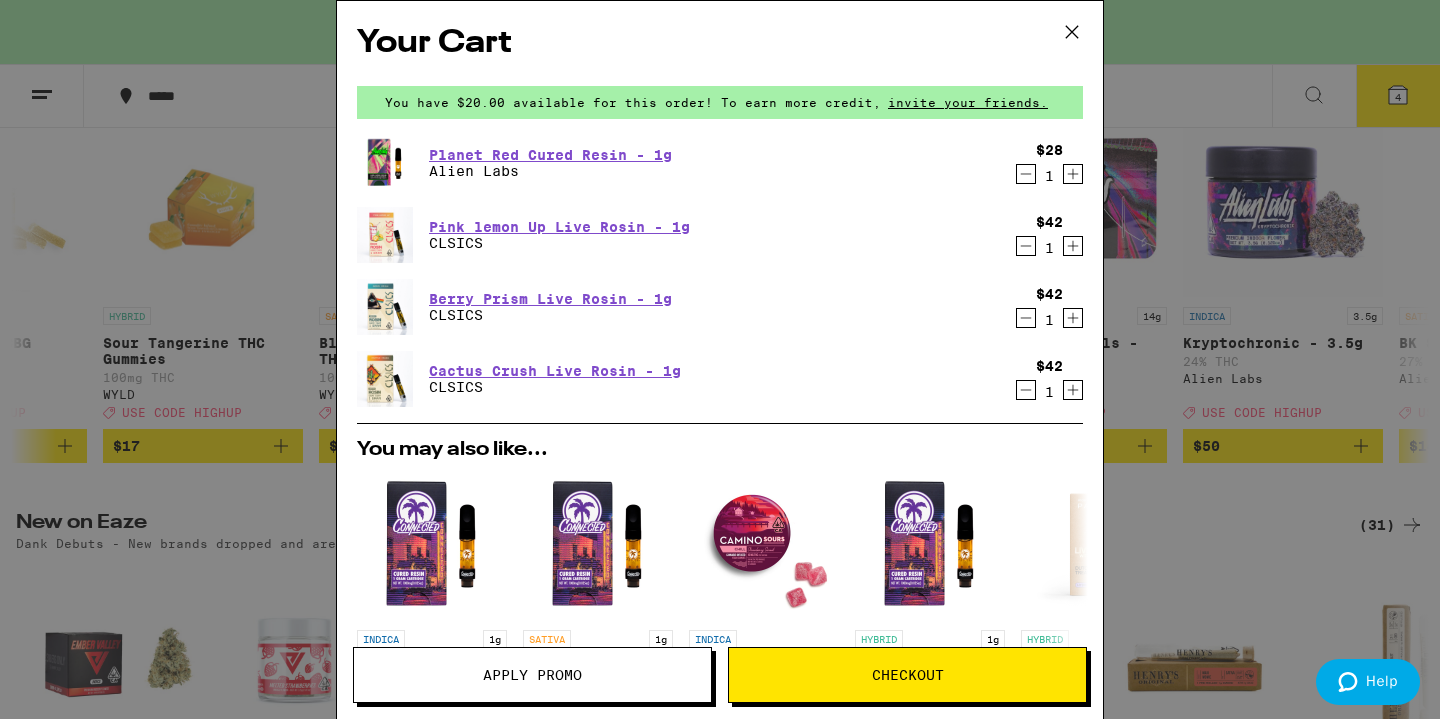 click 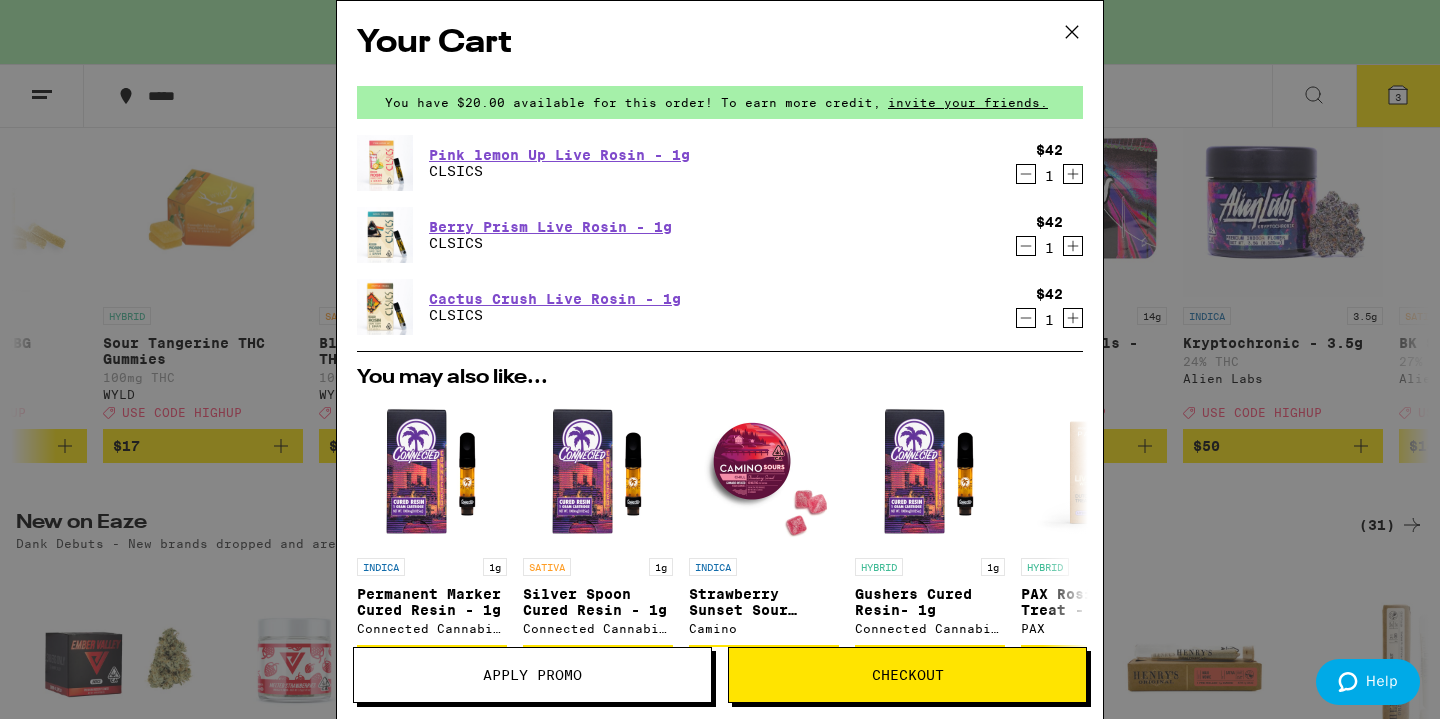 click on "Apply Promo" at bounding box center [532, 675] 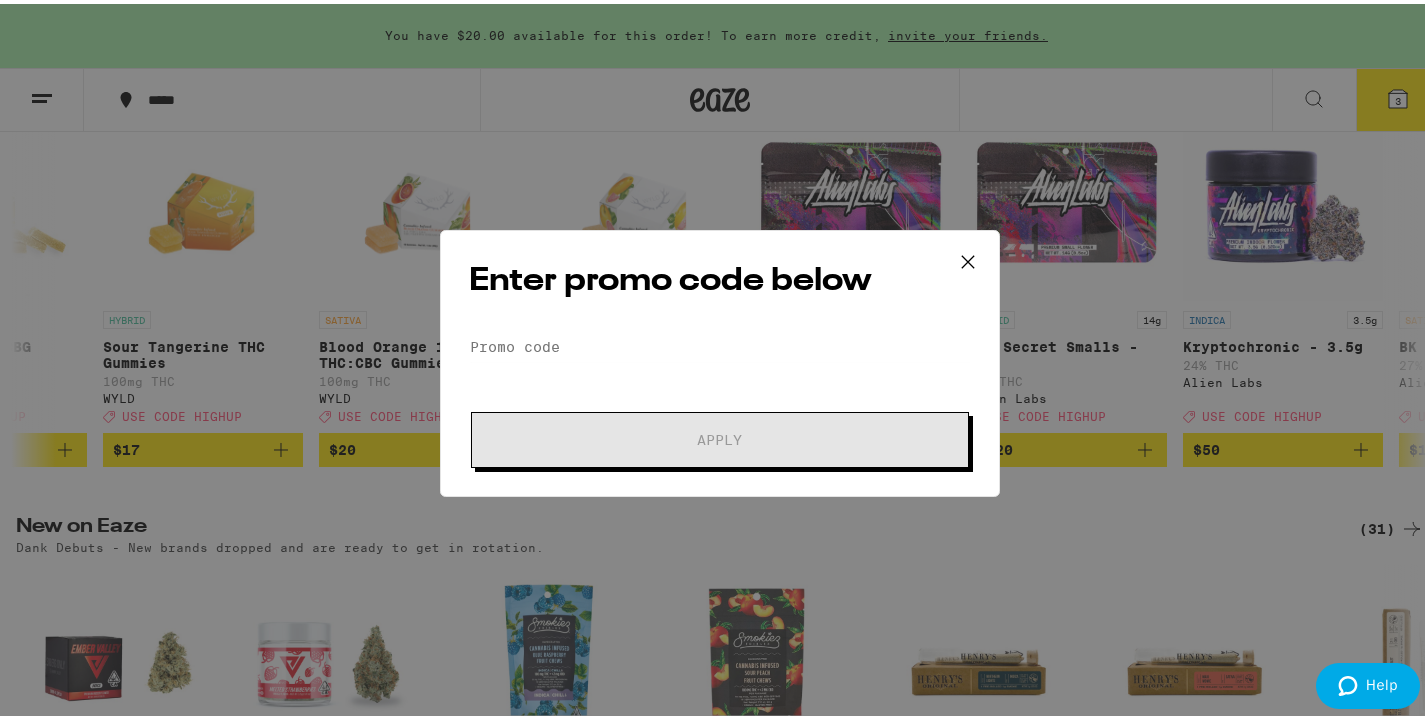 scroll, scrollTop: 0, scrollLeft: 0, axis: both 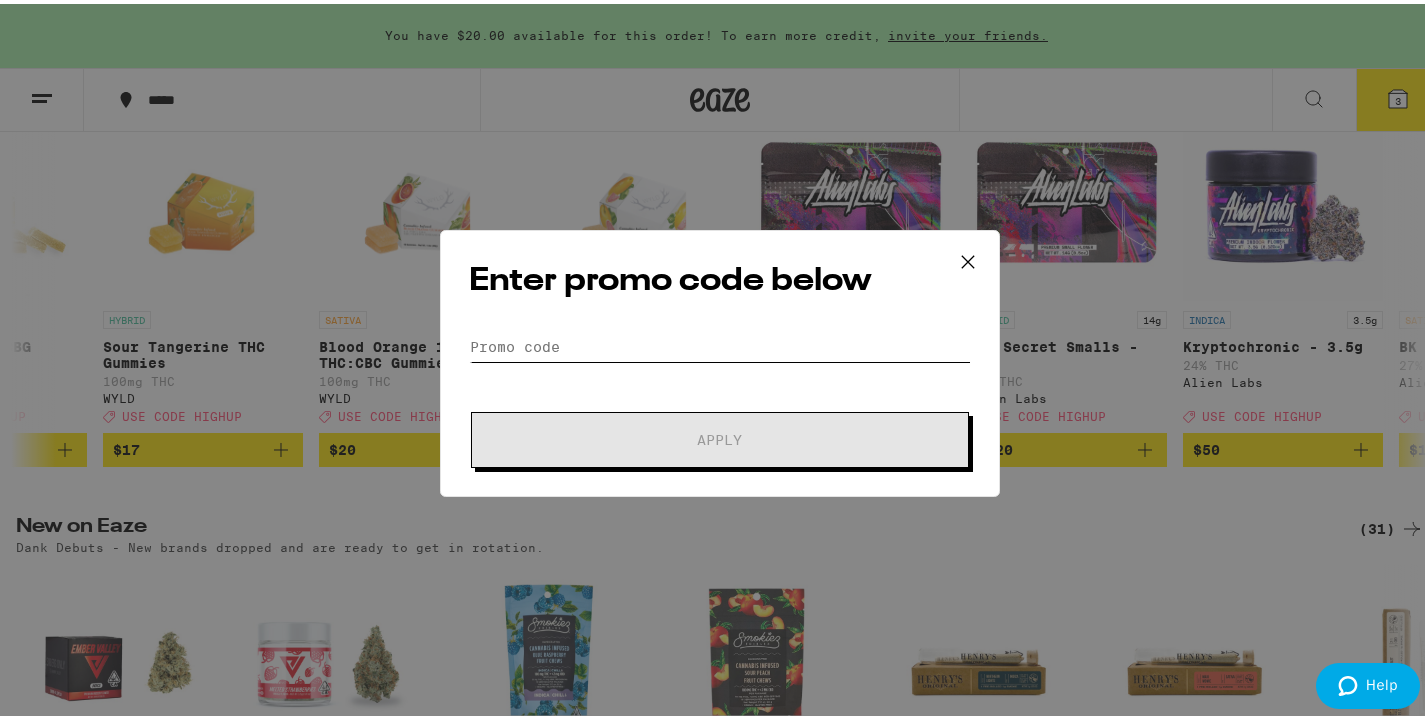 click on "Promo Code" at bounding box center [720, 343] 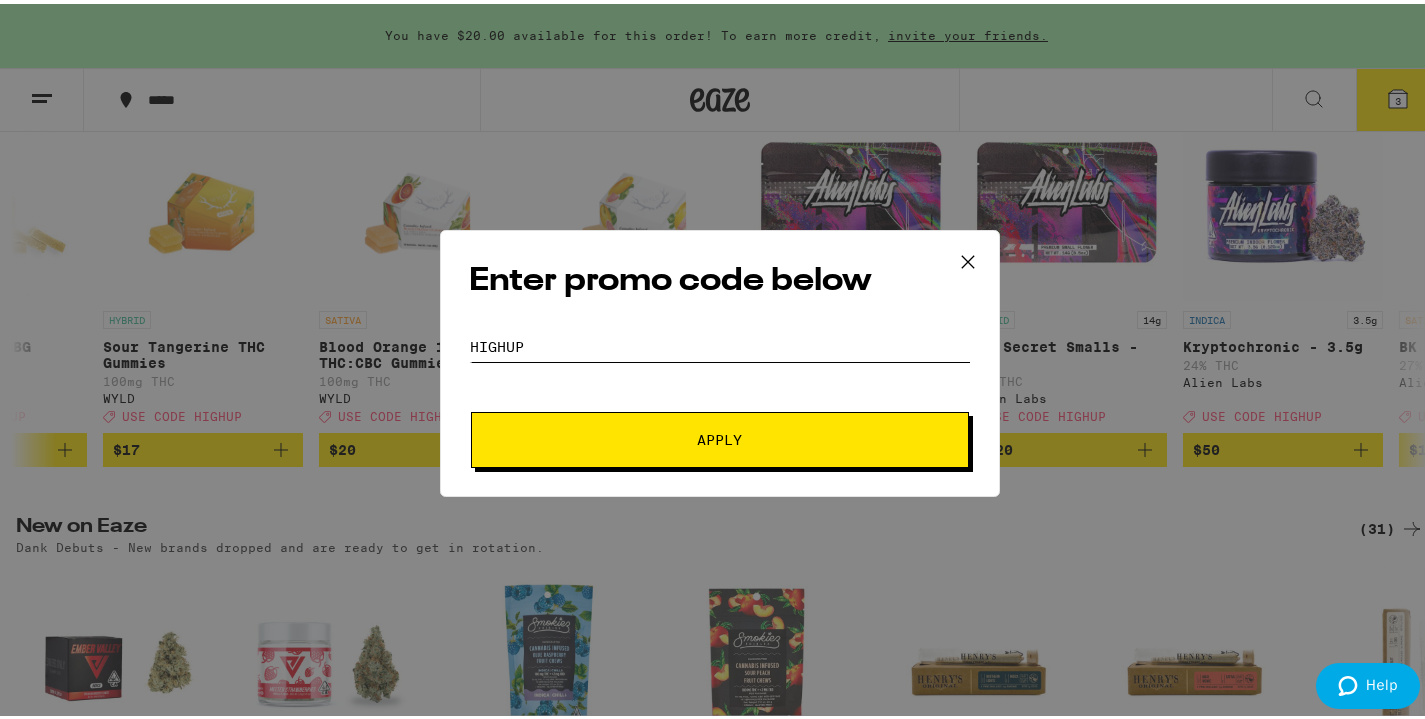 type on "highup" 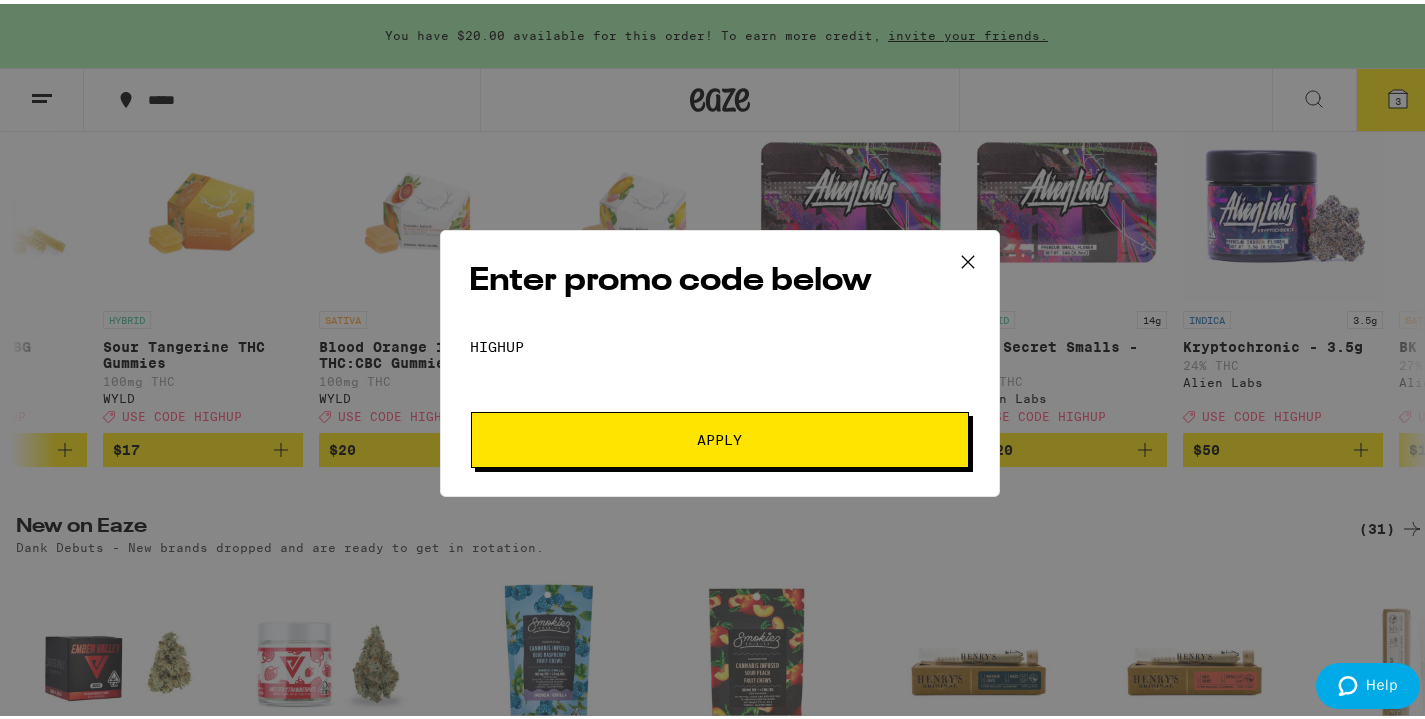 click on "Apply" at bounding box center [720, 436] 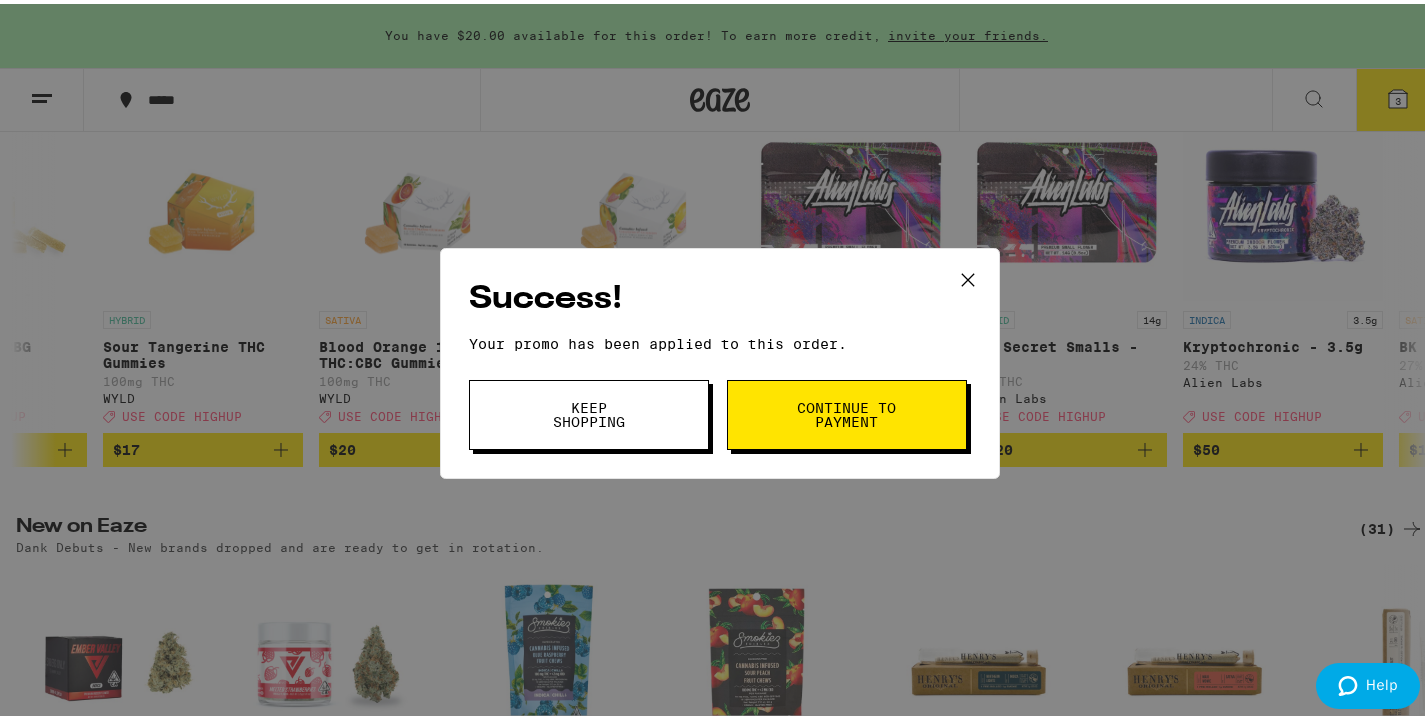 click on "Continue to payment" at bounding box center [847, 411] 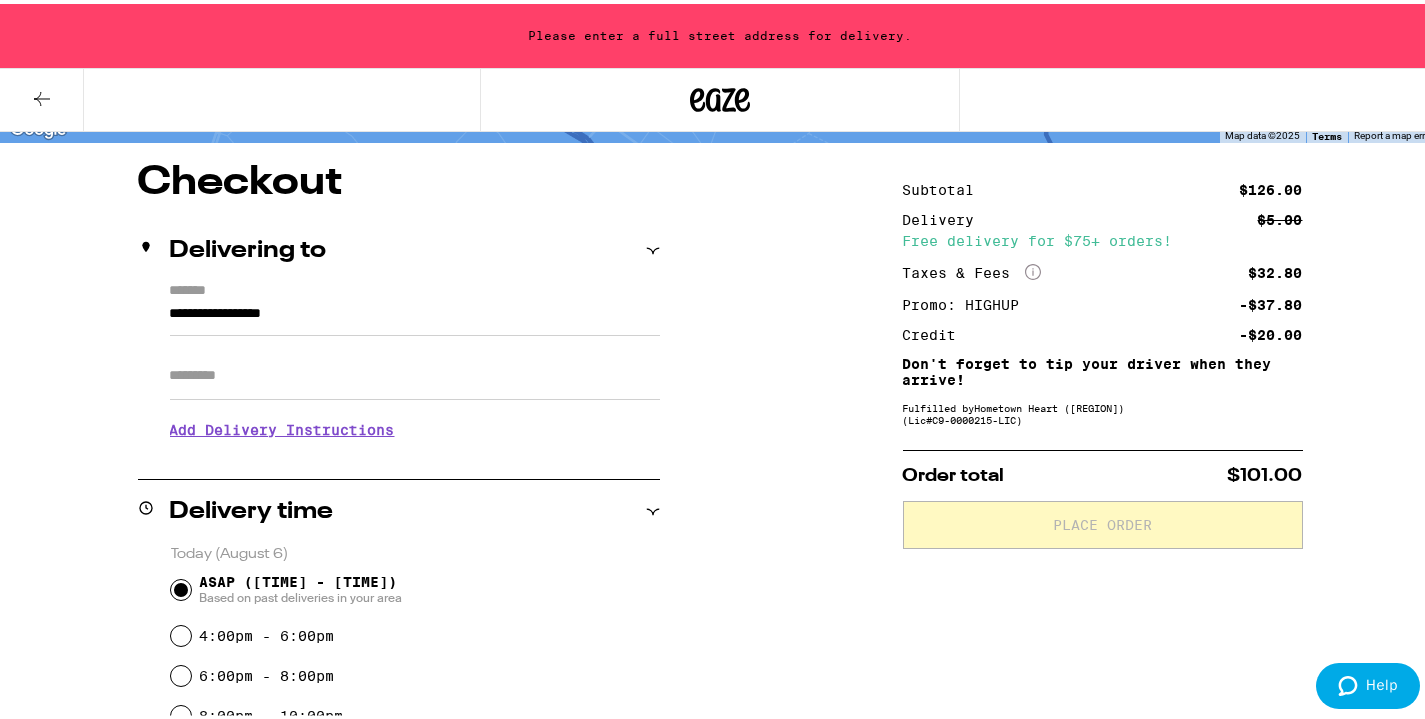 scroll, scrollTop: 163, scrollLeft: 0, axis: vertical 